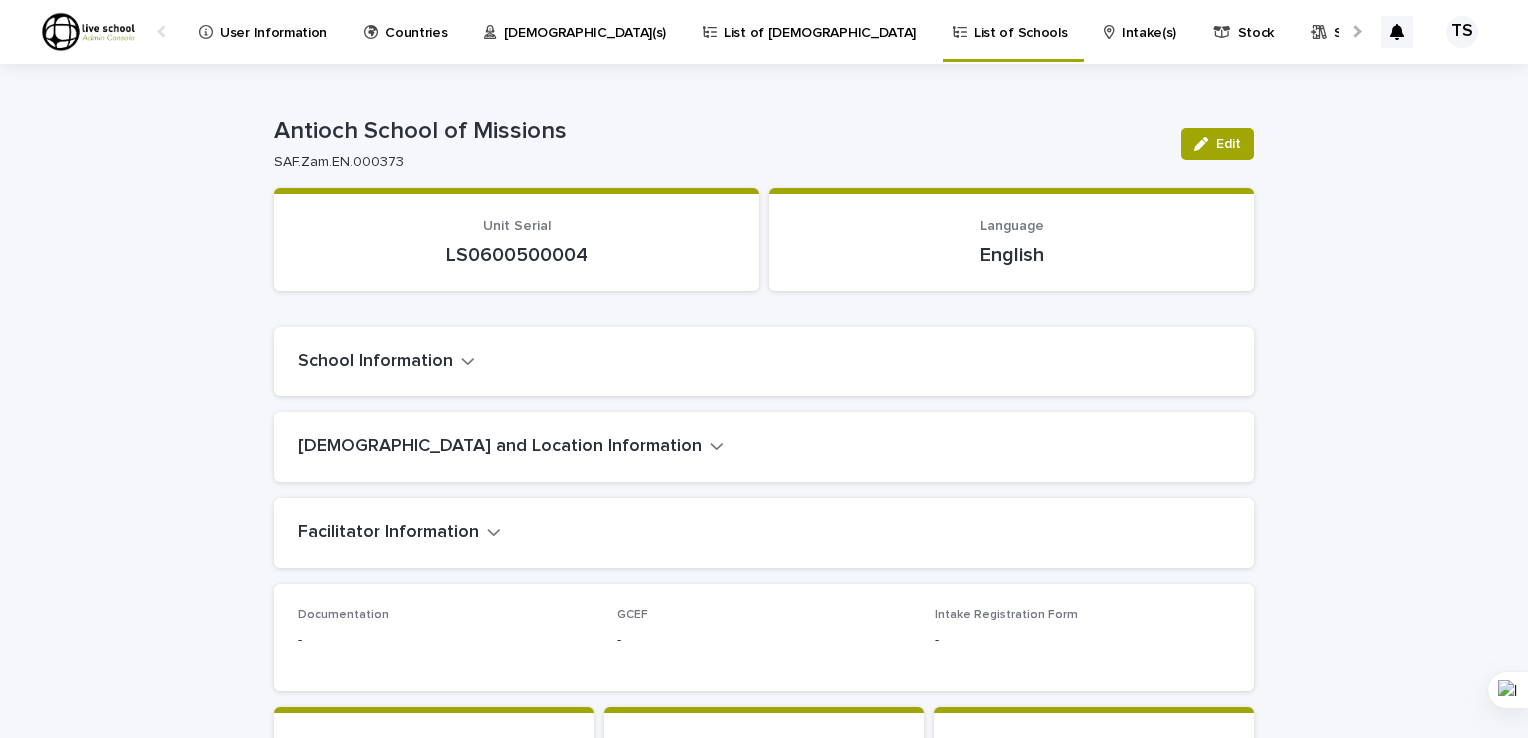 scroll, scrollTop: 0, scrollLeft: 0, axis: both 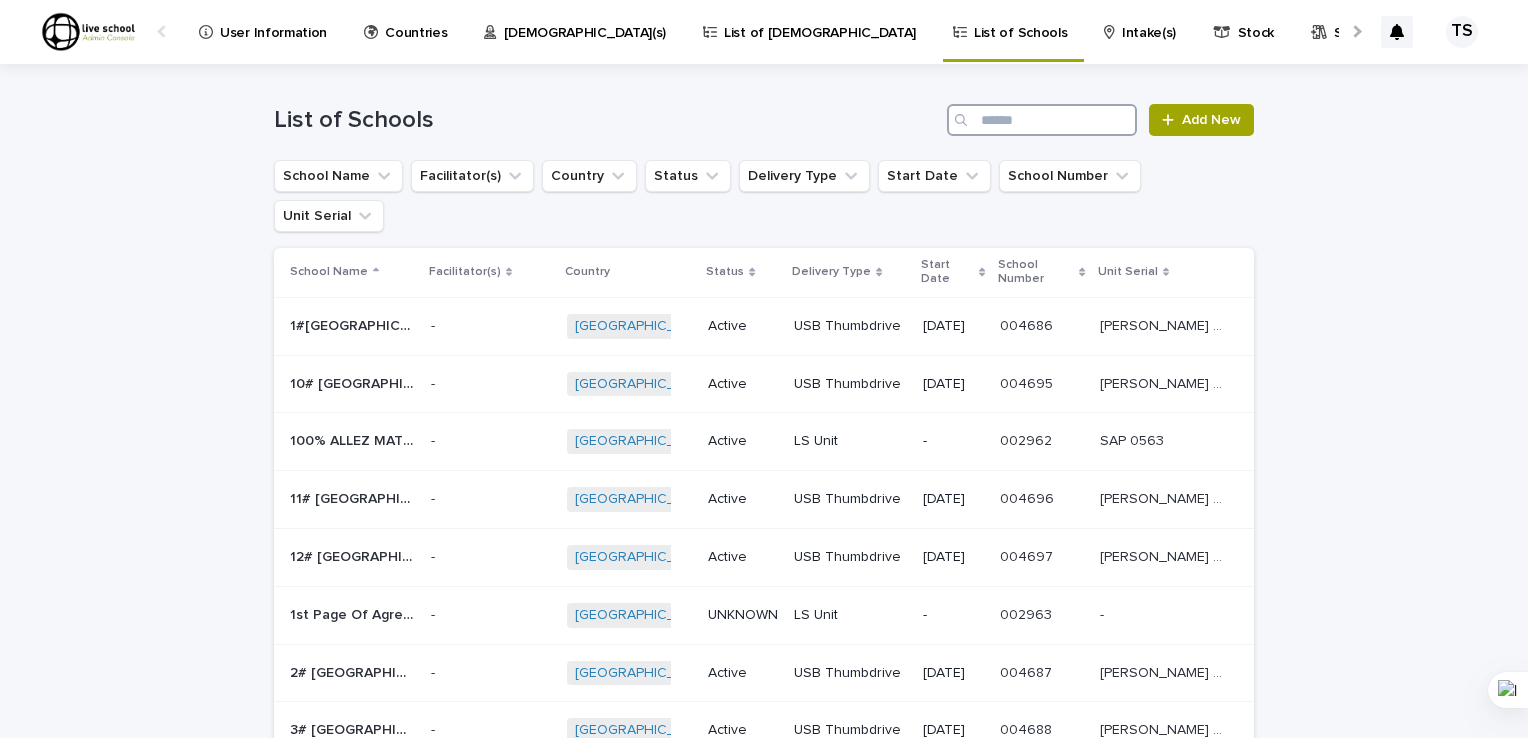 paste on "**********" 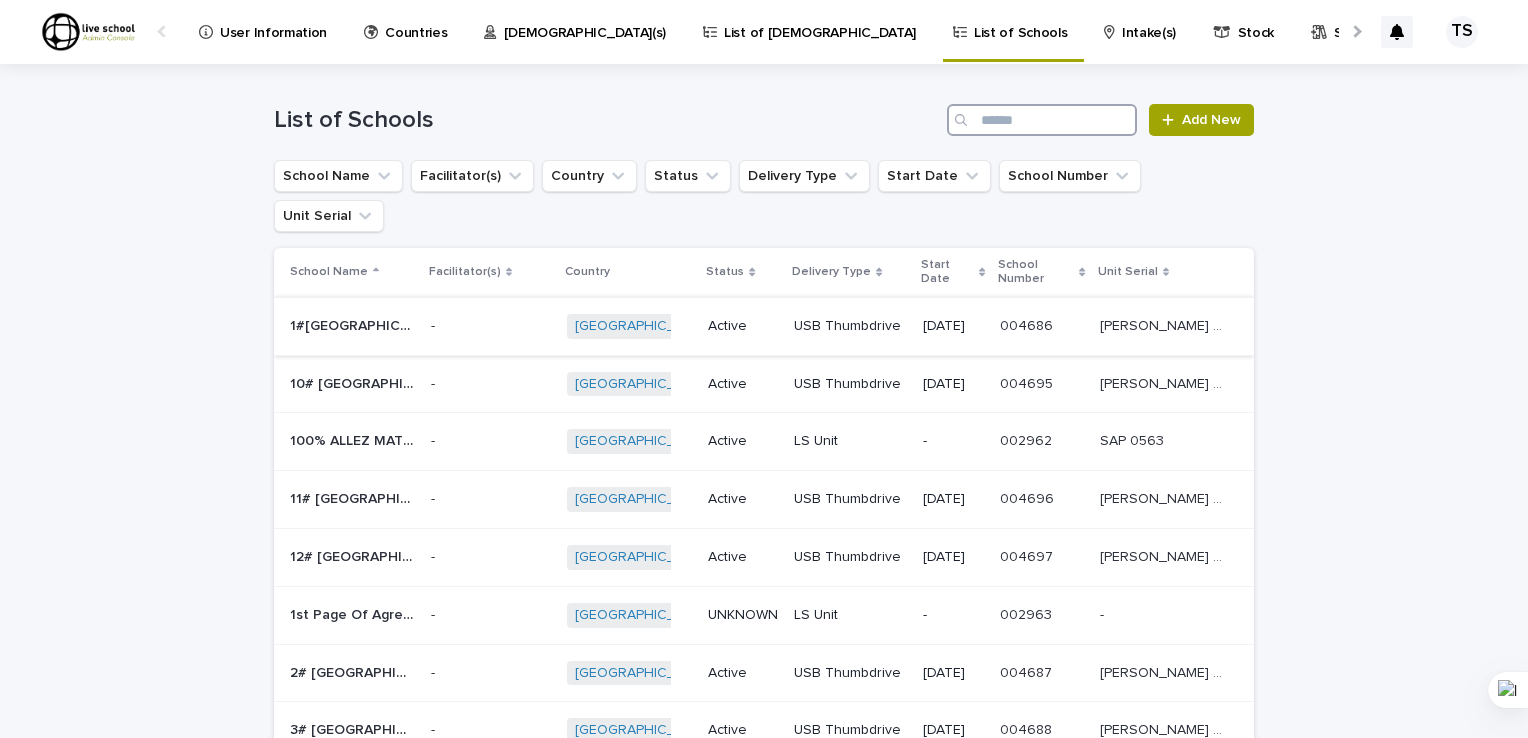 type on "**********" 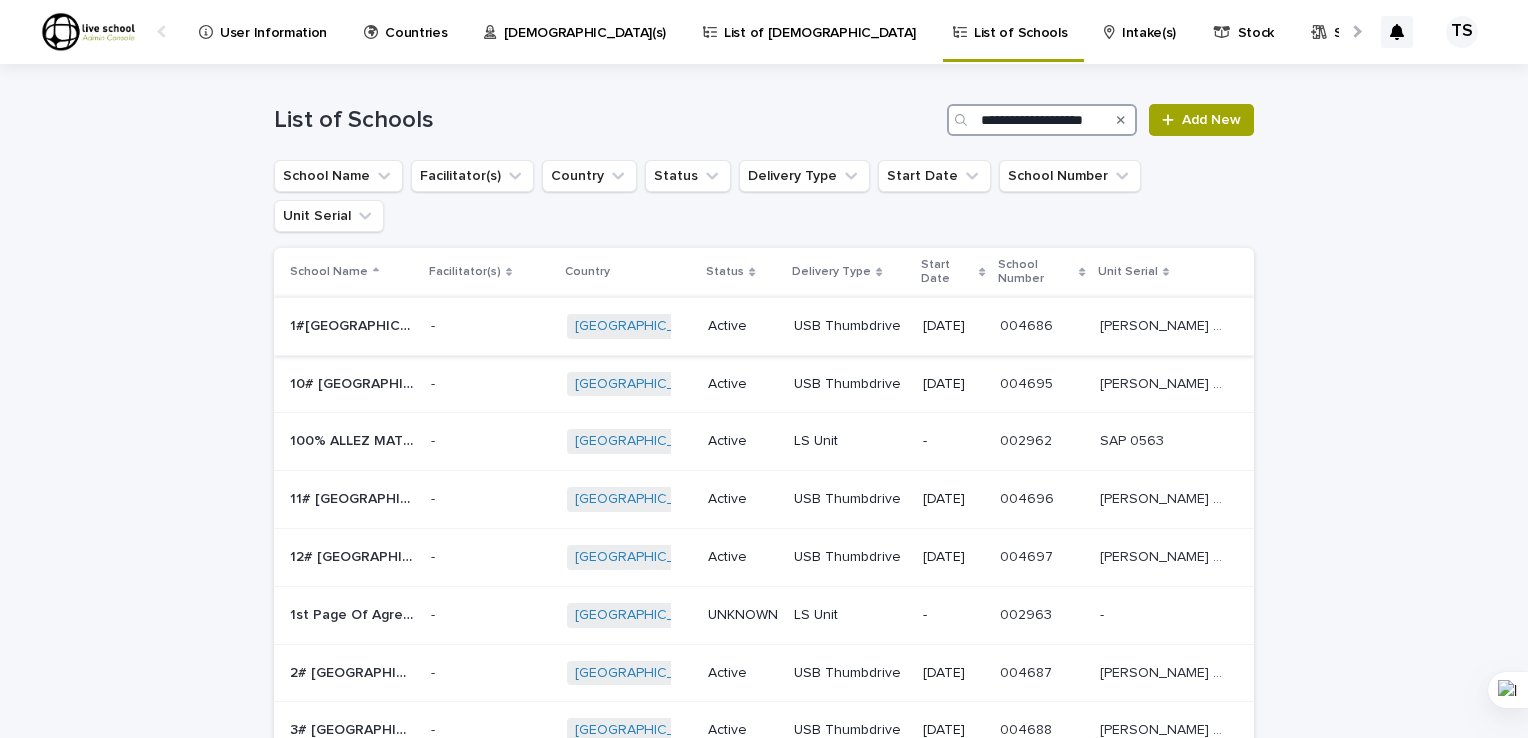 scroll, scrollTop: 0, scrollLeft: 30, axis: horizontal 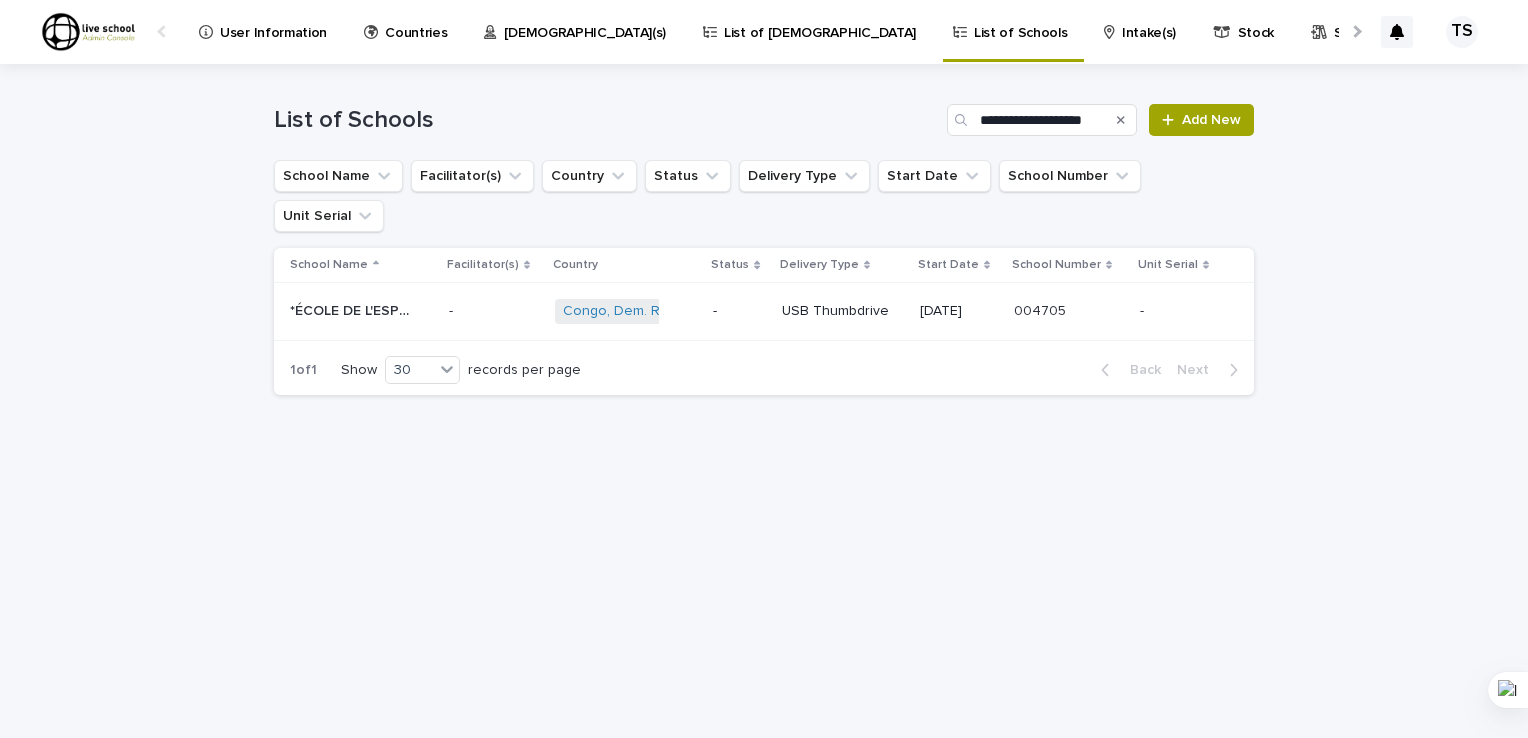click on "-" at bounding box center (739, 311) 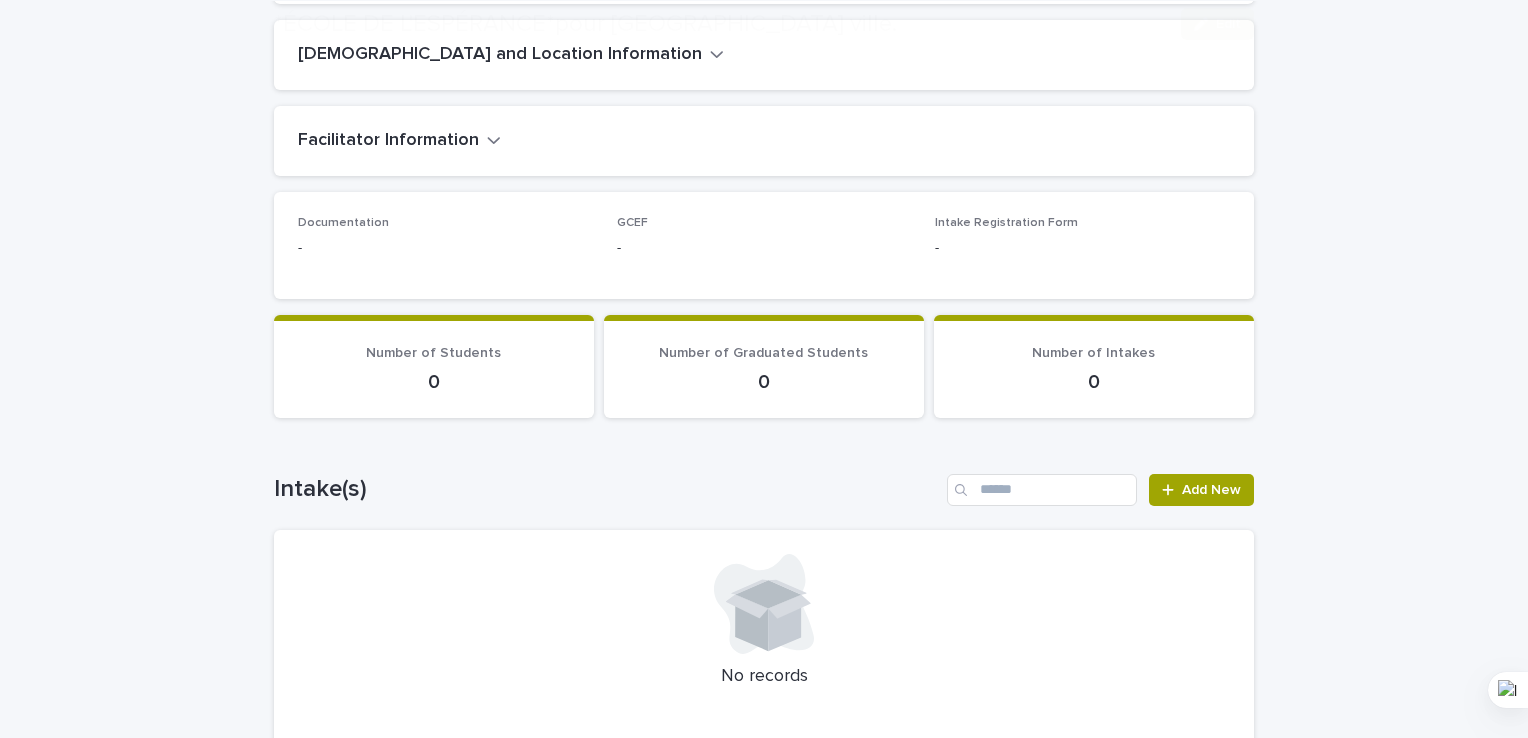 scroll, scrollTop: 444, scrollLeft: 0, axis: vertical 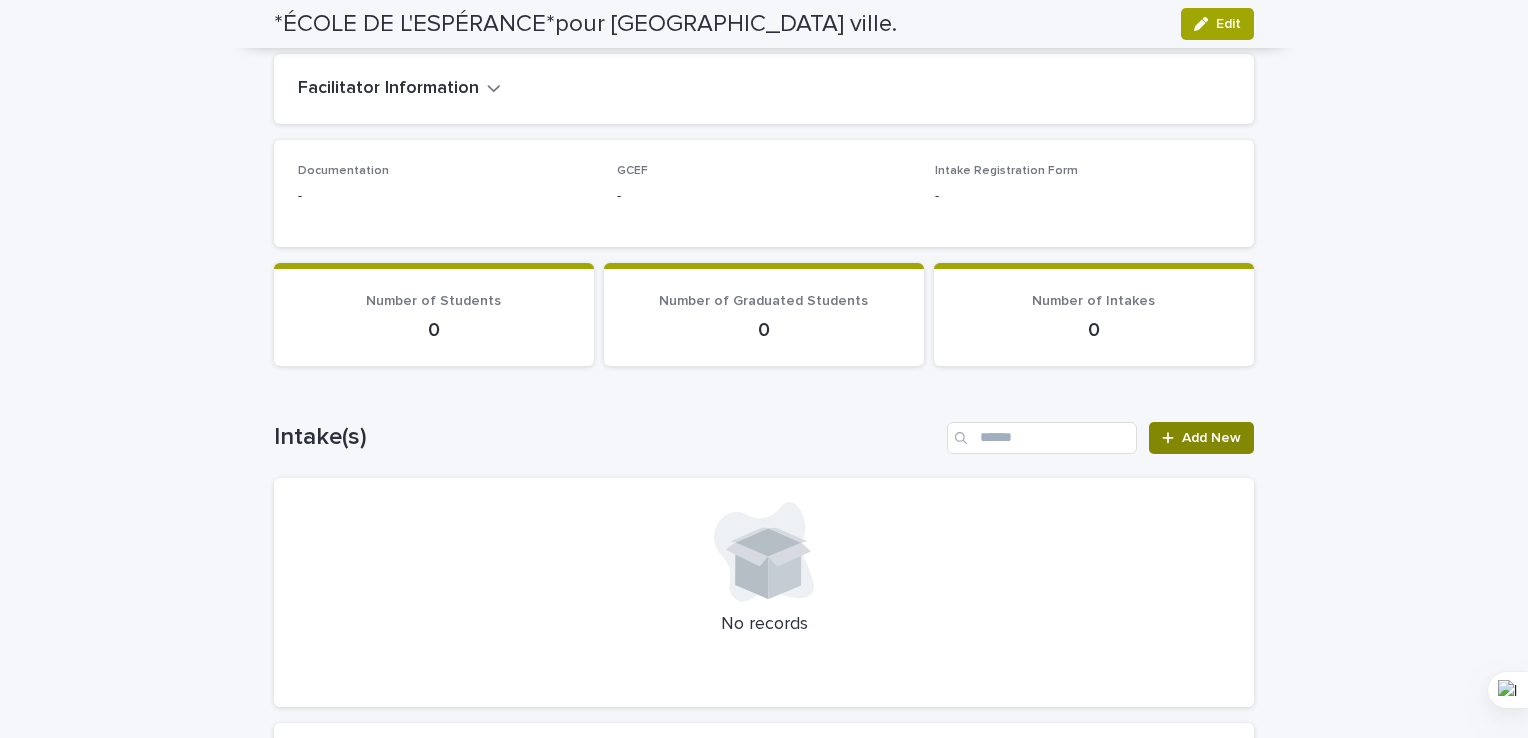 click on "Add New" at bounding box center [1211, 438] 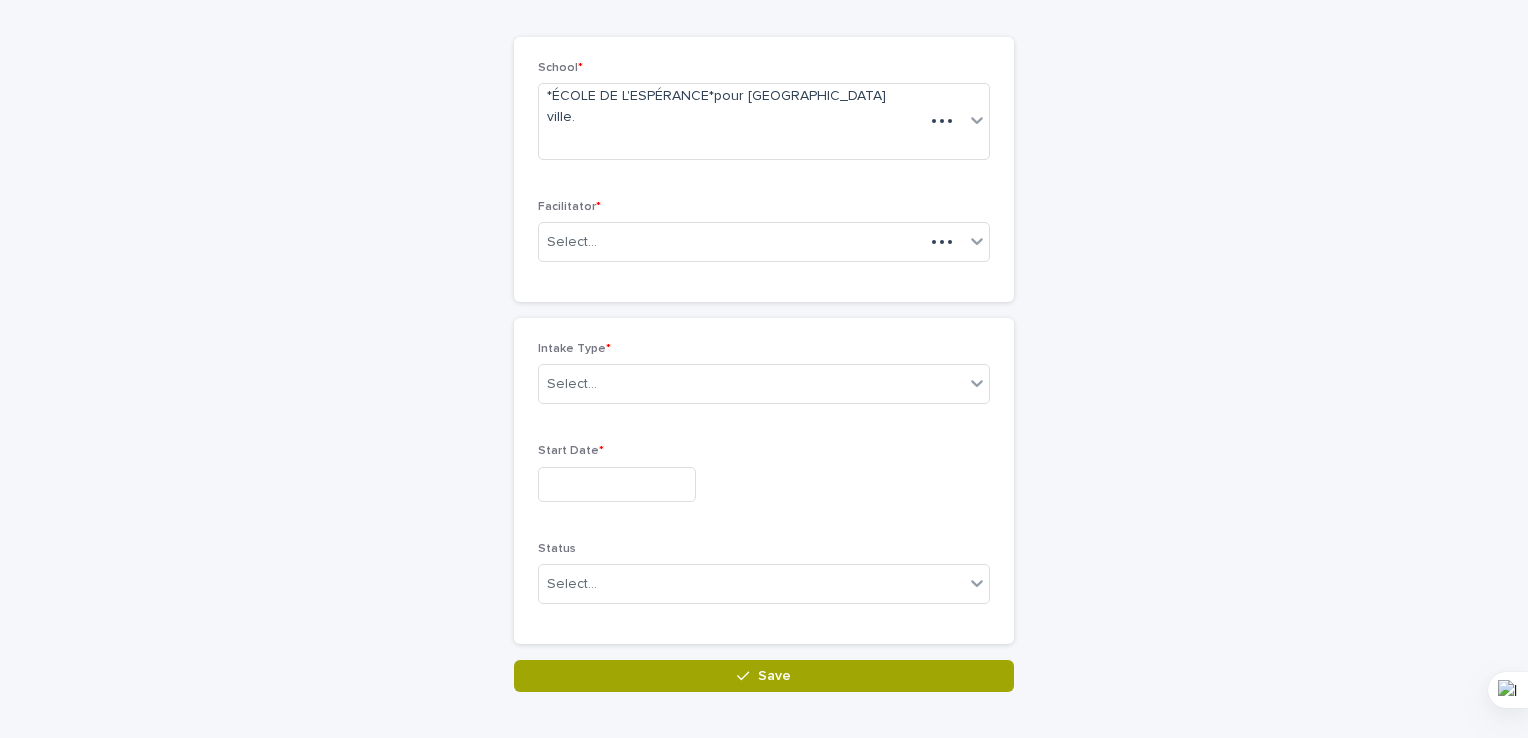 scroll, scrollTop: 0, scrollLeft: 0, axis: both 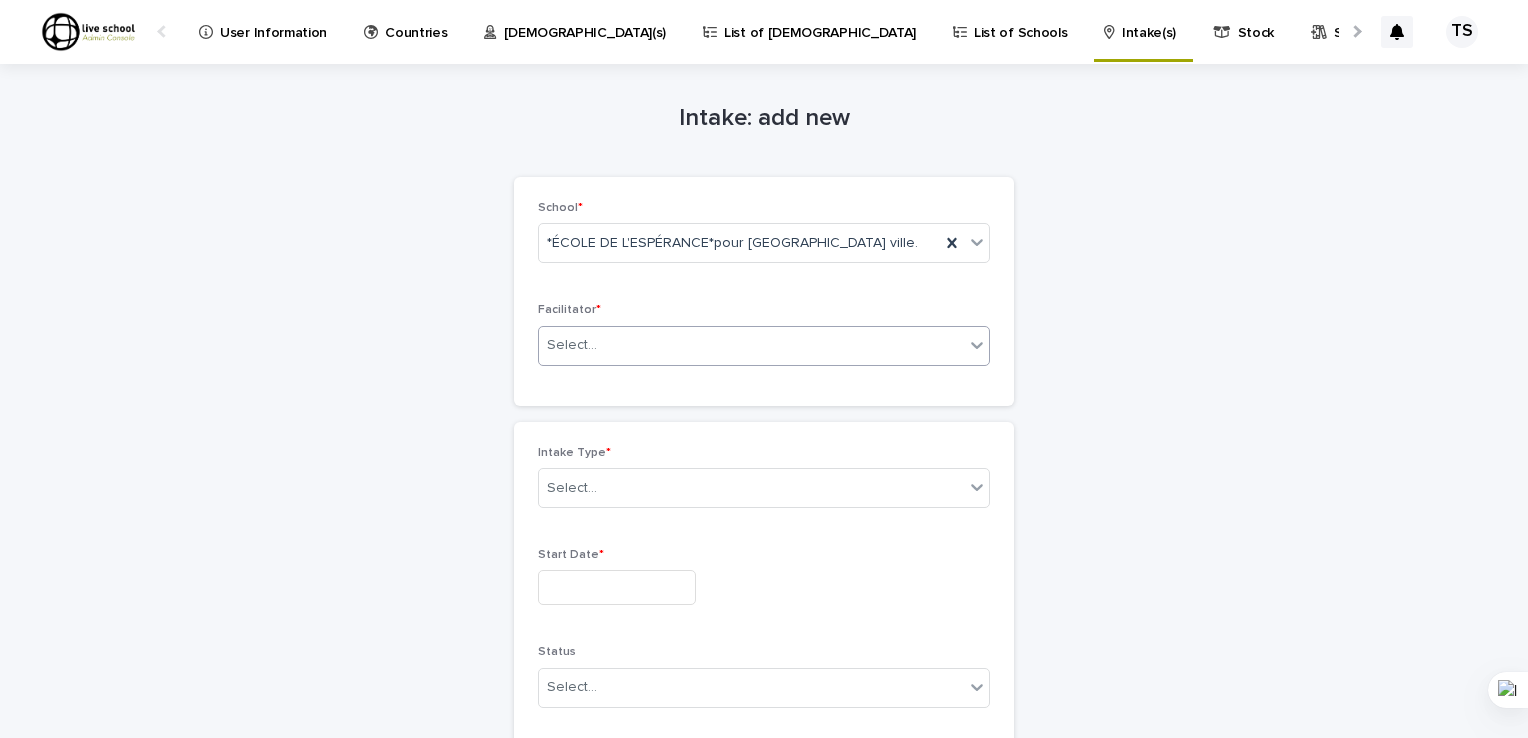 click 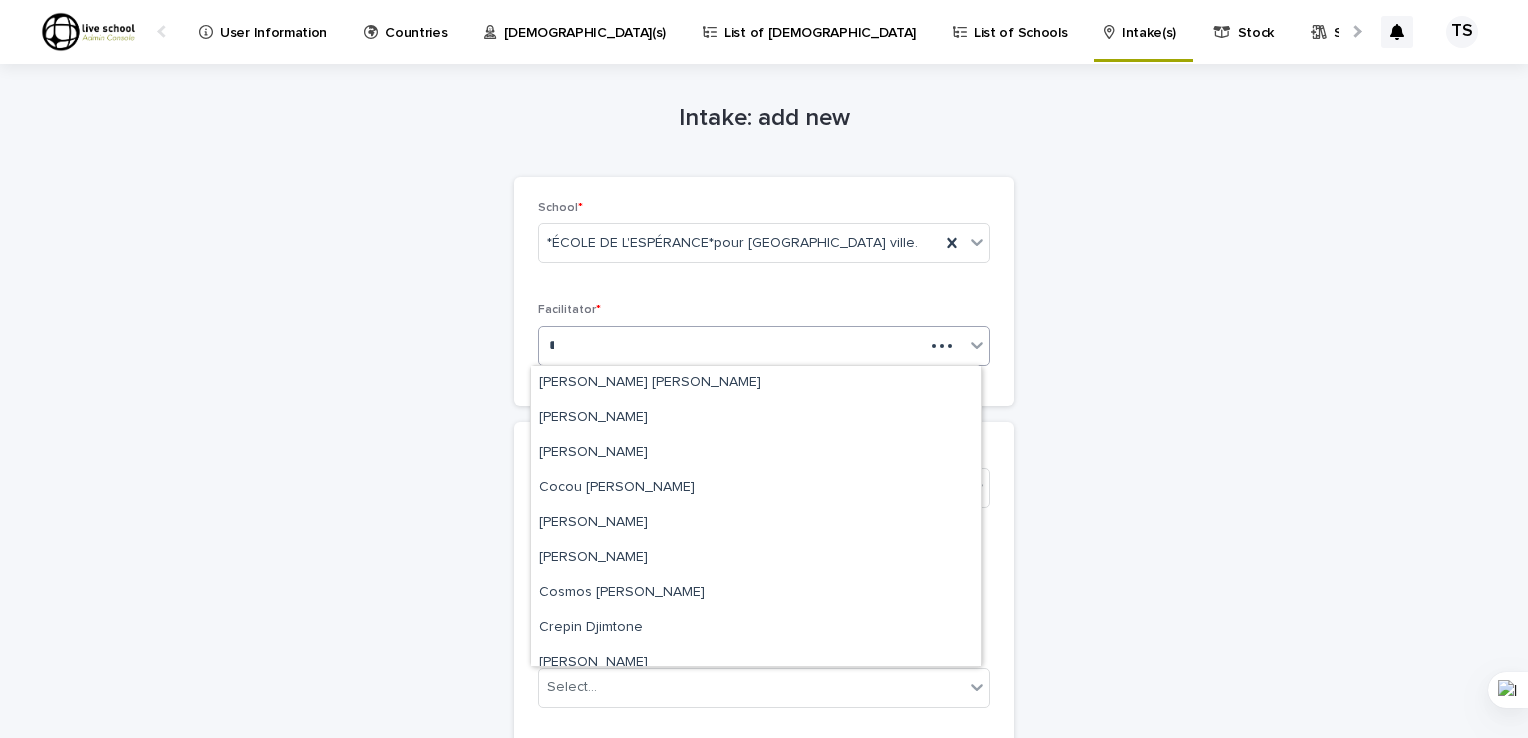 scroll, scrollTop: 0, scrollLeft: 0, axis: both 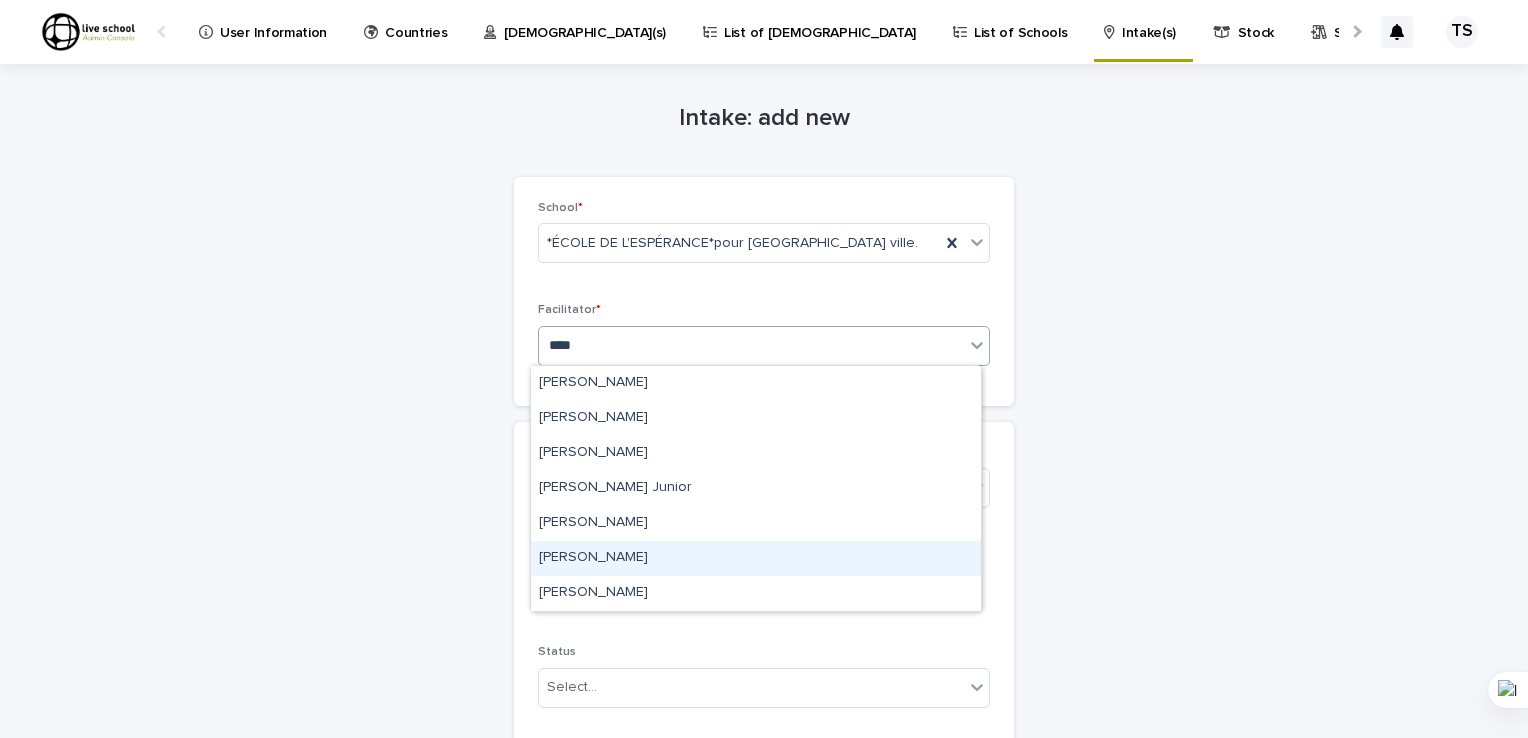 type on "****" 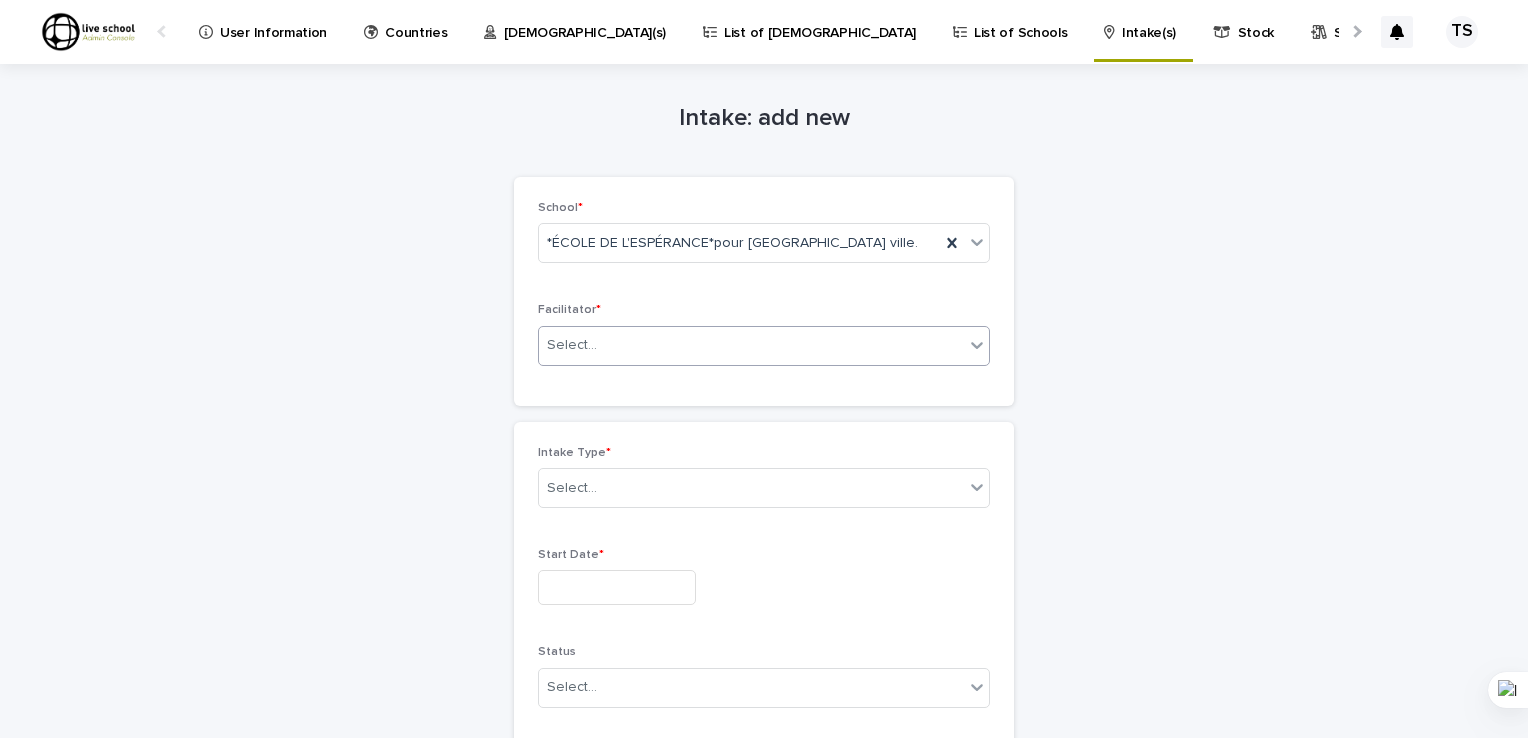 click 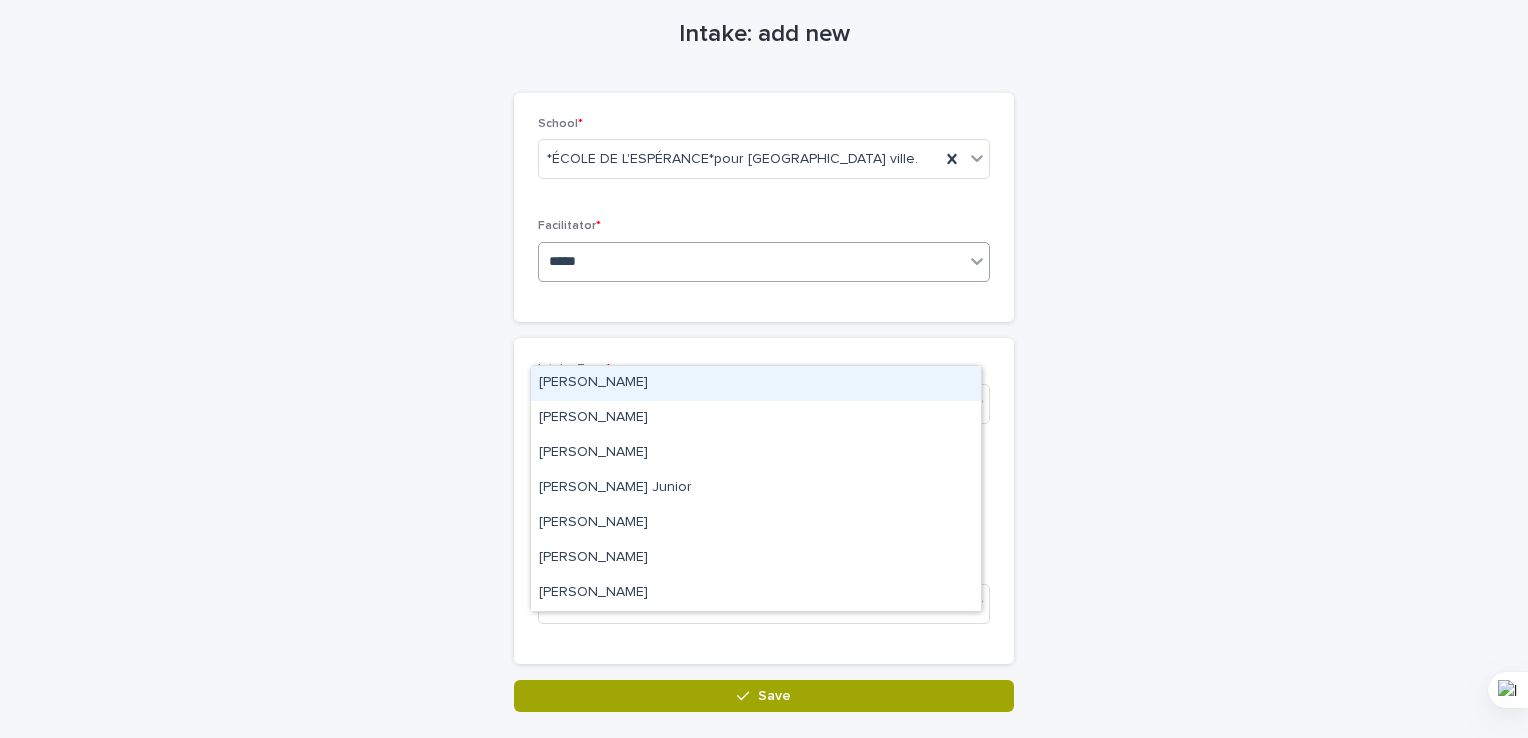 scroll, scrollTop: 0, scrollLeft: 0, axis: both 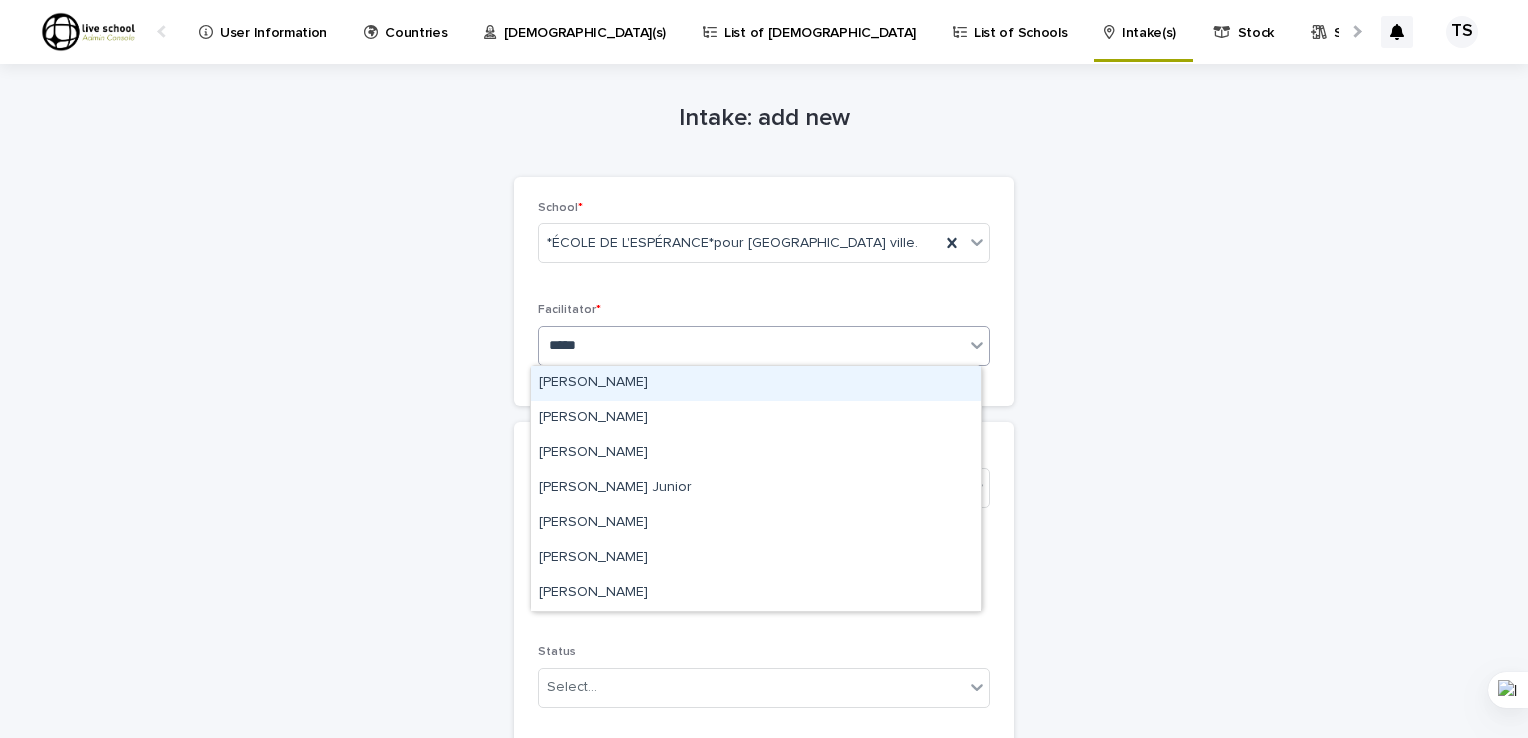 type on "*****" 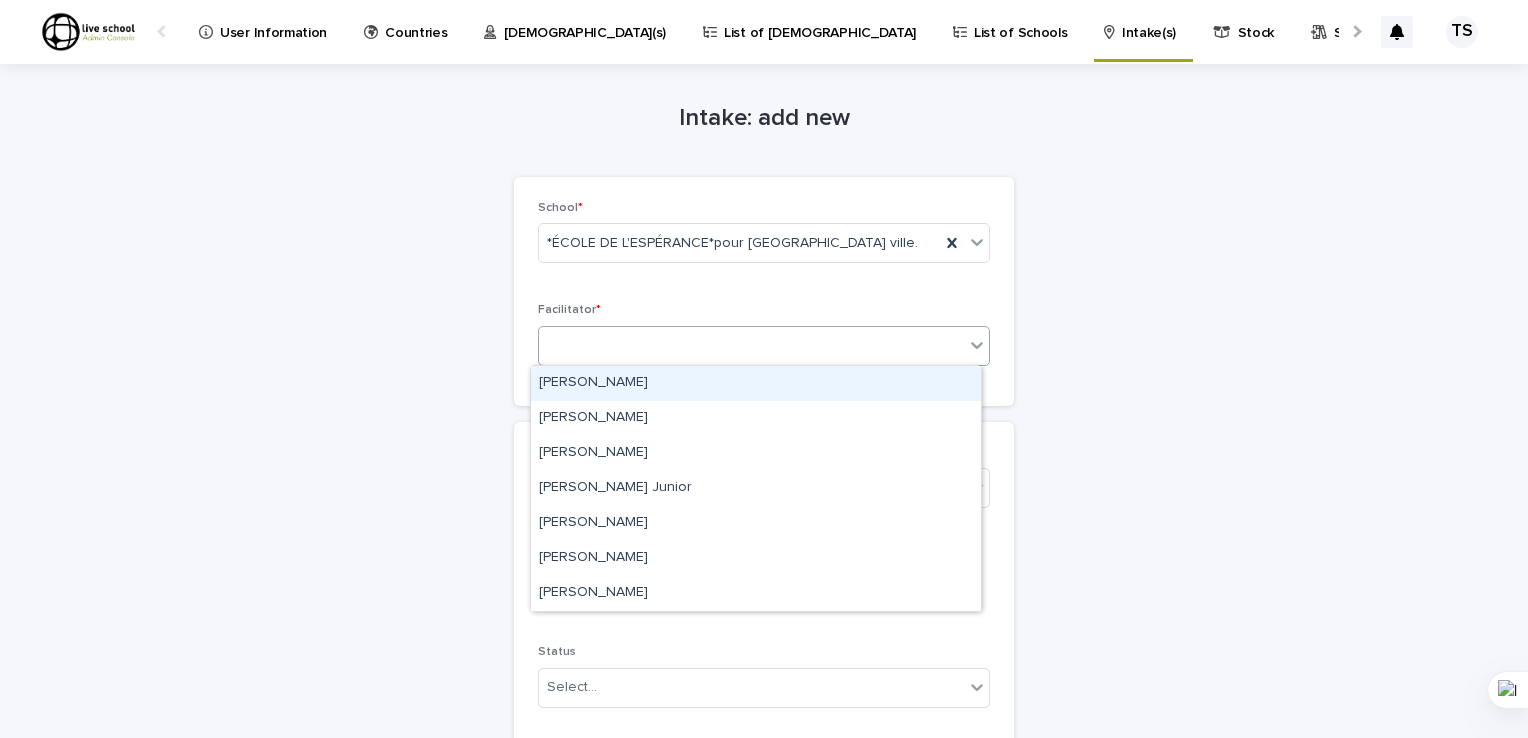 click on "Intake: add new Loading... Saving… Loading... Saving… Loading... Saving… School * *ÉCOLE DE L'ESPÉRANCE*pour [GEOGRAPHIC_DATA] ville. Facilitator *      option [PERSON_NAME] focused, 1 of 7. 7 results available for search term jerem. Use Up and Down to choose options, press Enter to select the currently focused option, press Escape to exit the menu, press Tab to select the option and exit the menu. jerem Intake Type * Select... Start Date * Status Select... Sorry, there was an error saving your record. Please try again. Please fill out the required fields above. Save" at bounding box center (764, 430) 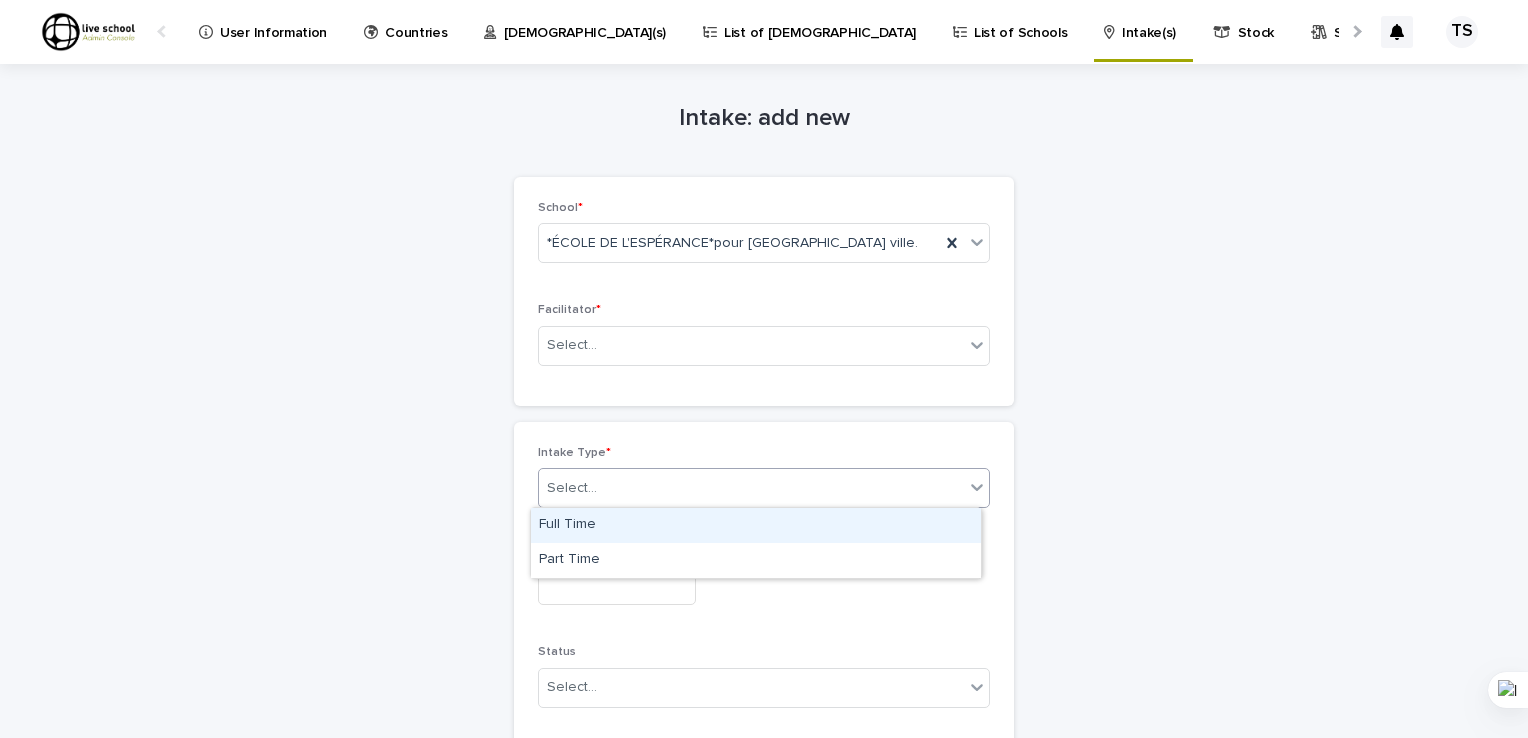 click 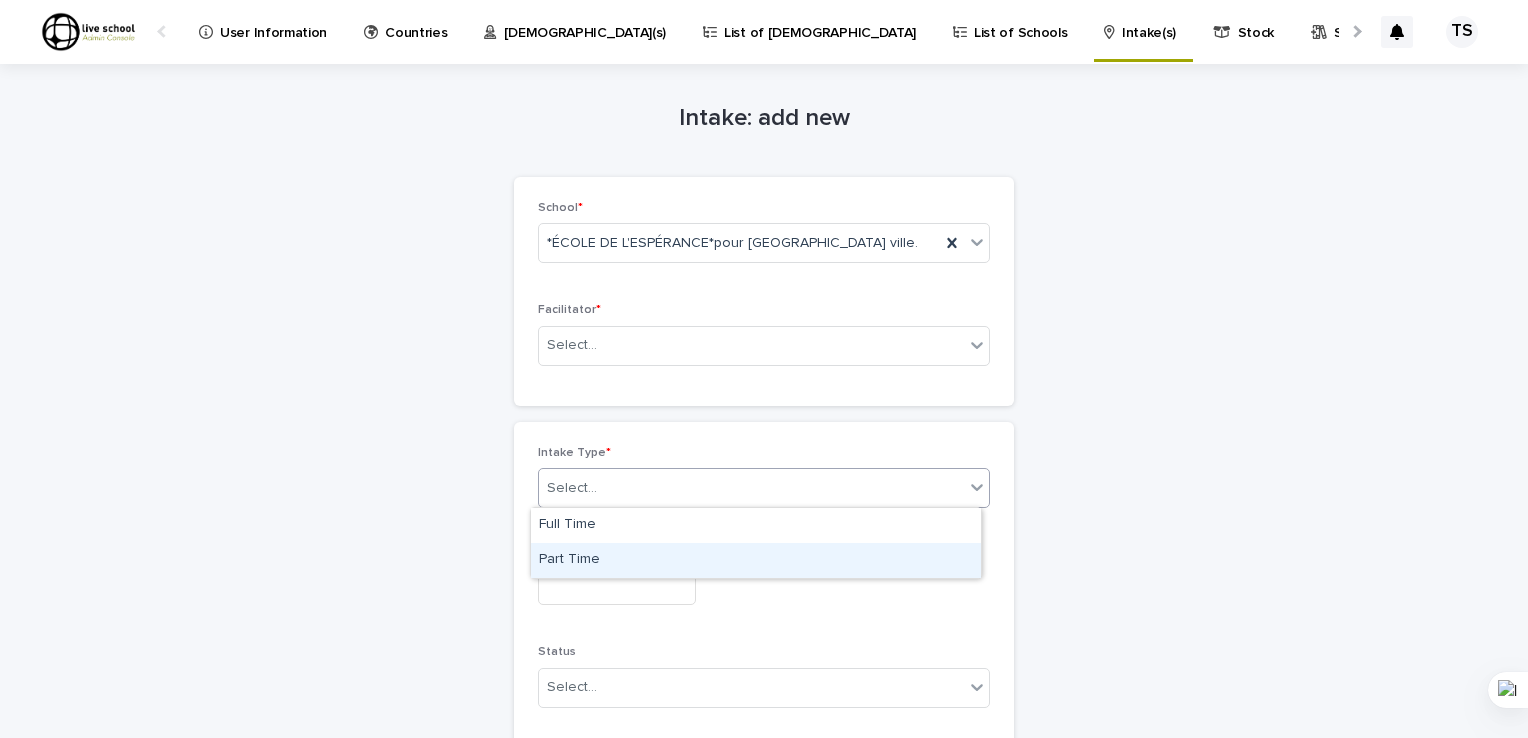 click on "Part Time" at bounding box center (756, 560) 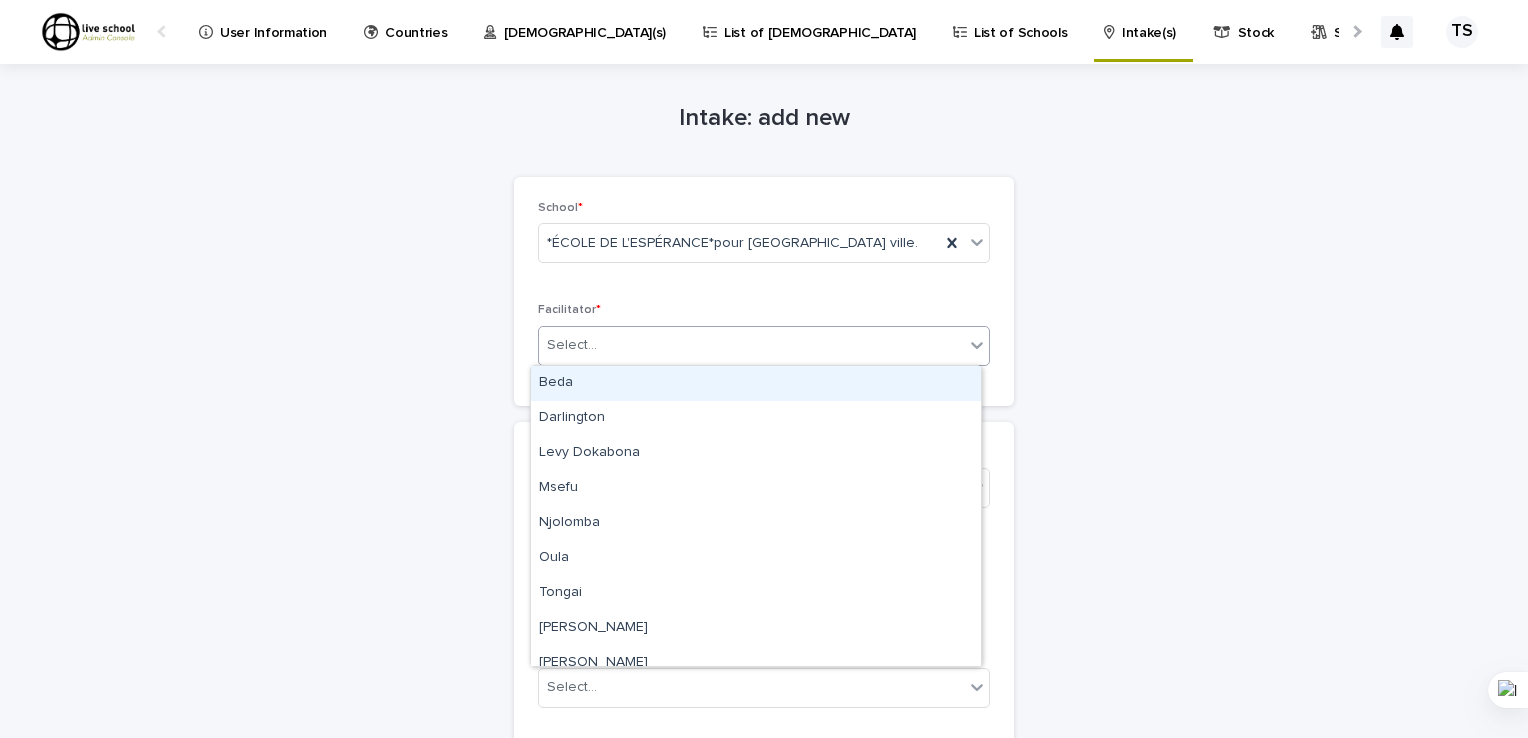 click 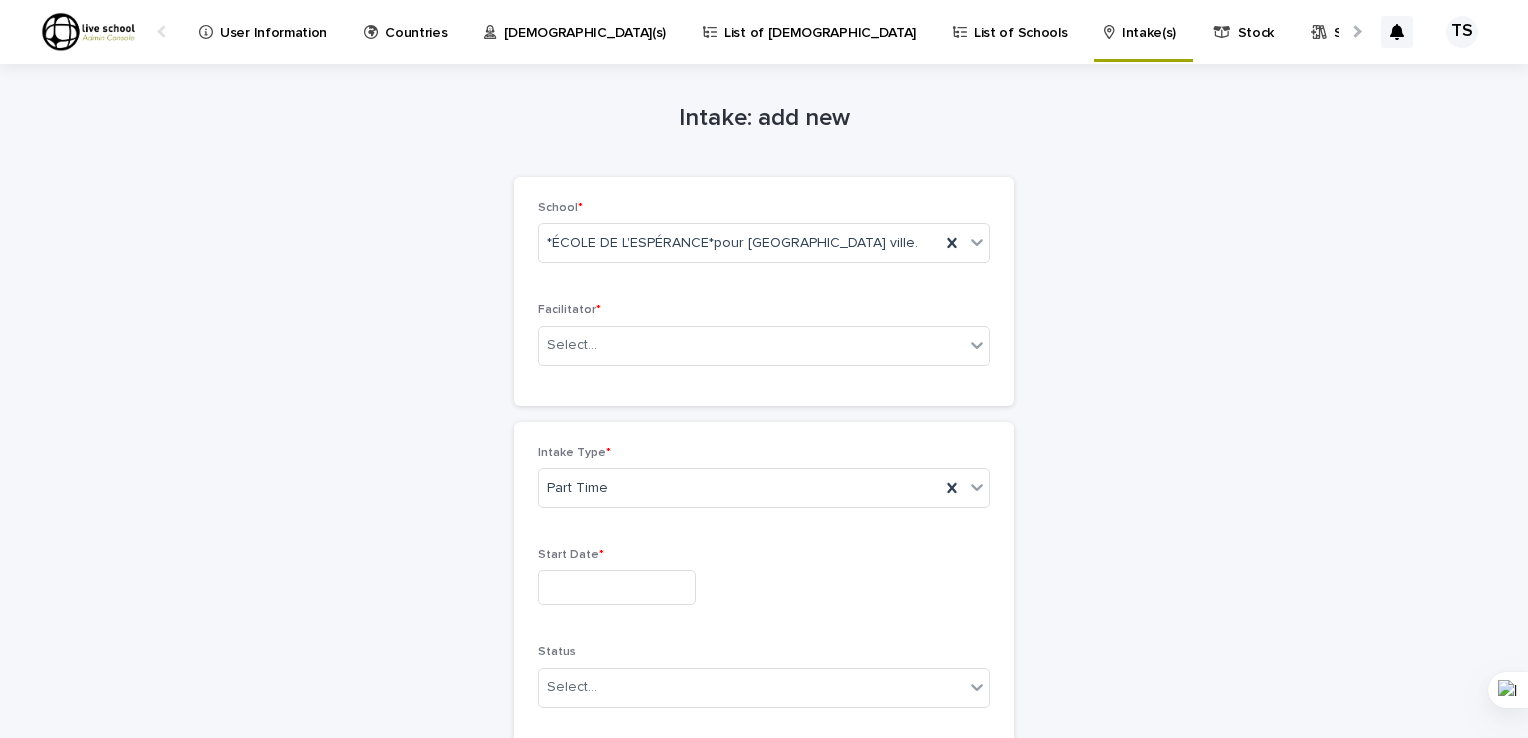 click on "Intake: add new Loading... Saving… Loading... Saving… Loading... Saving… School * *ÉCOLE DE L'ESPÉRANCE*pour [GEOGRAPHIC_DATA] ville. Facilitator * Select... Intake Type * Part Time Start Date * Status Select... Sorry, there was an error saving your record. Please try again. Please fill out the required fields above. Save" at bounding box center (764, 430) 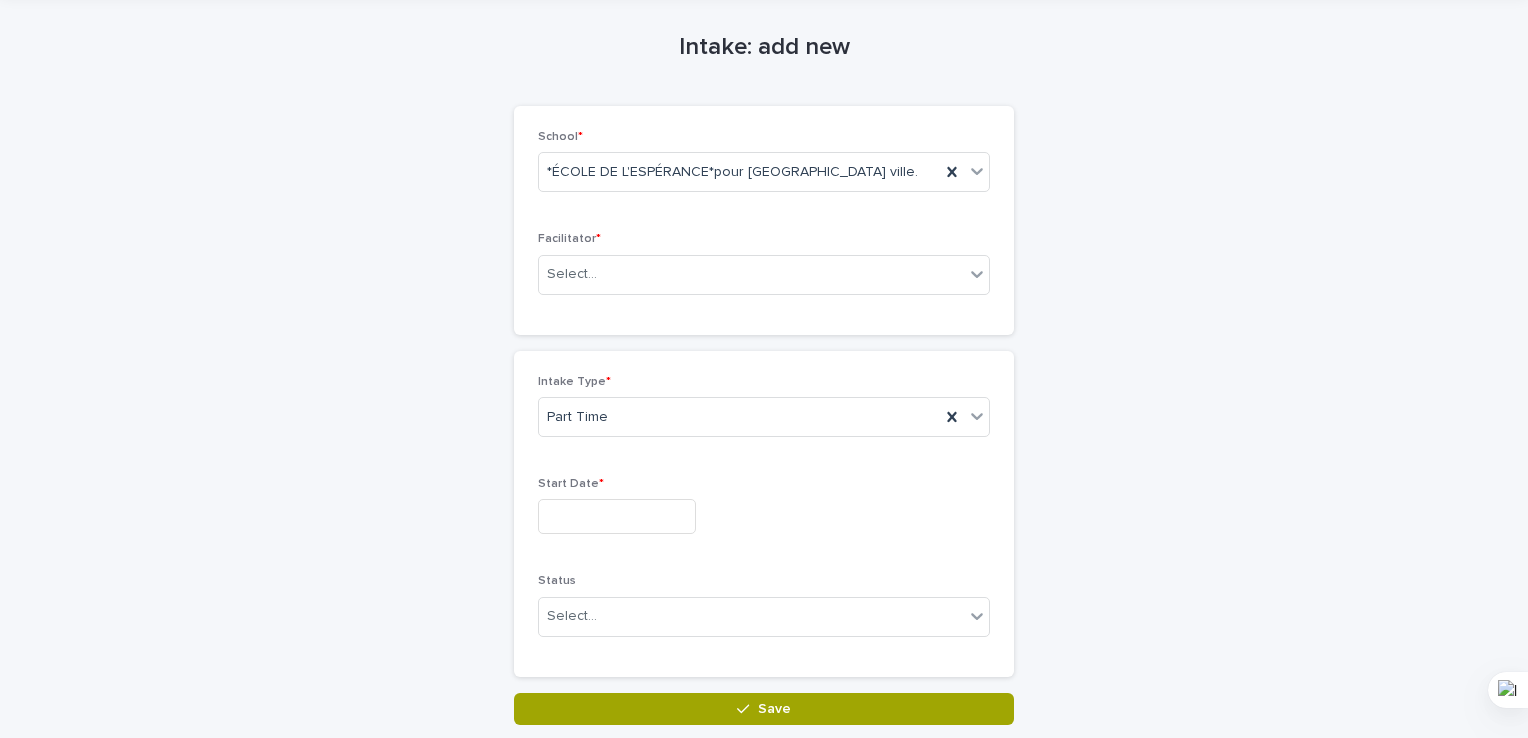 scroll, scrollTop: 100, scrollLeft: 0, axis: vertical 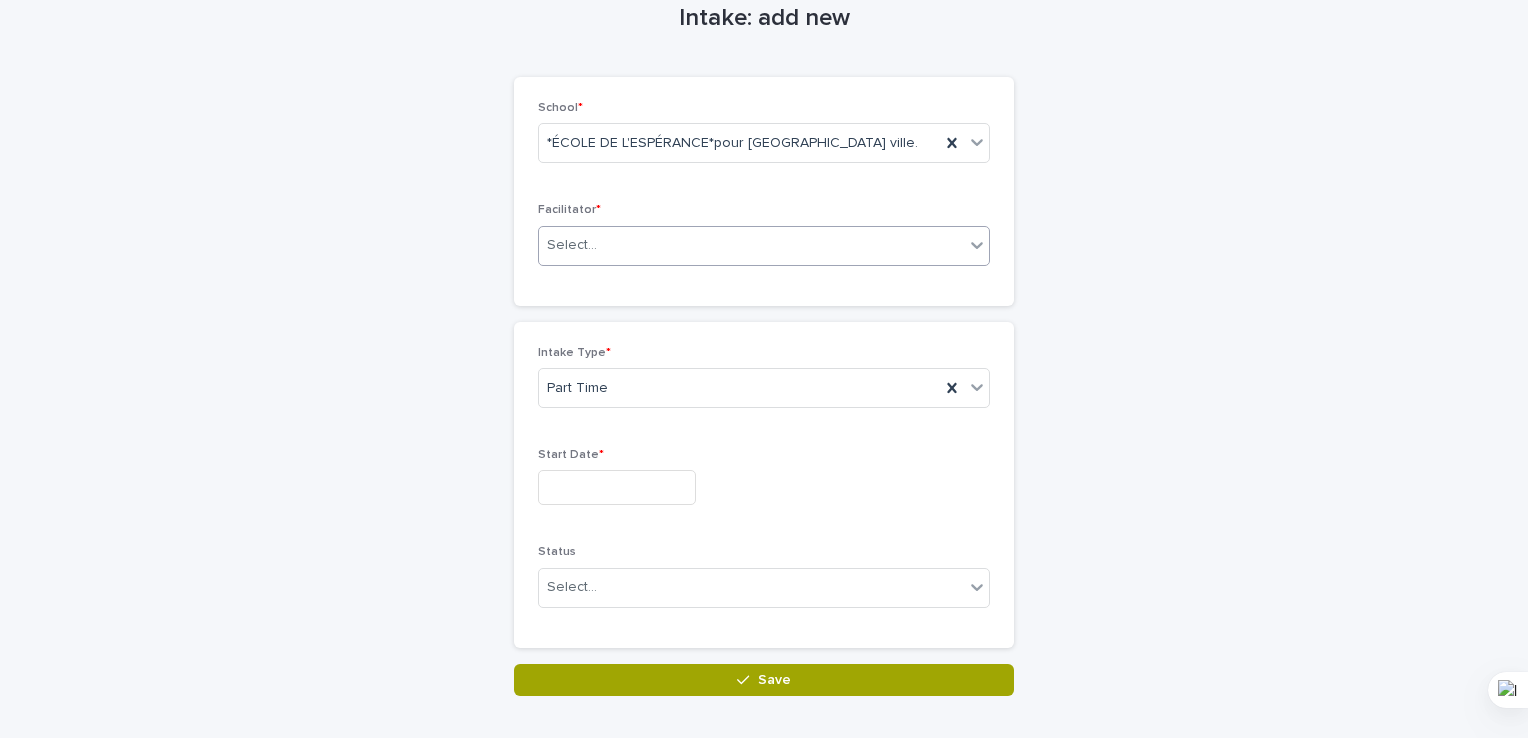 click 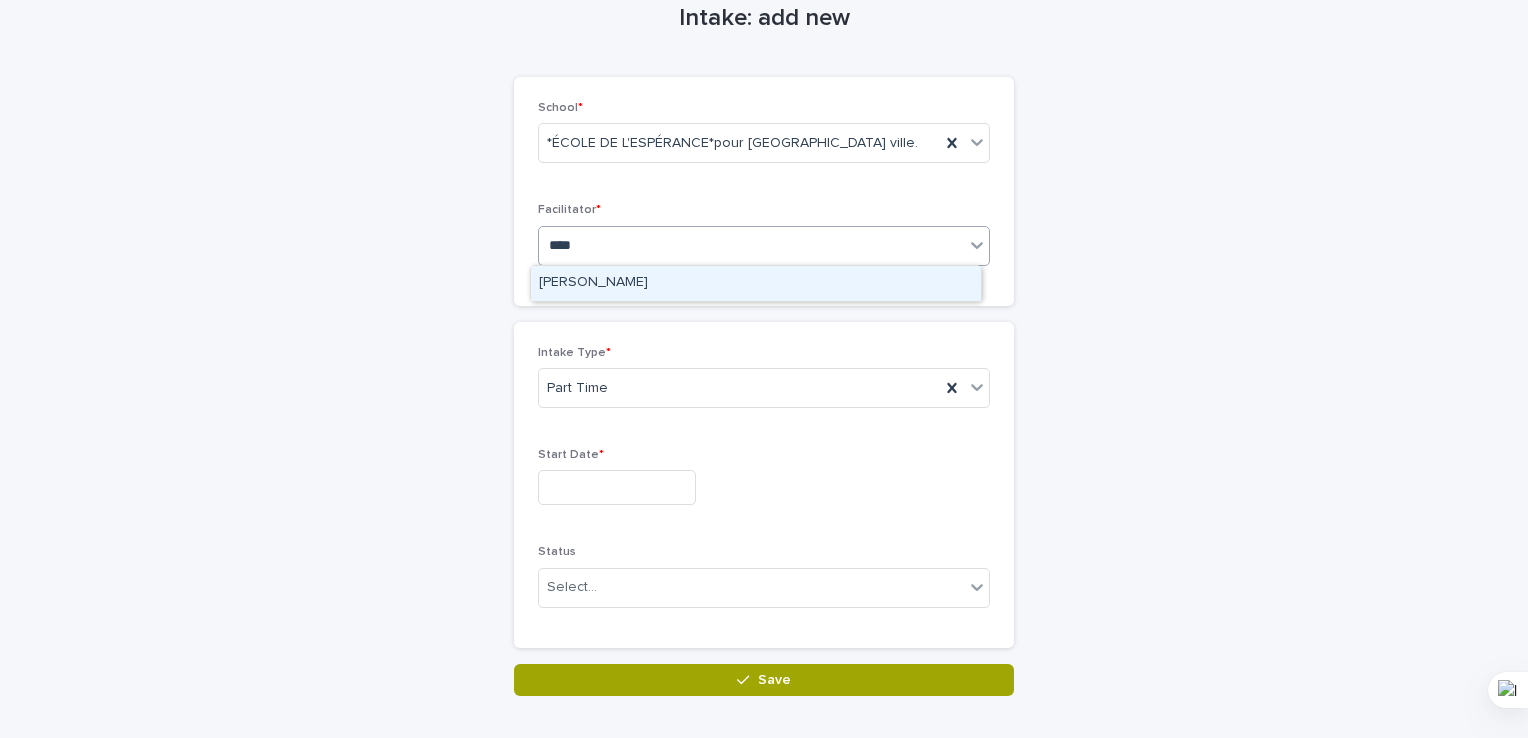 type on "****" 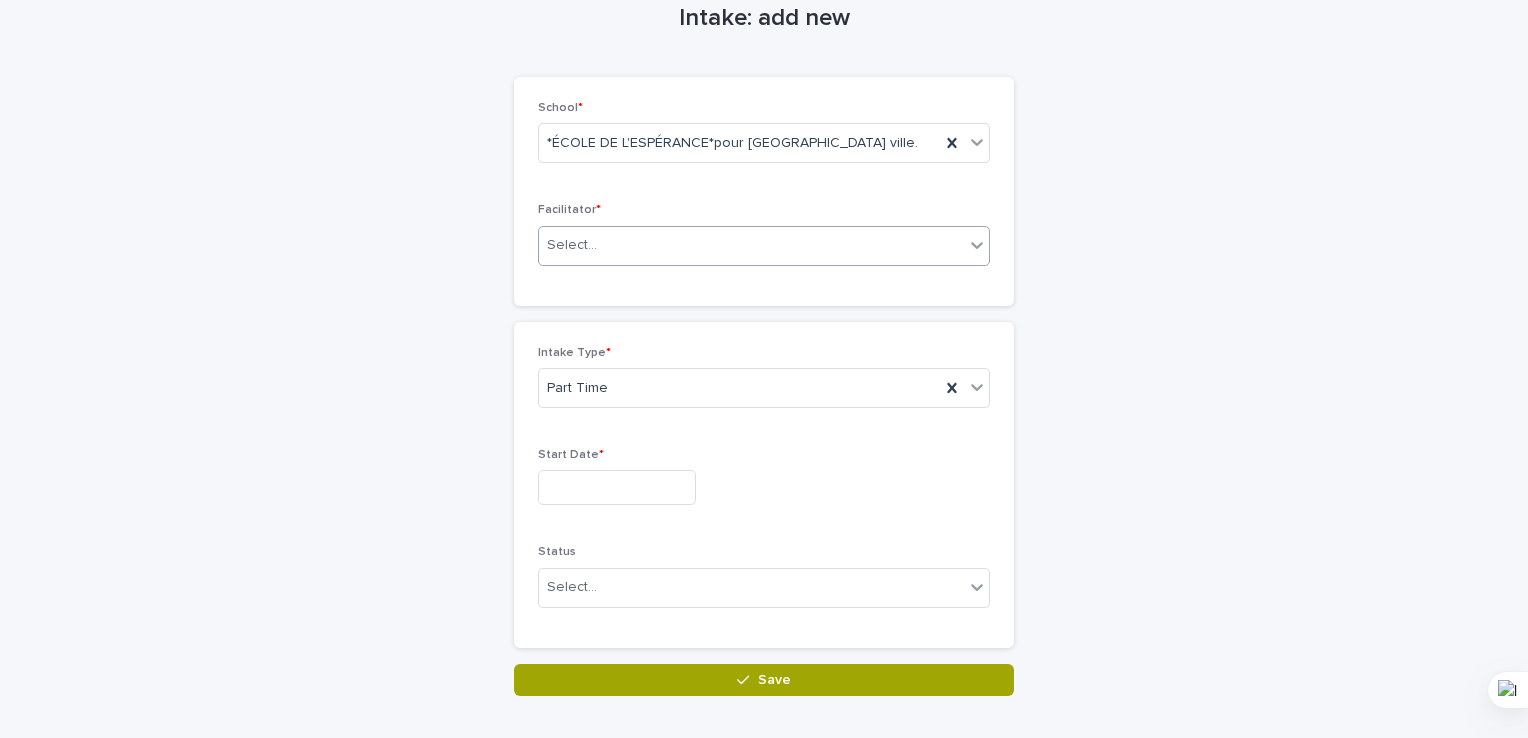 click 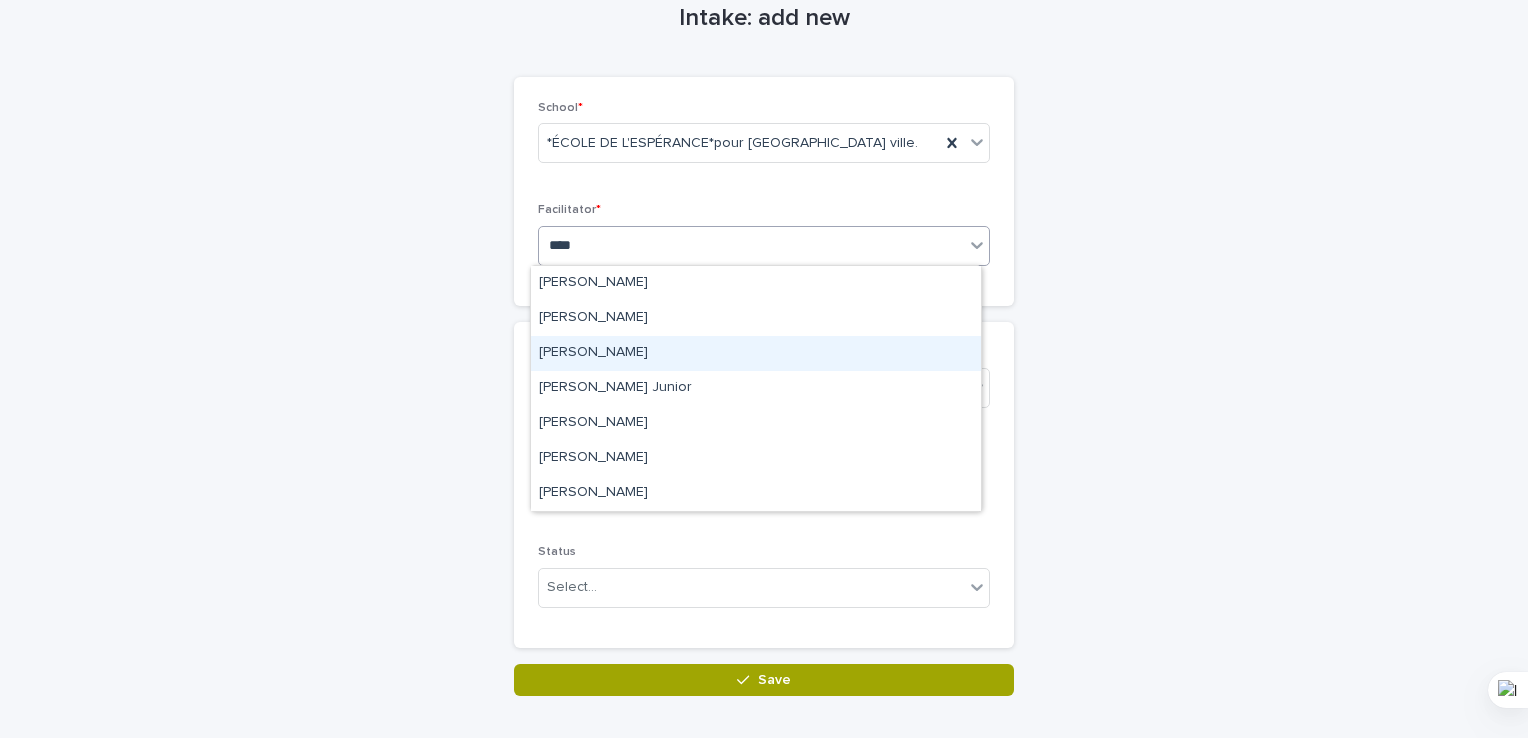type on "****" 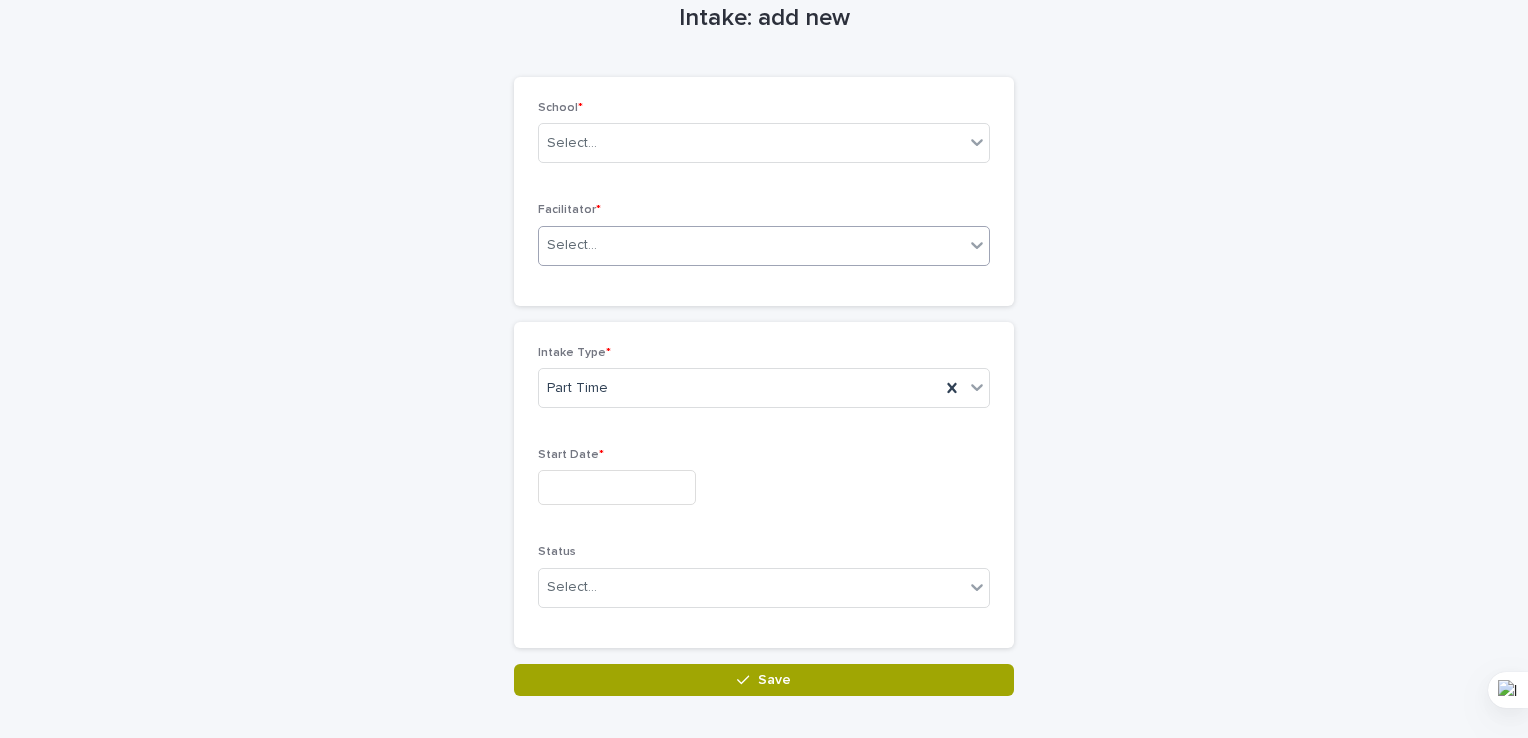 click on "Select..." at bounding box center [751, 245] 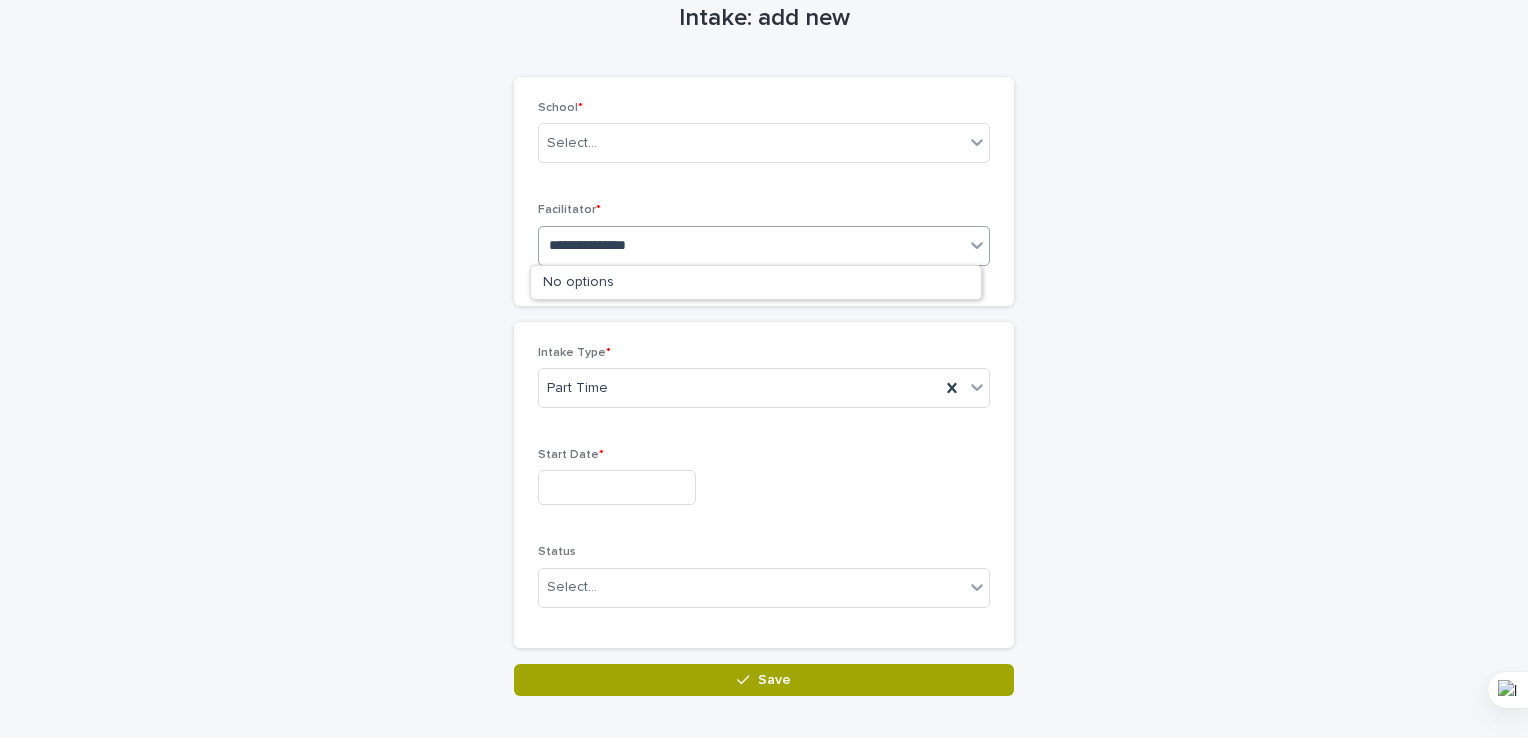 type on "**********" 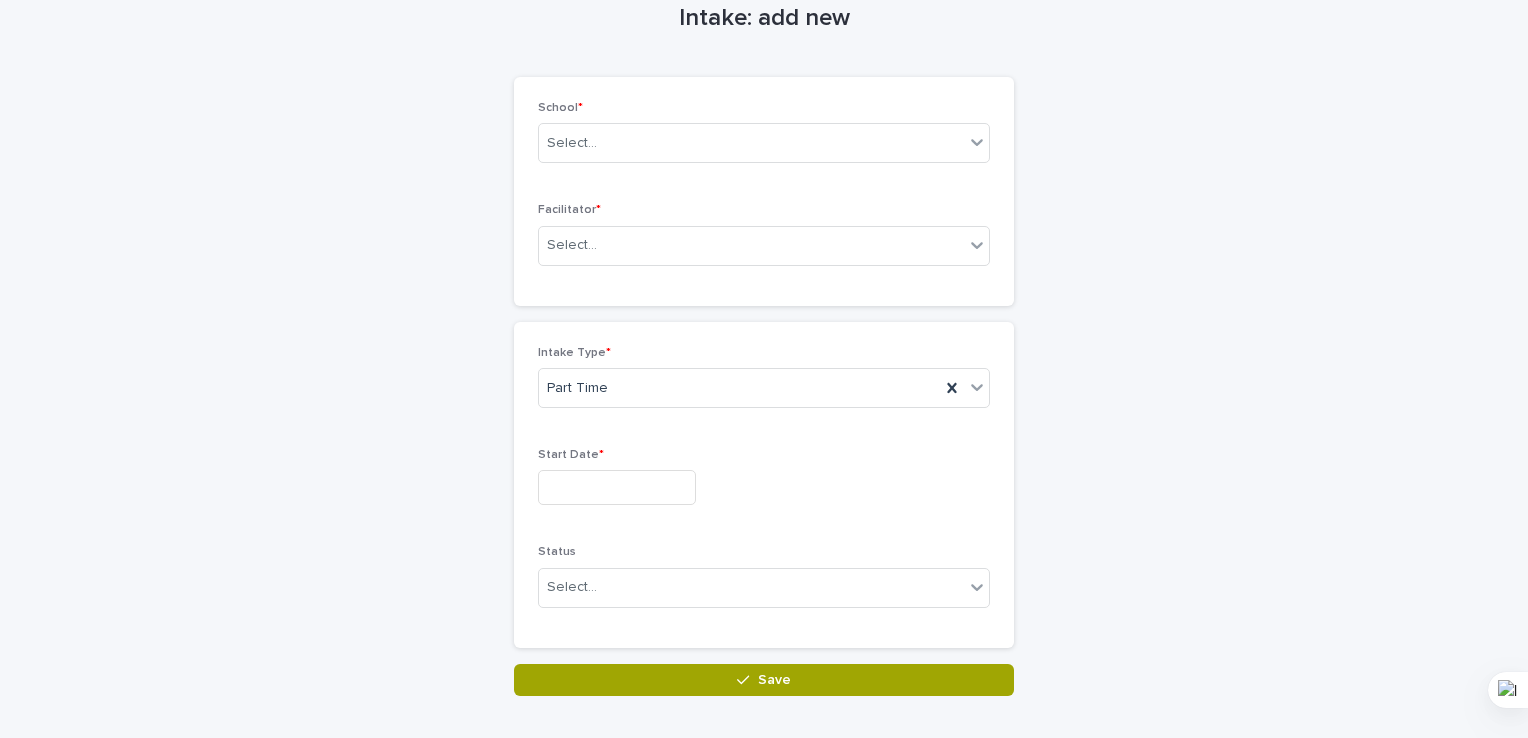 click on "School * Select... Facilitator * Select..." at bounding box center (764, 191) 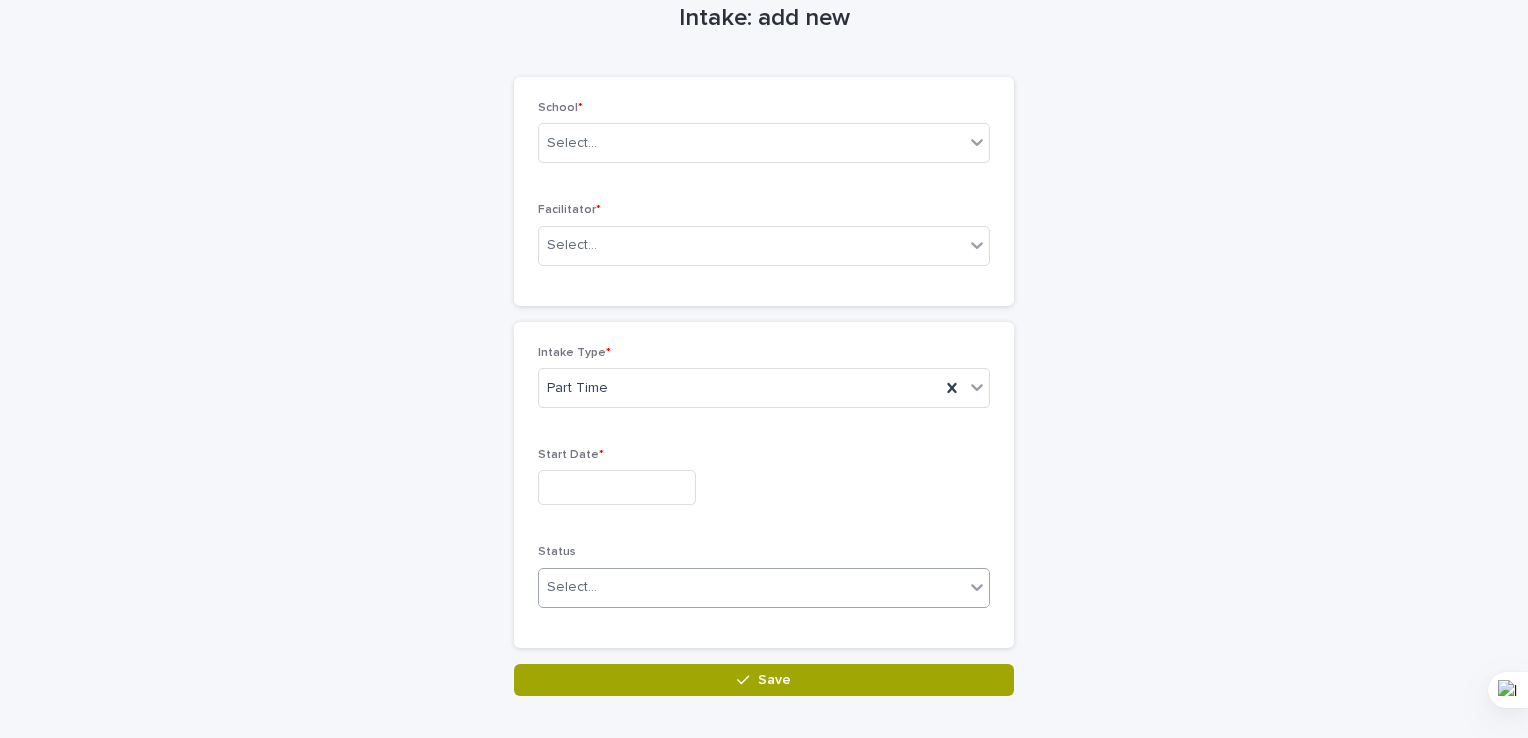 click 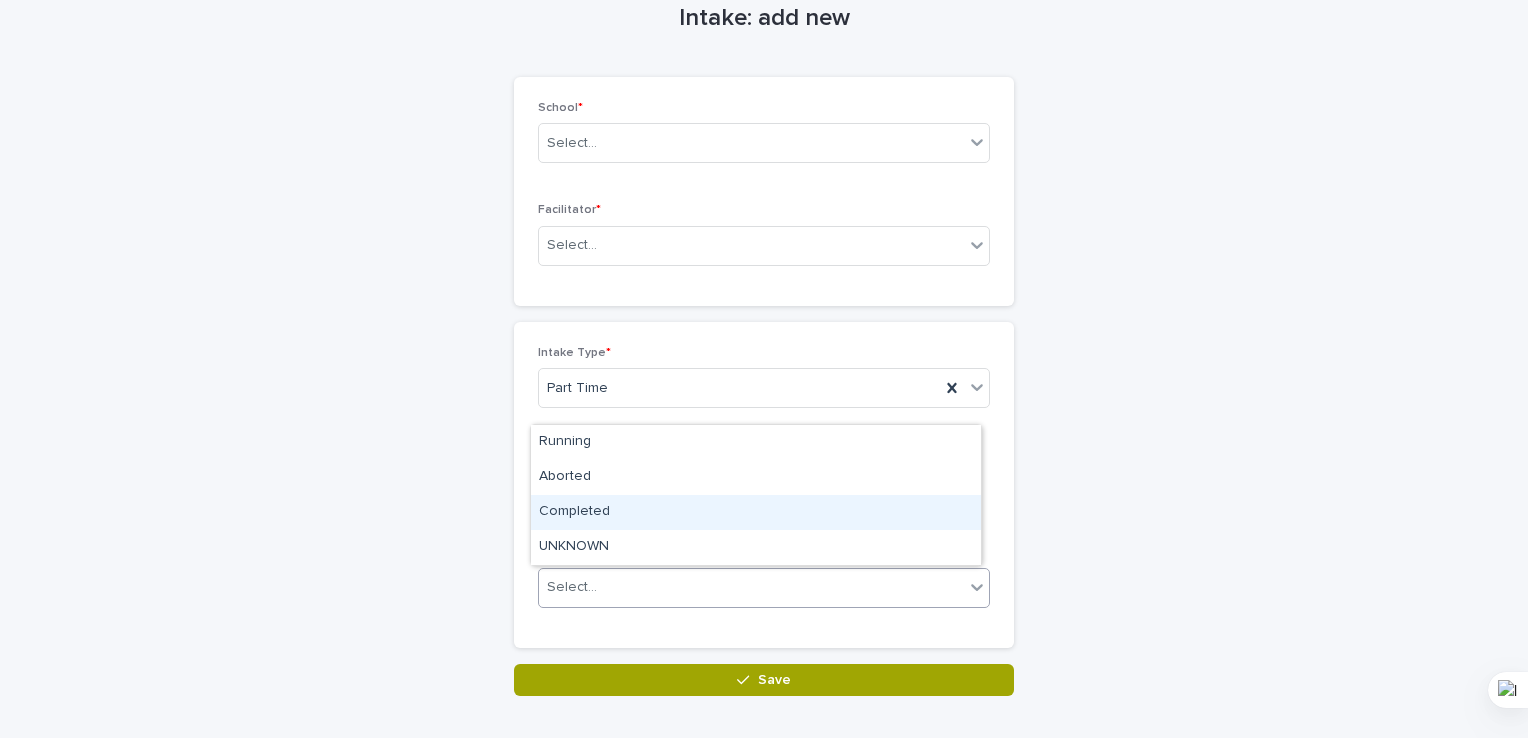 click on "Completed" at bounding box center [756, 512] 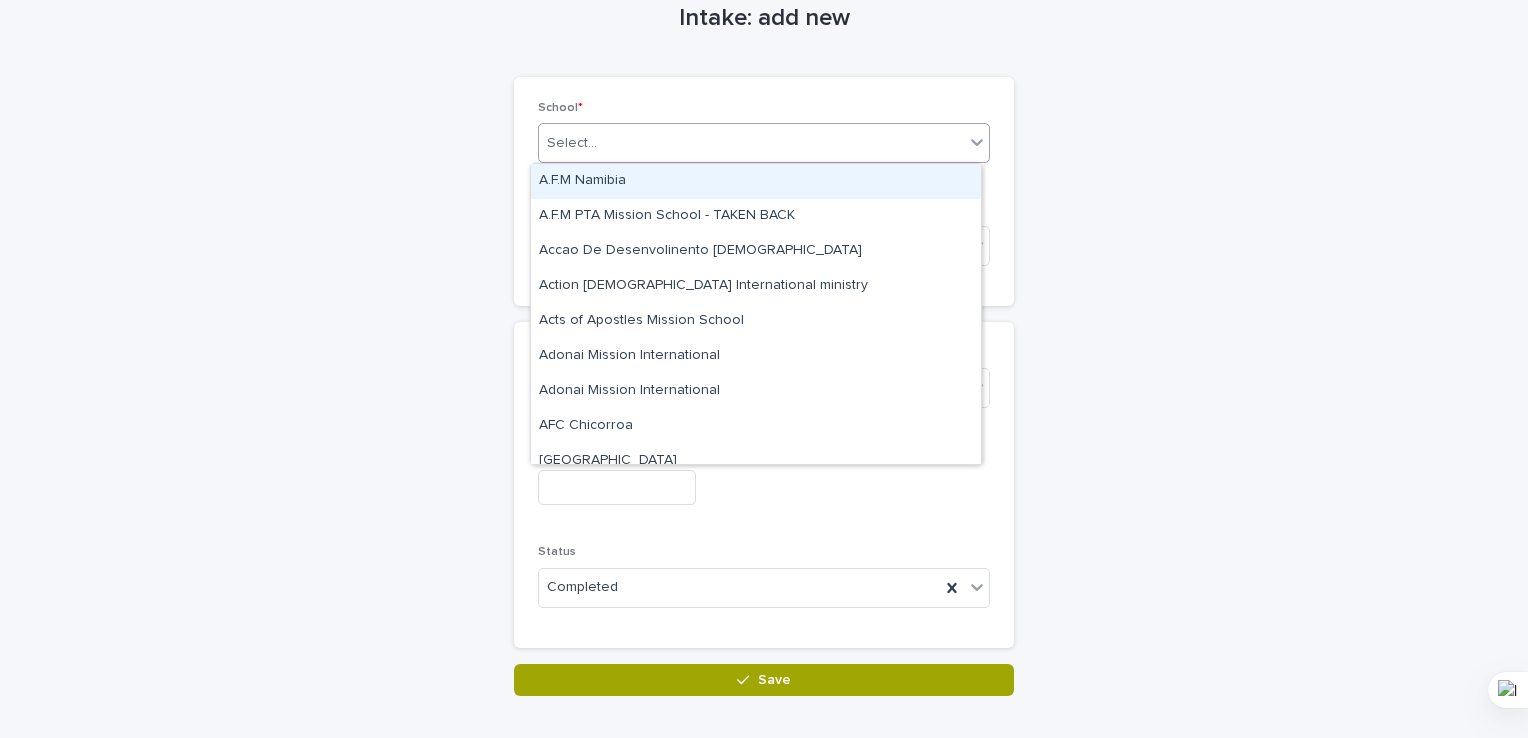 click 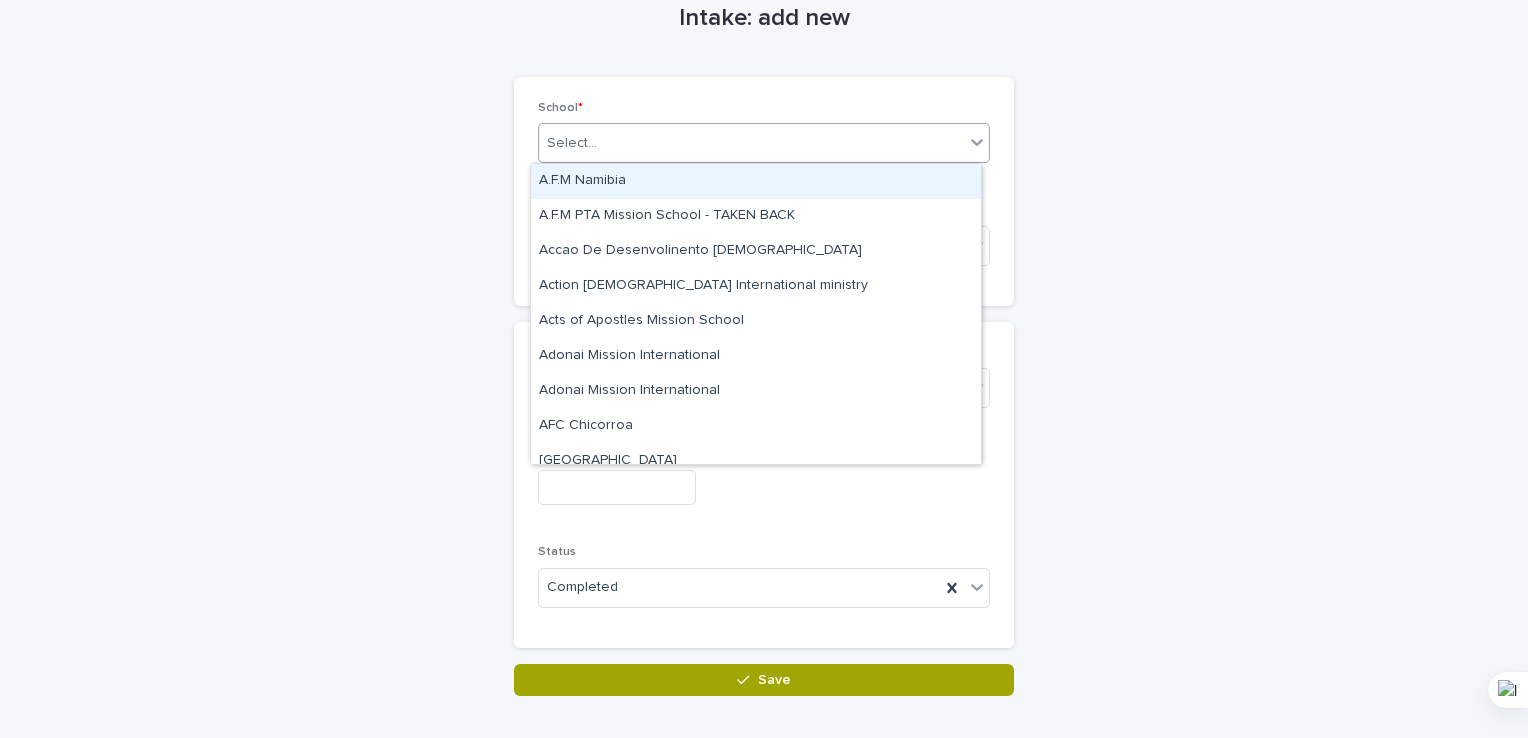 click on "Select..." at bounding box center (751, 143) 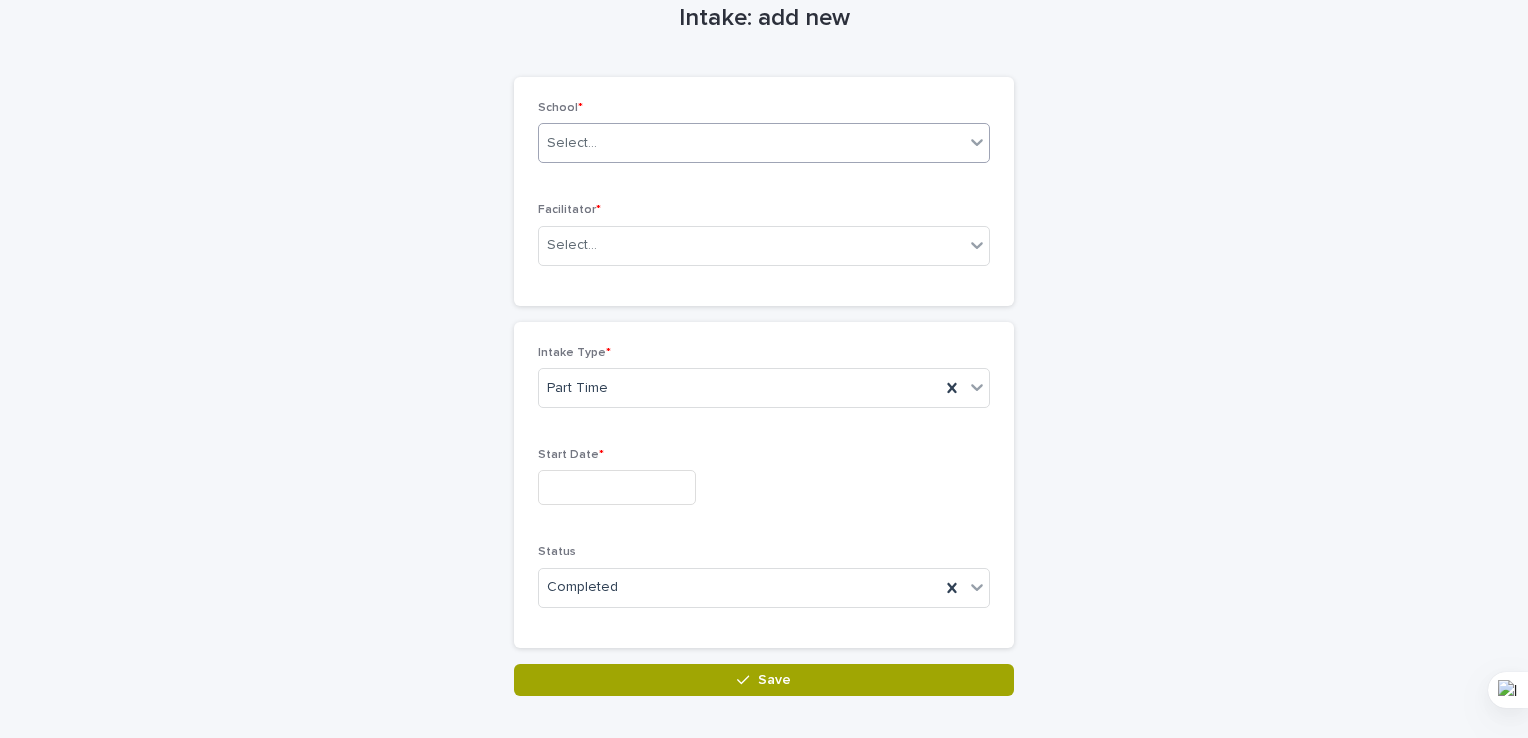 type on "*" 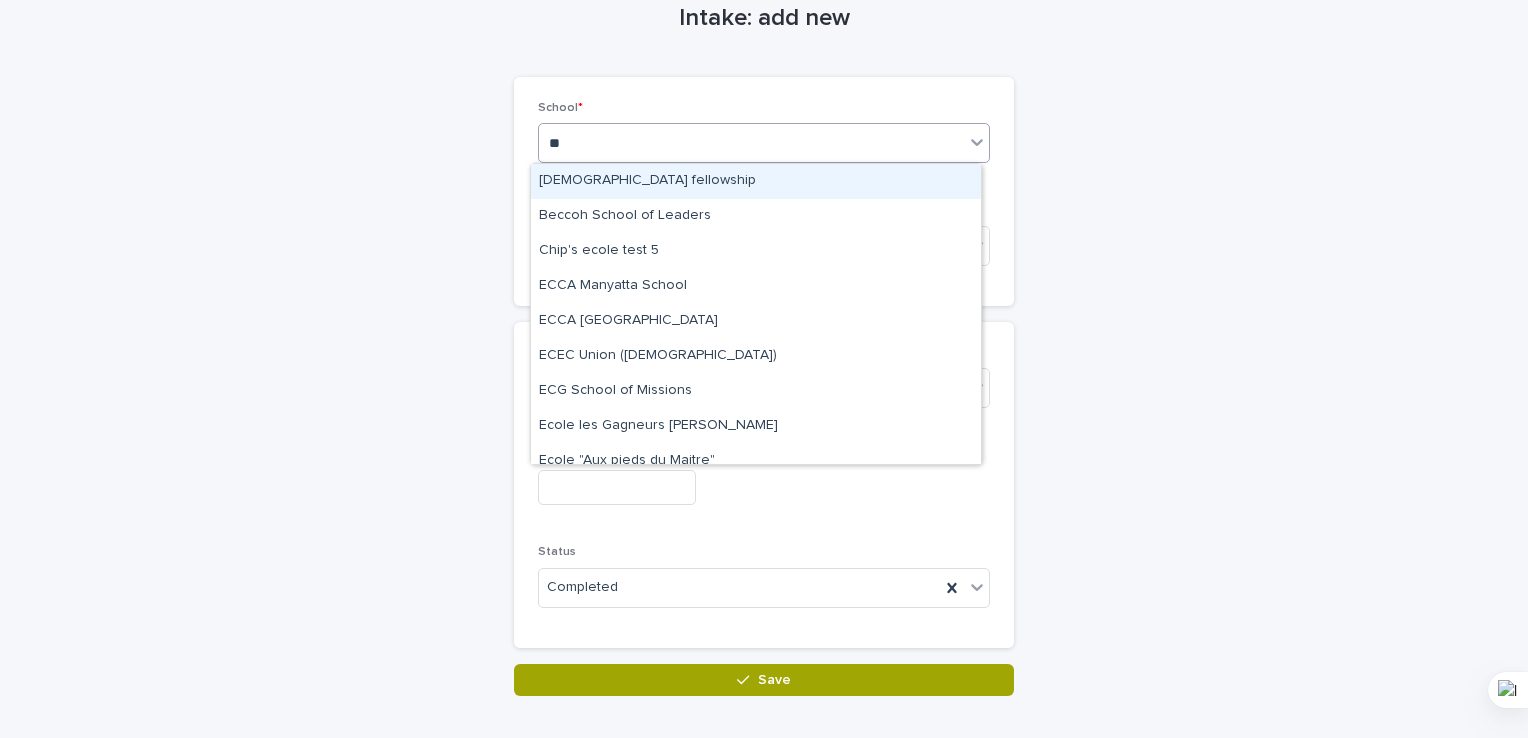 type on "*" 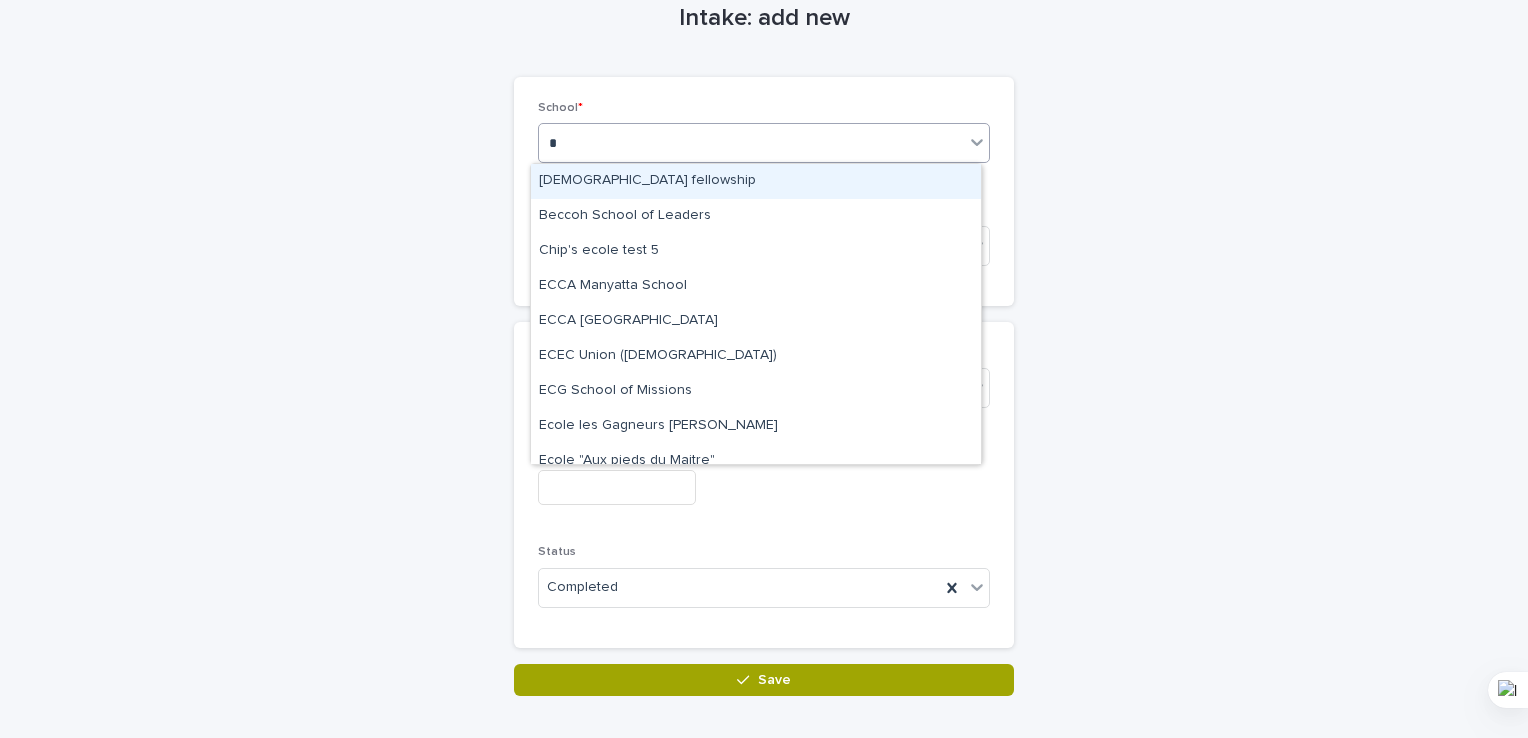 type 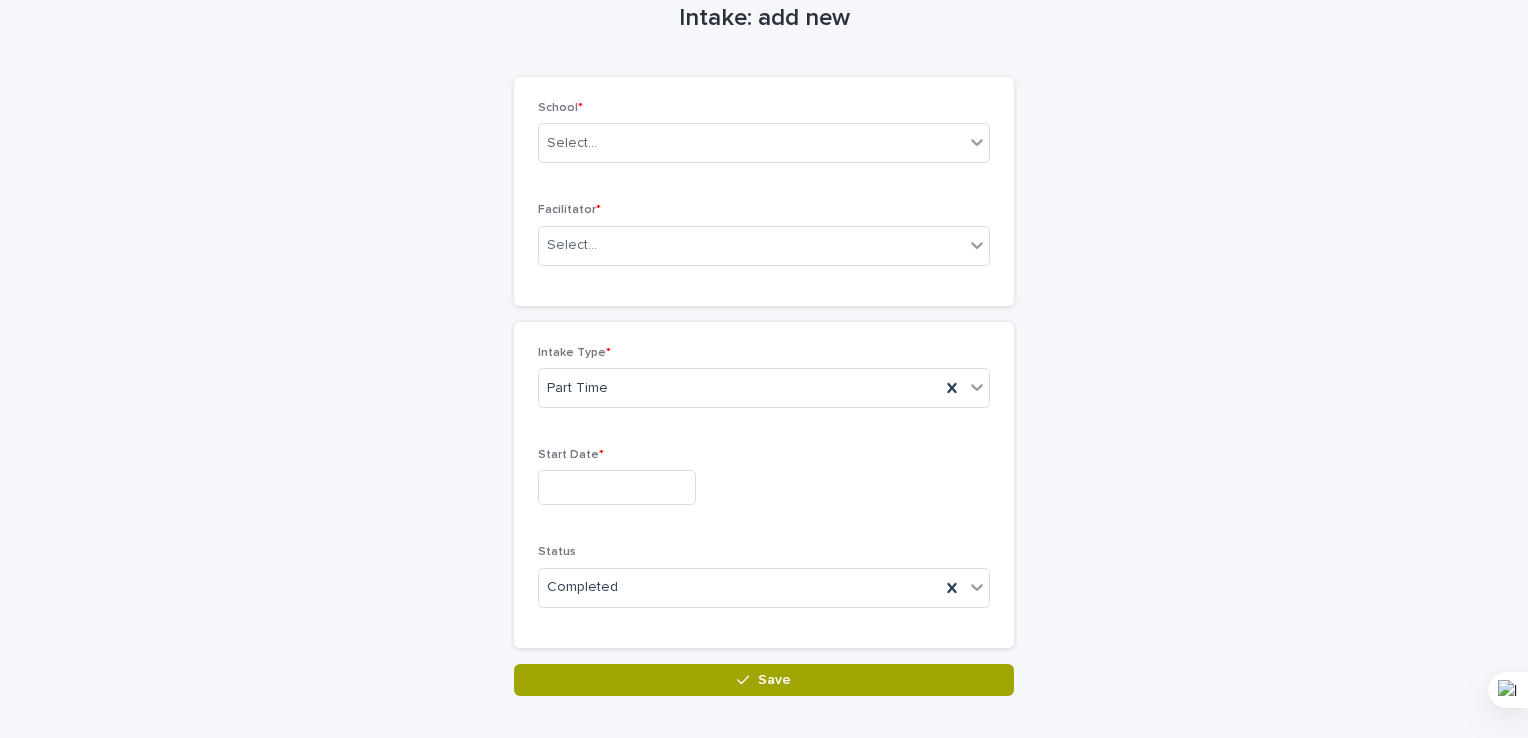 drag, startPoint x: 1058, startPoint y: 81, endPoint x: 1072, endPoint y: 86, distance: 14.866069 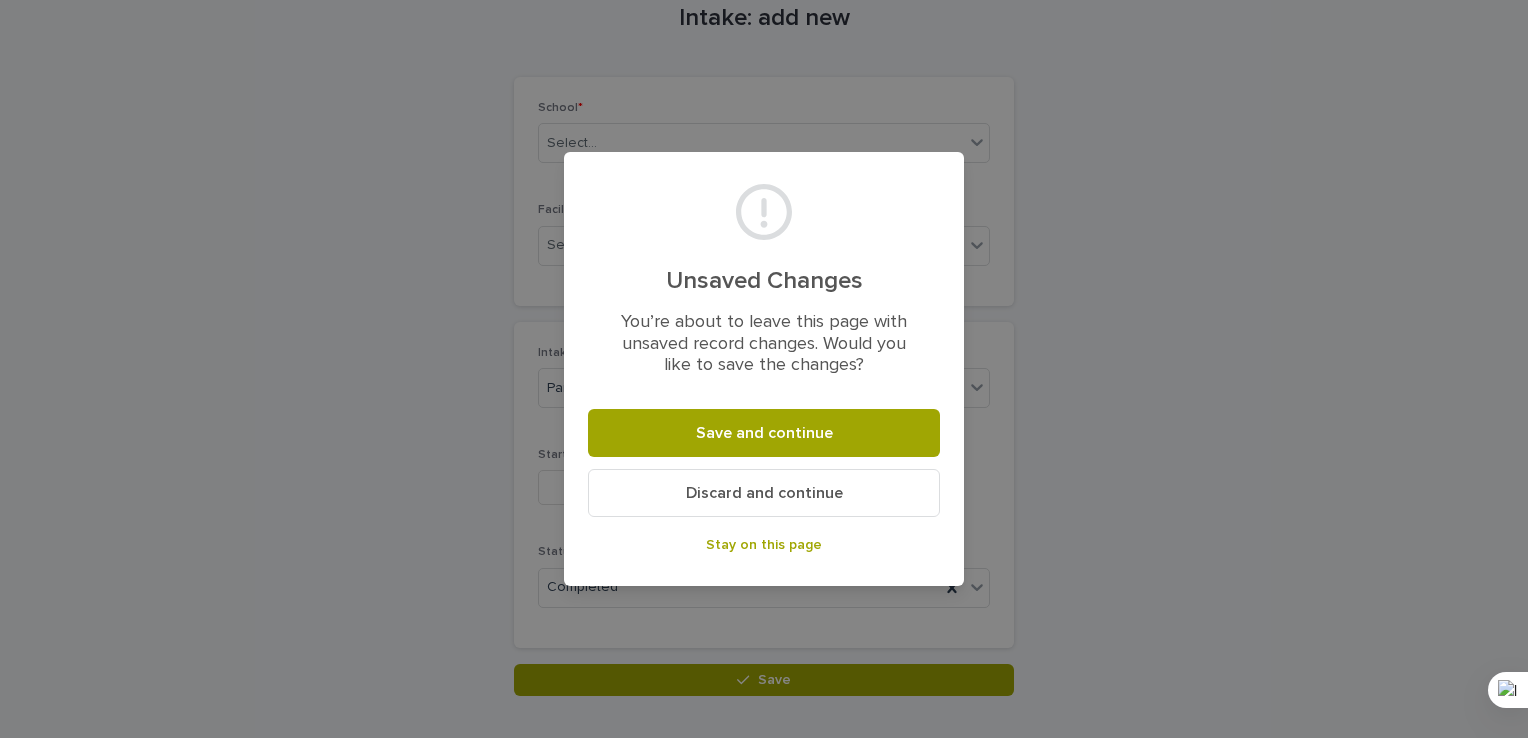 click on "Discard and continue" at bounding box center [764, 493] 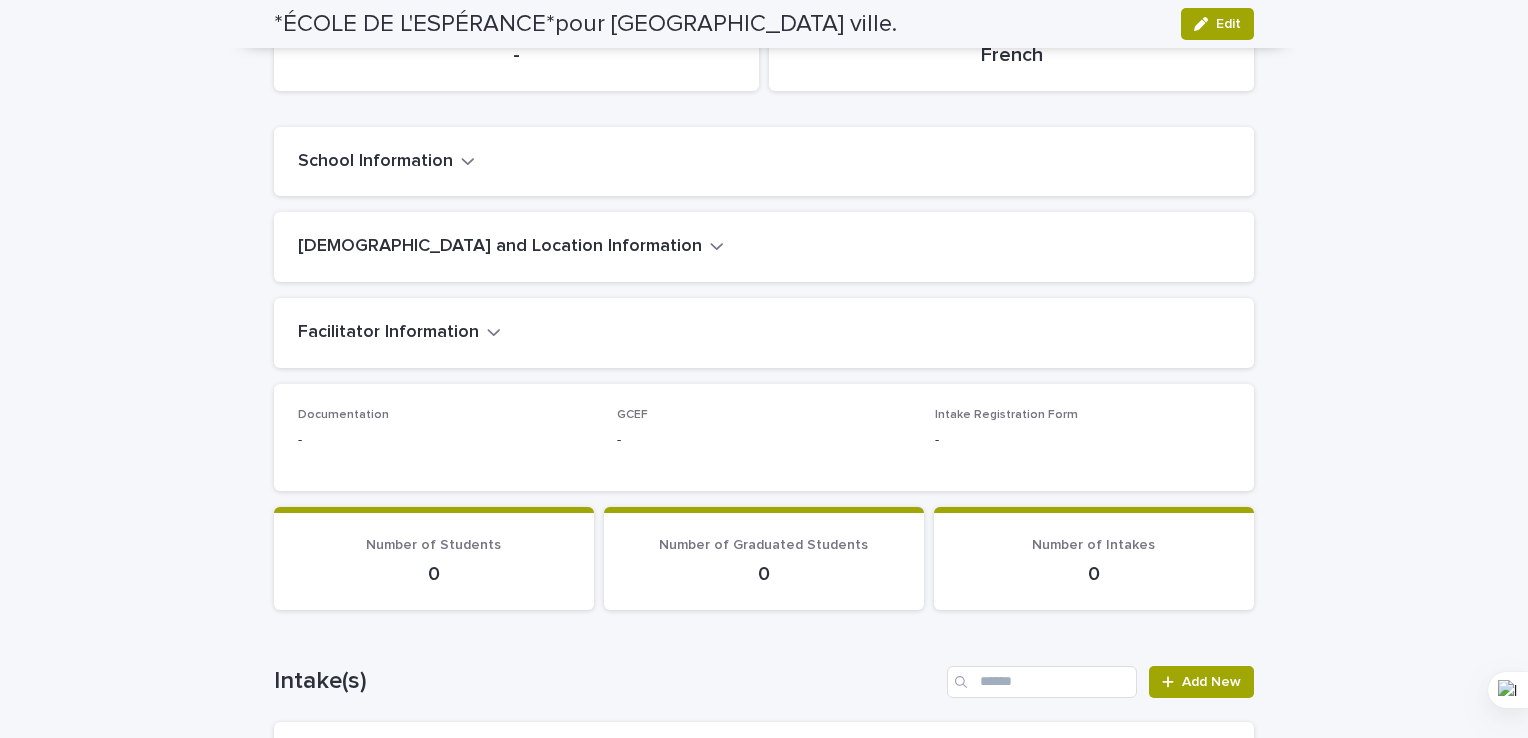 scroll, scrollTop: 100, scrollLeft: 0, axis: vertical 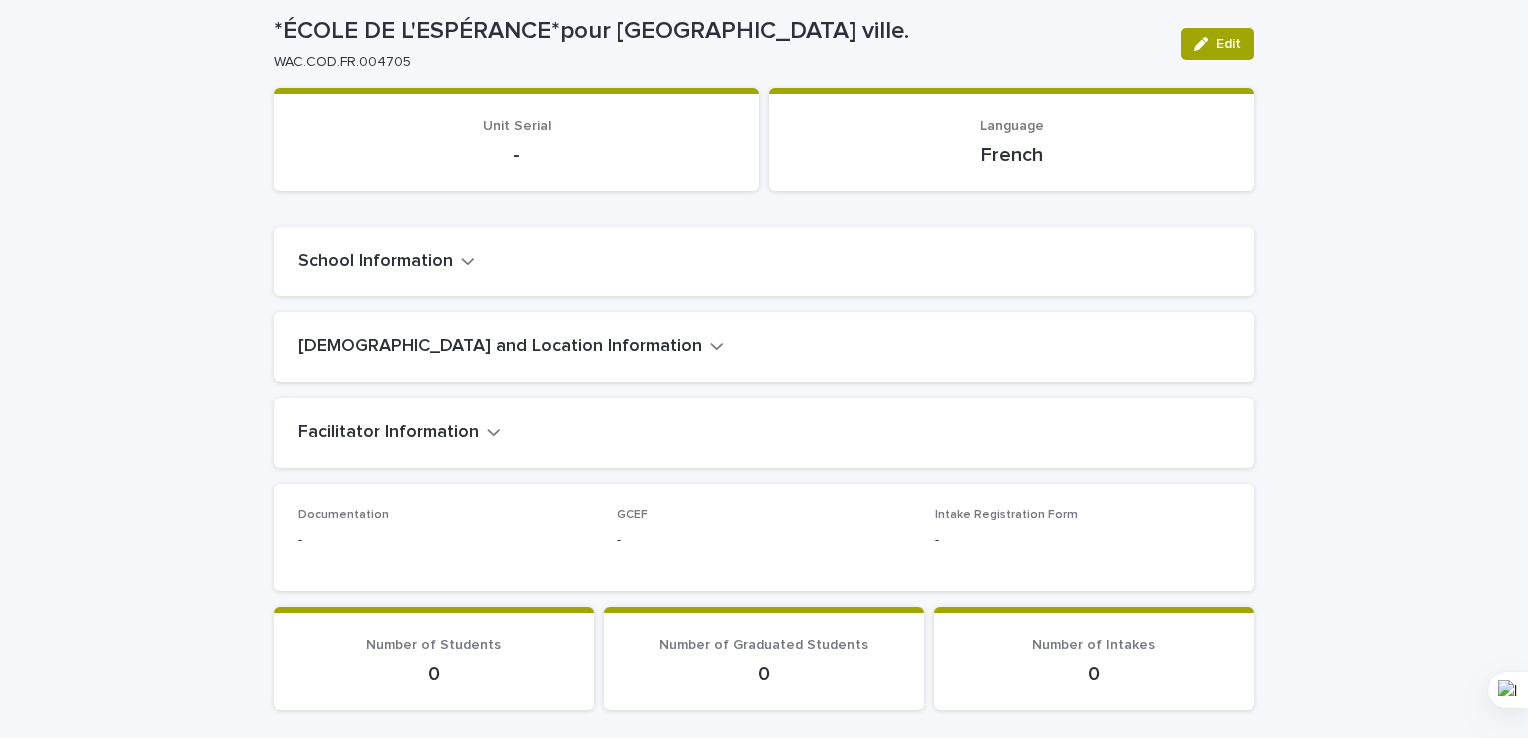 click 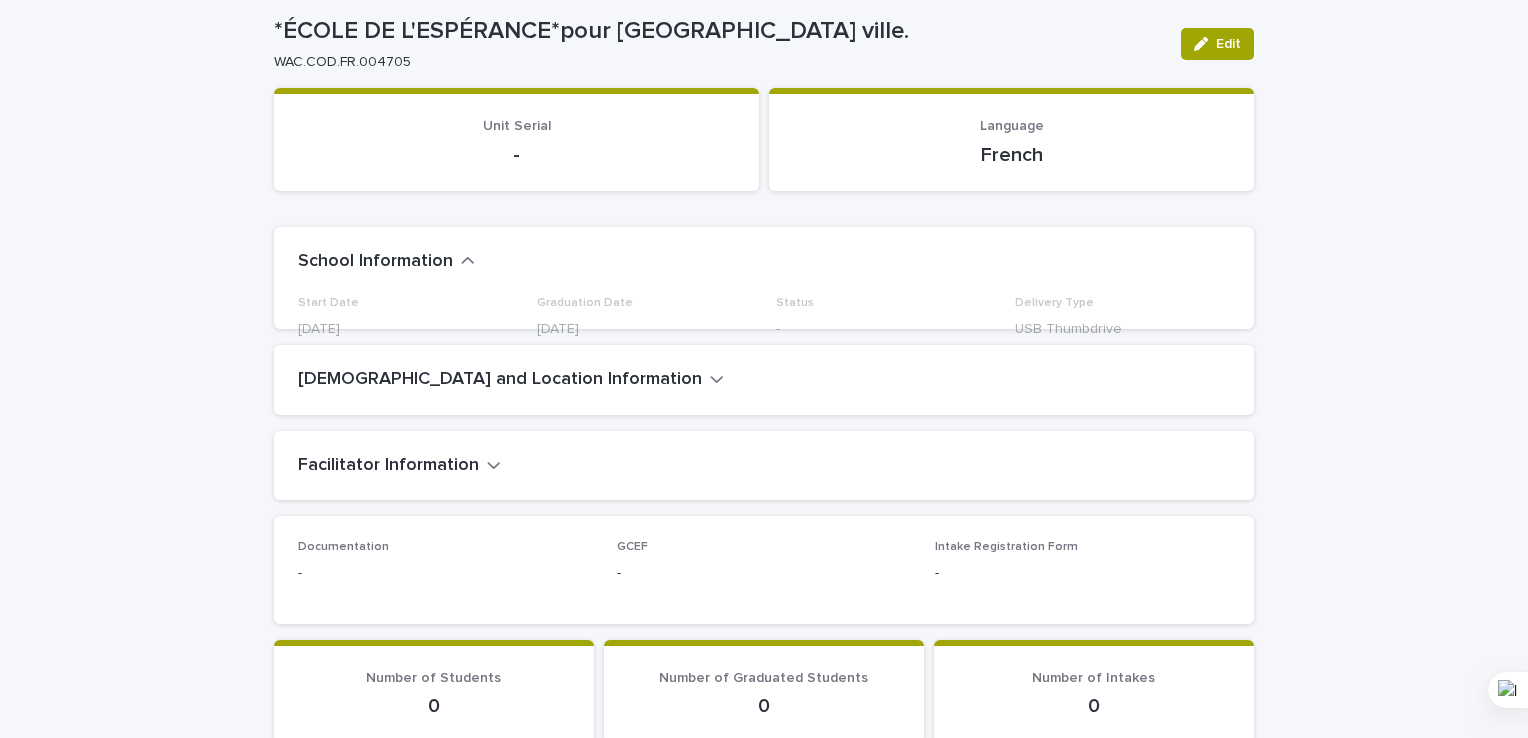 scroll, scrollTop: 141, scrollLeft: 0, axis: vertical 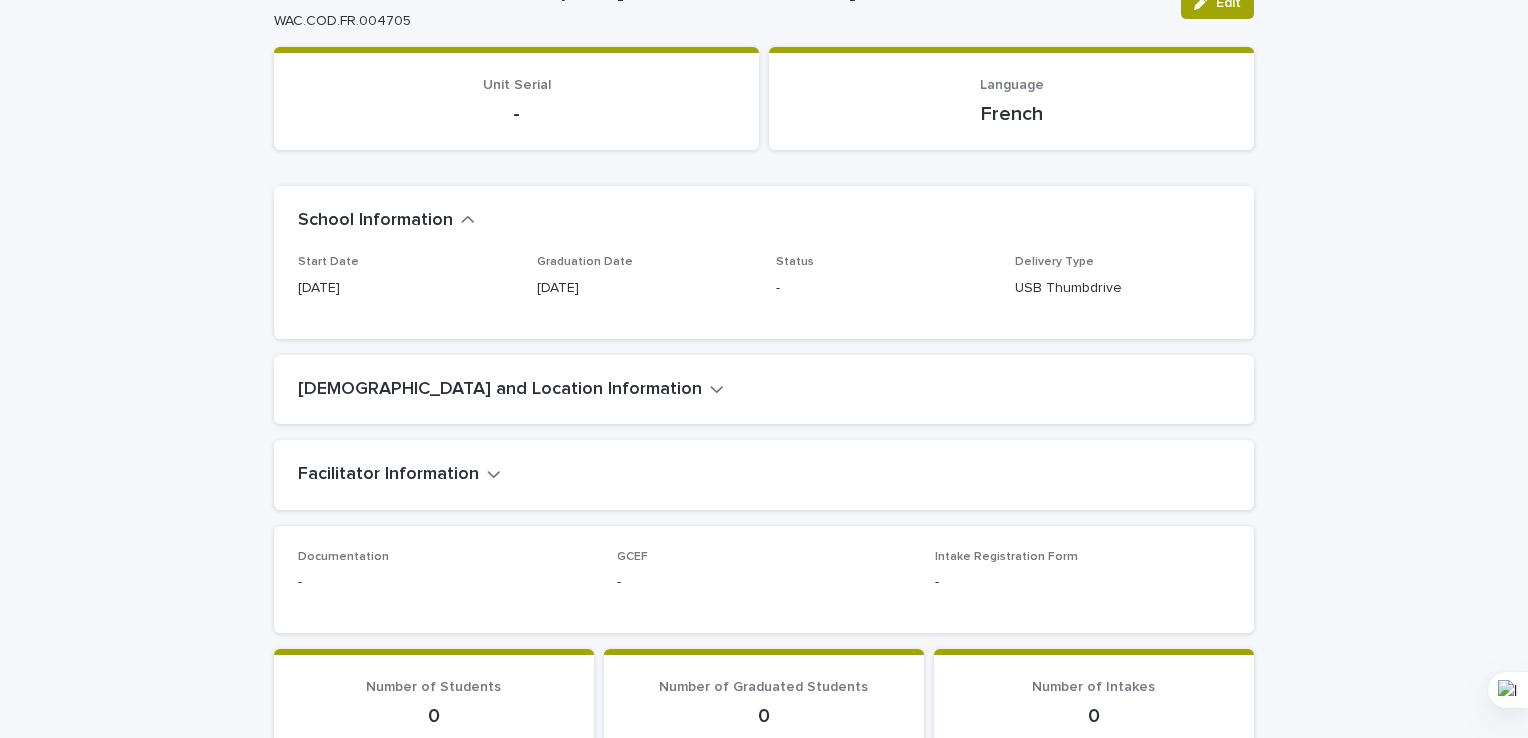 click 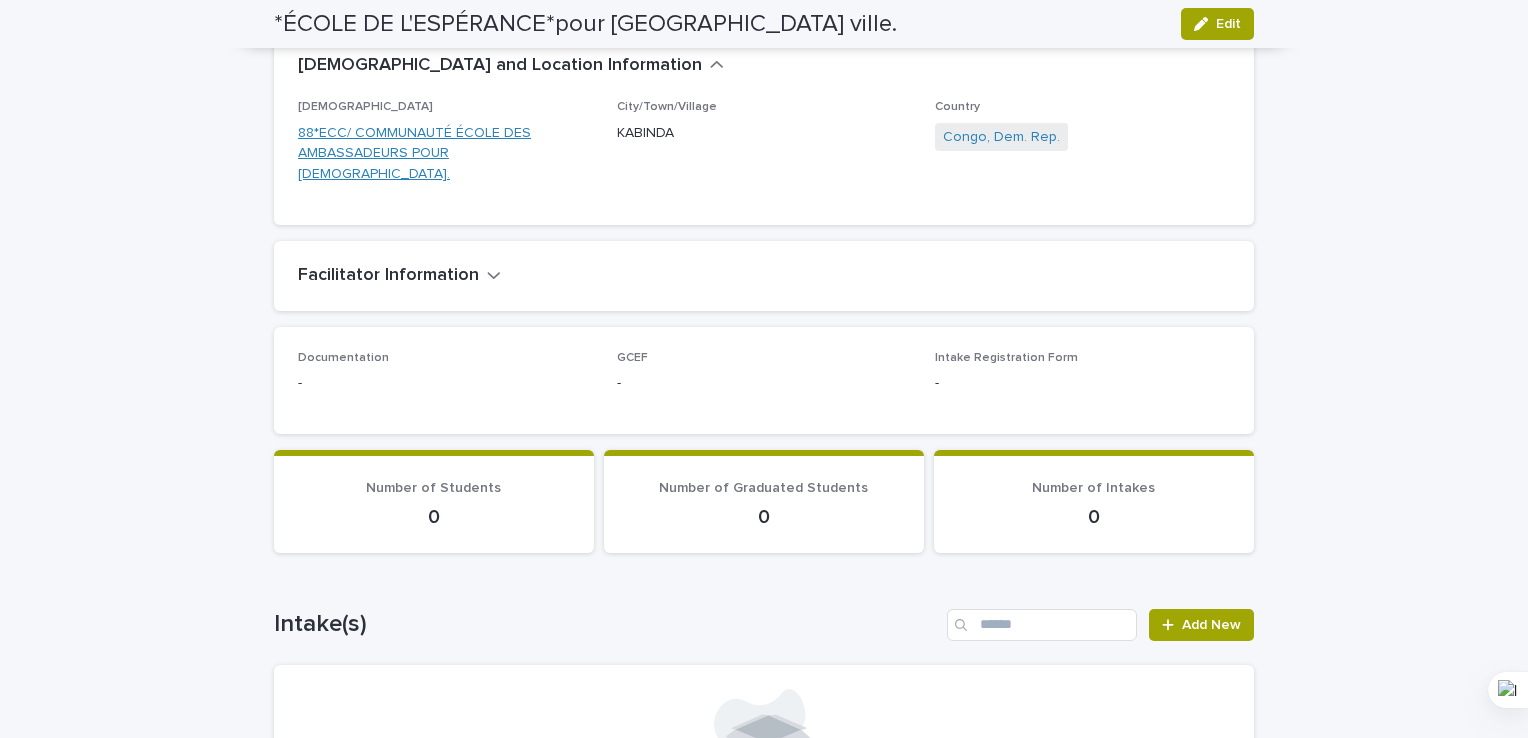scroll, scrollTop: 493, scrollLeft: 0, axis: vertical 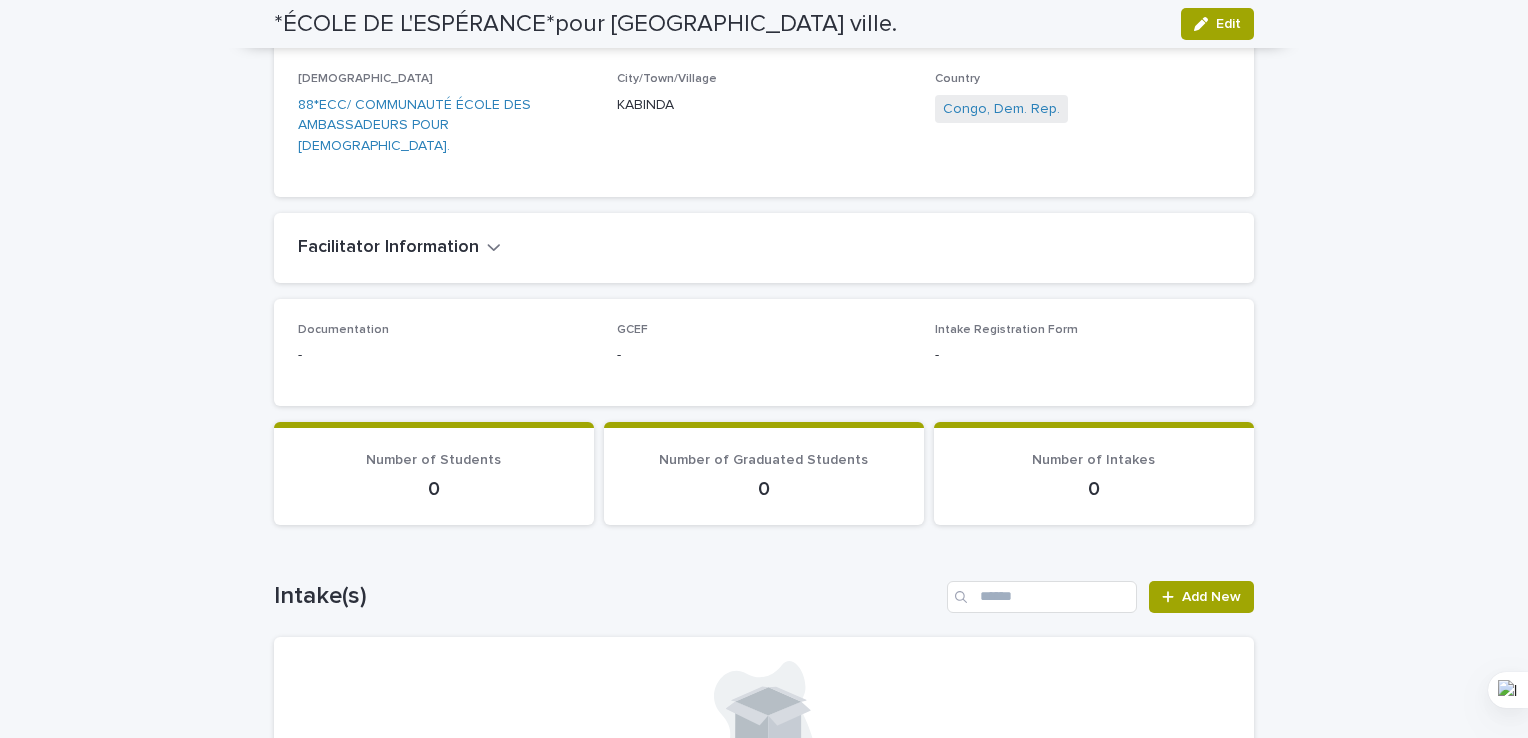 click 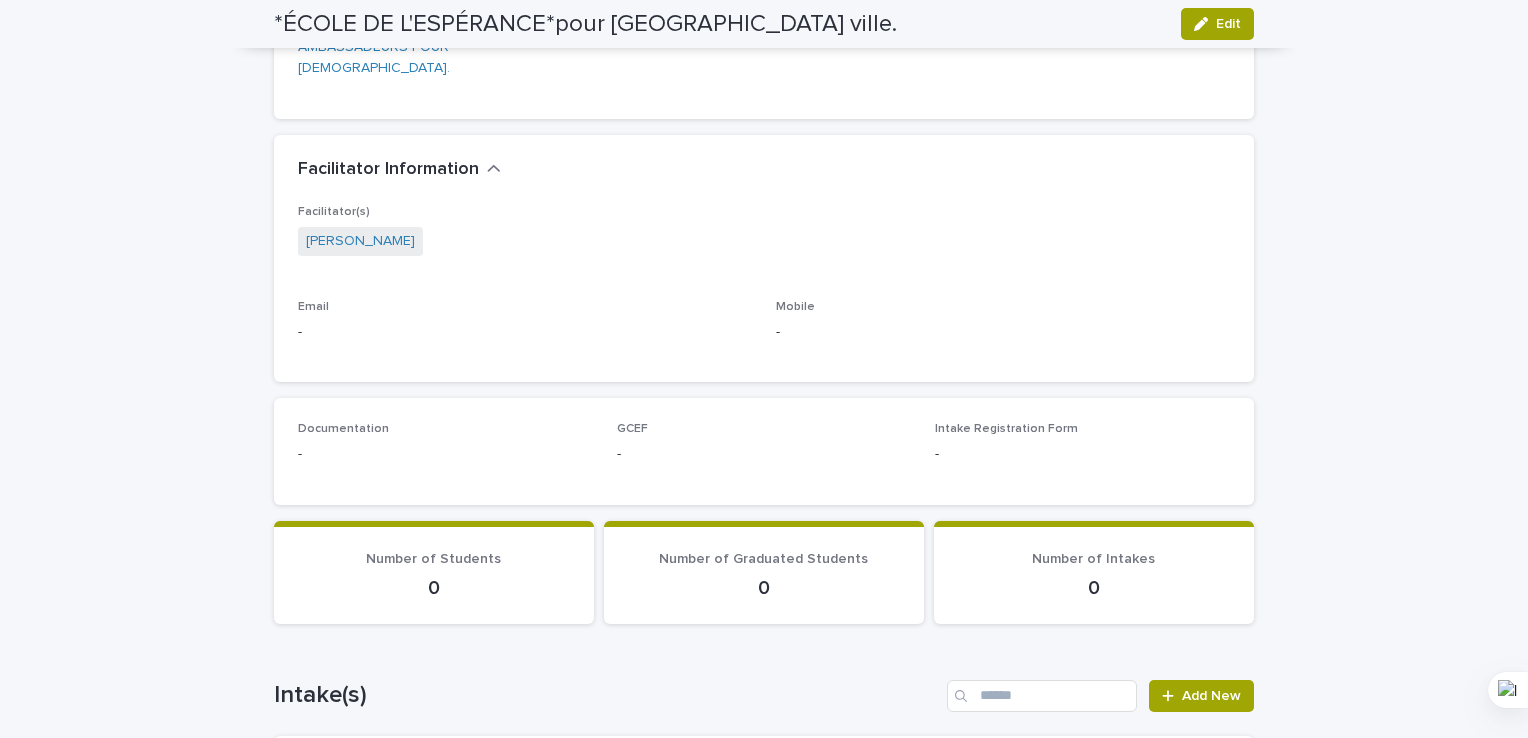 scroll, scrollTop: 582, scrollLeft: 0, axis: vertical 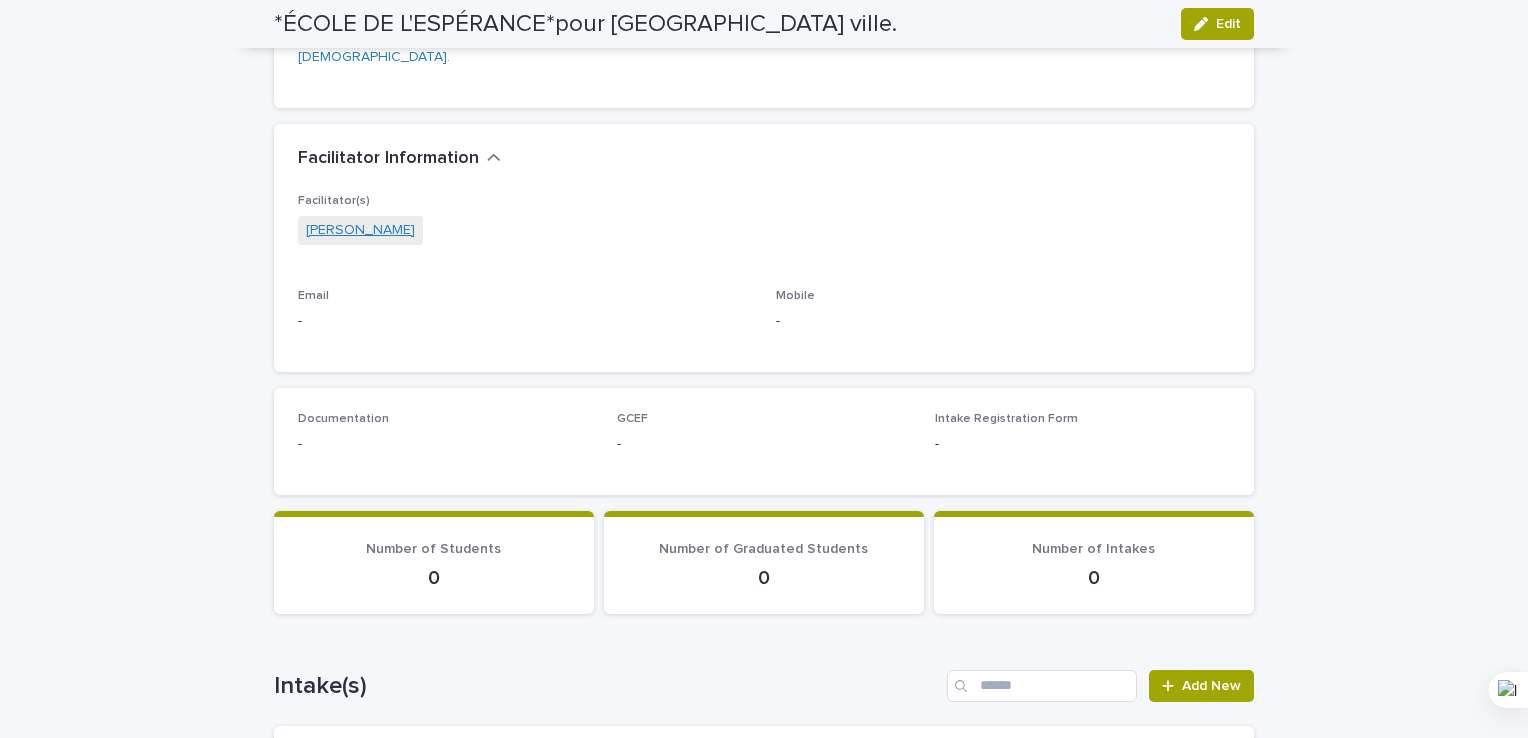 drag, startPoint x: 296, startPoint y: 205, endPoint x: 334, endPoint y: 205, distance: 38 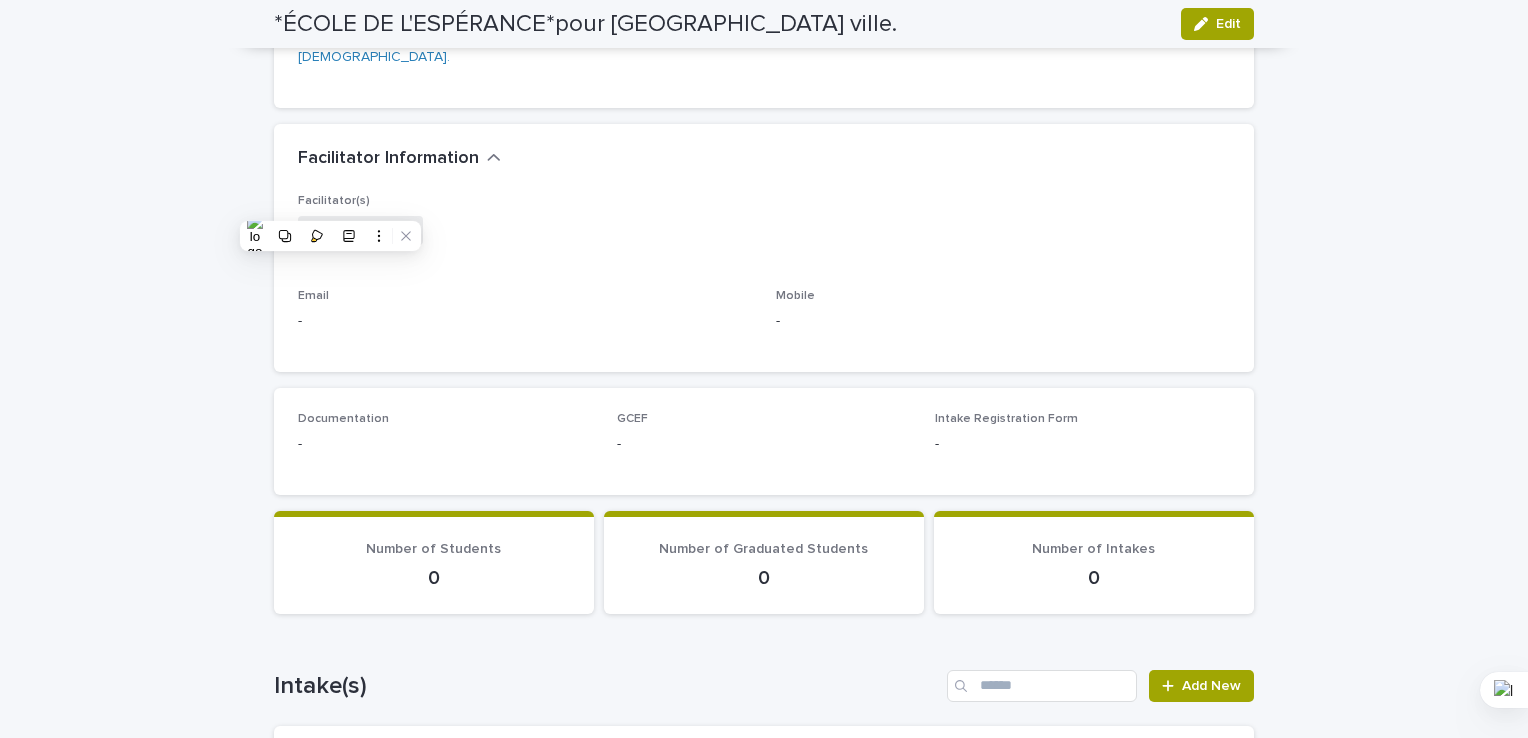 drag, startPoint x: 334, startPoint y: 205, endPoint x: 418, endPoint y: 206, distance: 84.00595 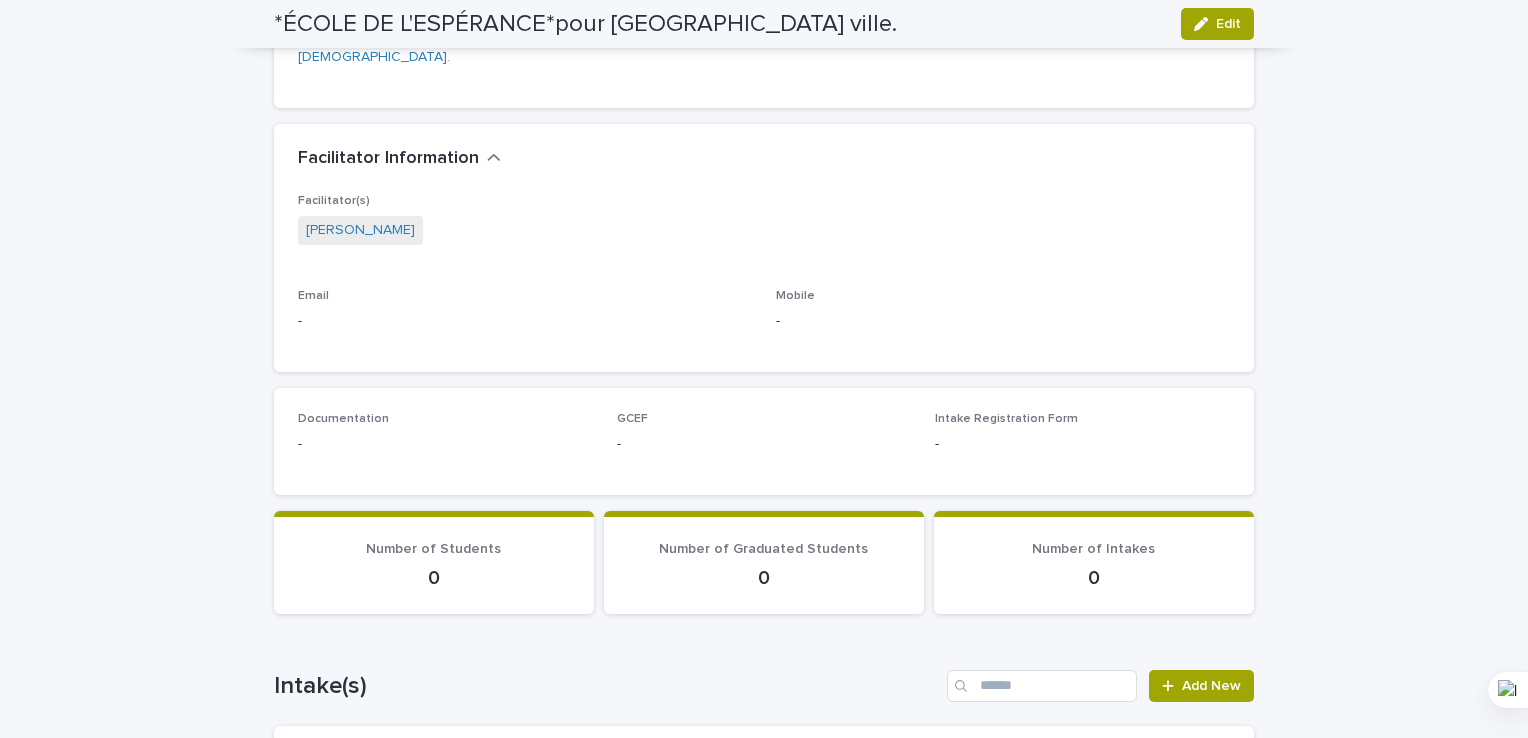 drag, startPoint x: 418, startPoint y: 203, endPoint x: 296, endPoint y: 214, distance: 122.494896 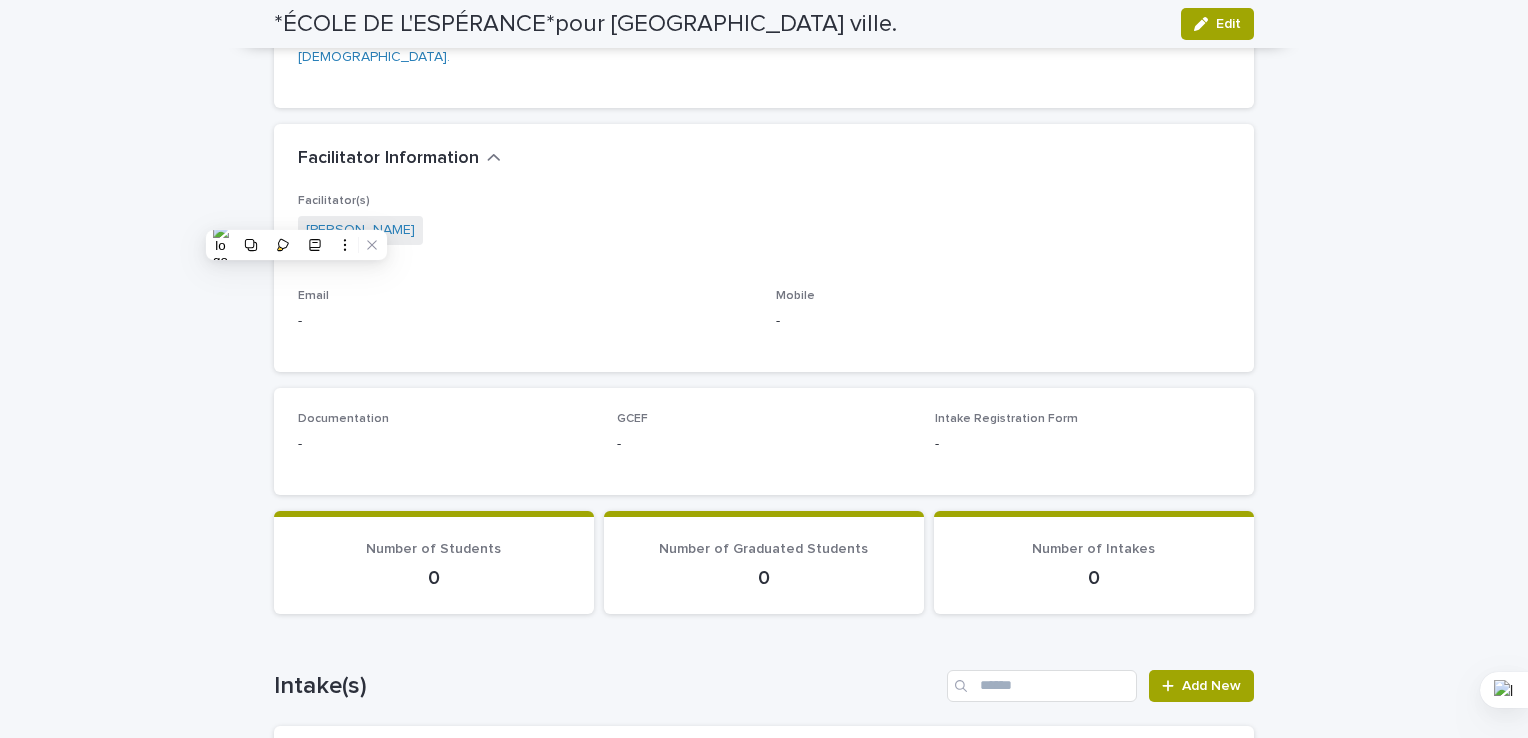 copy on "[PERSON_NAME]" 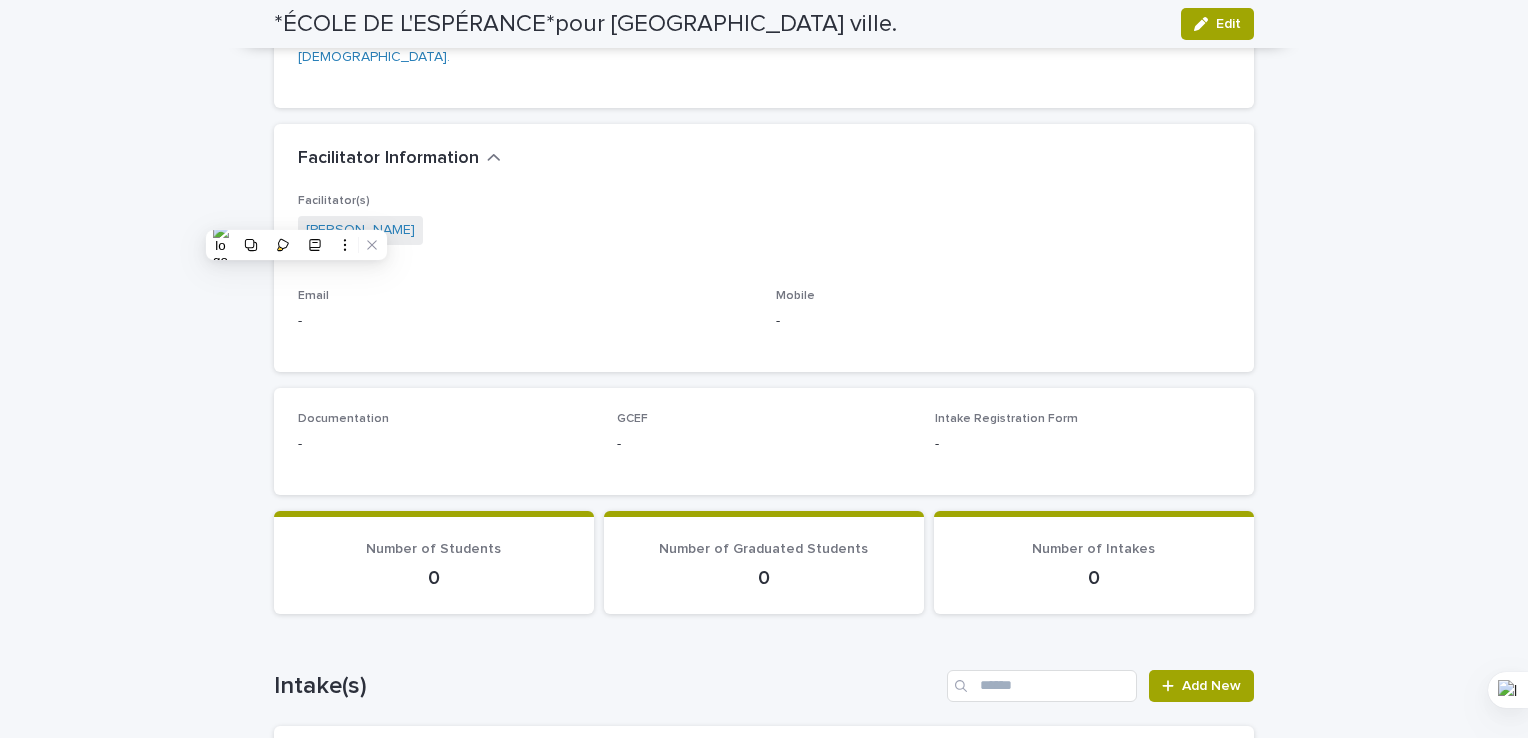 scroll, scrollTop: 782, scrollLeft: 0, axis: vertical 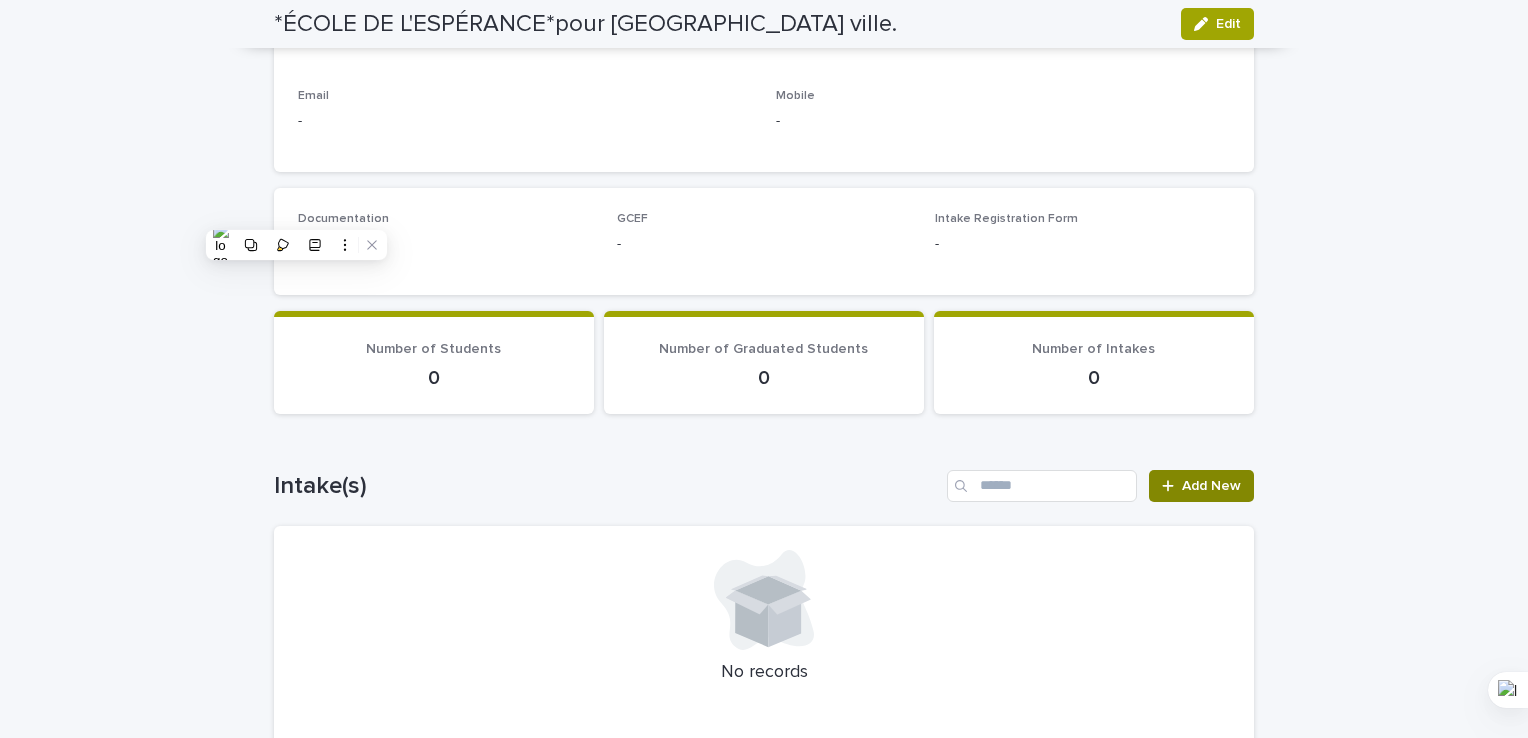 click on "Add New" at bounding box center [1211, 486] 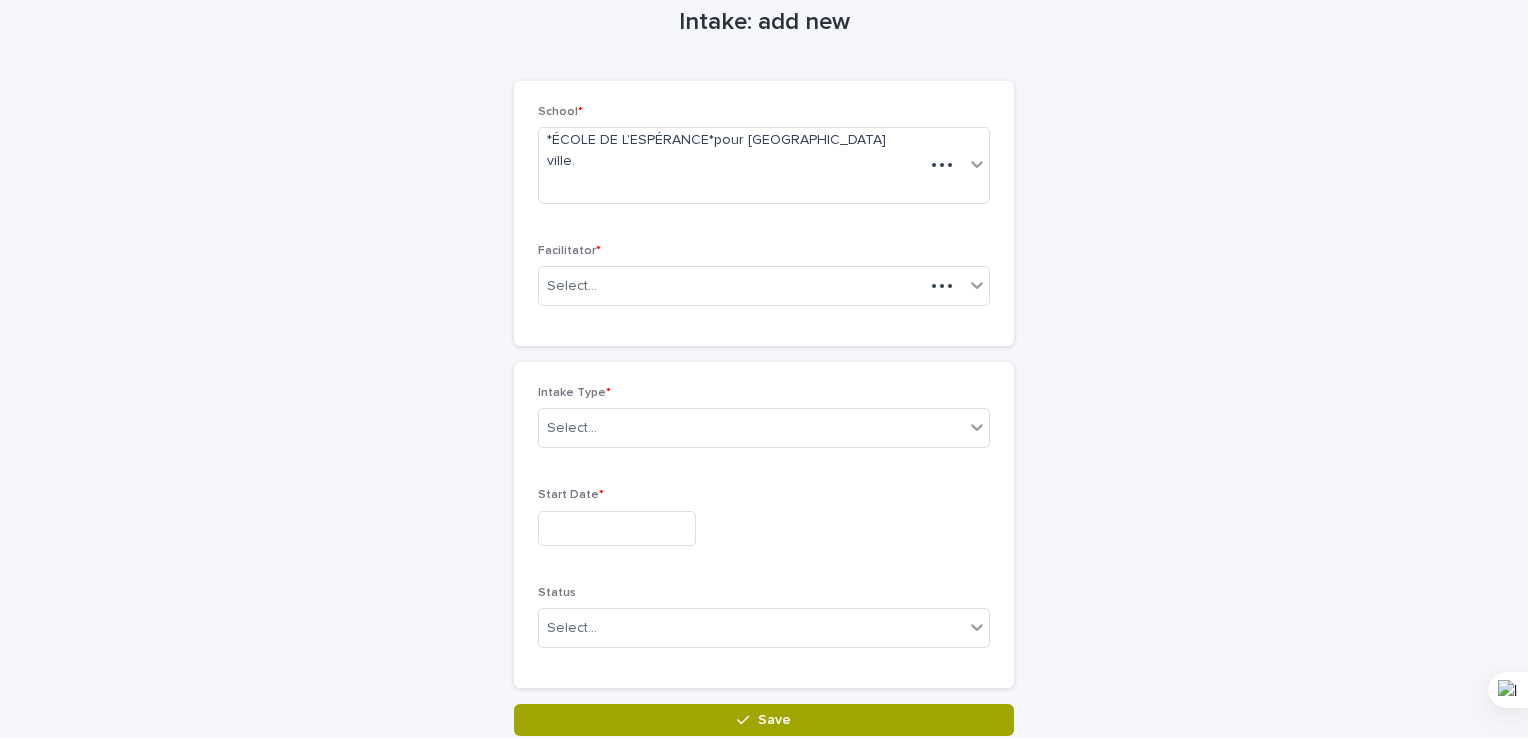 scroll, scrollTop: 0, scrollLeft: 0, axis: both 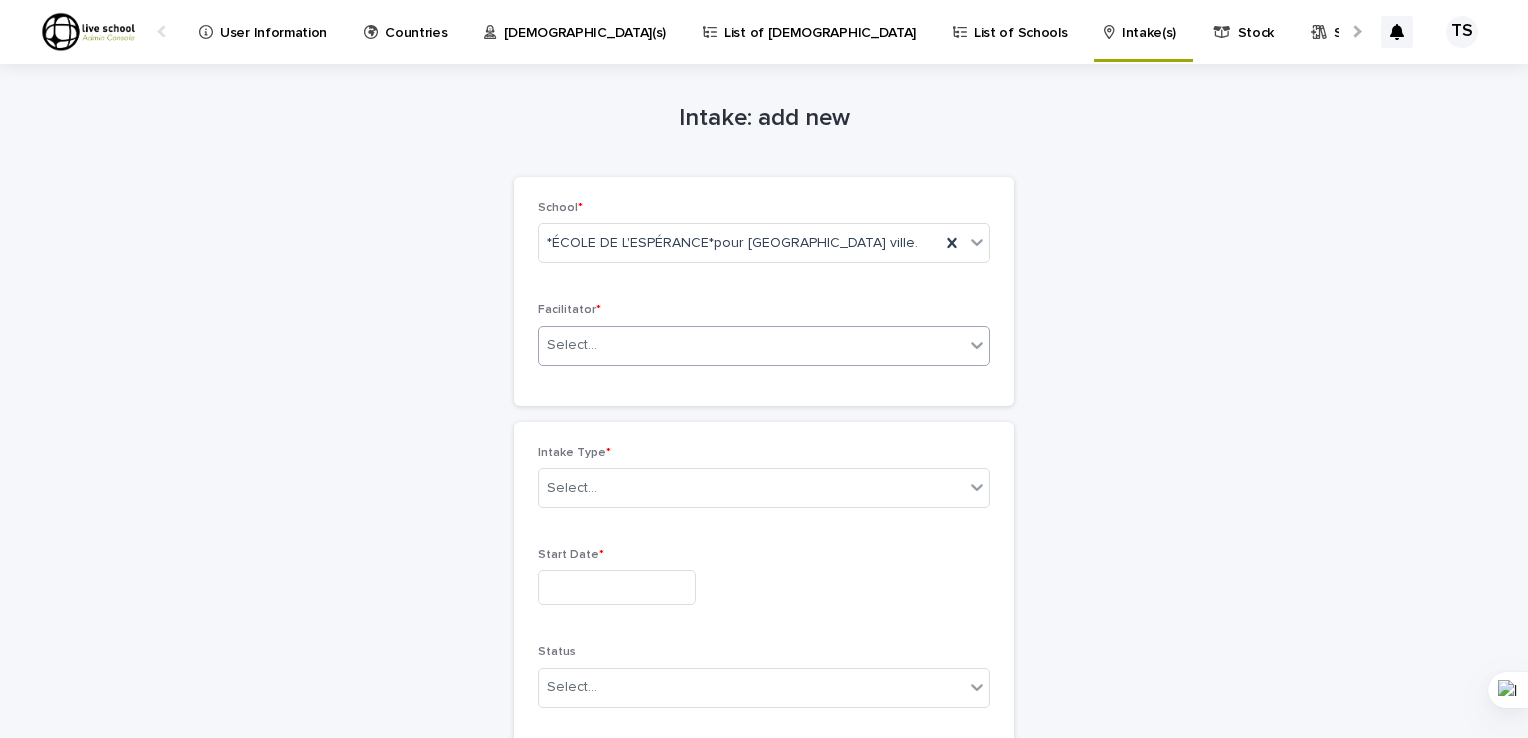 click on "Select..." at bounding box center [751, 345] 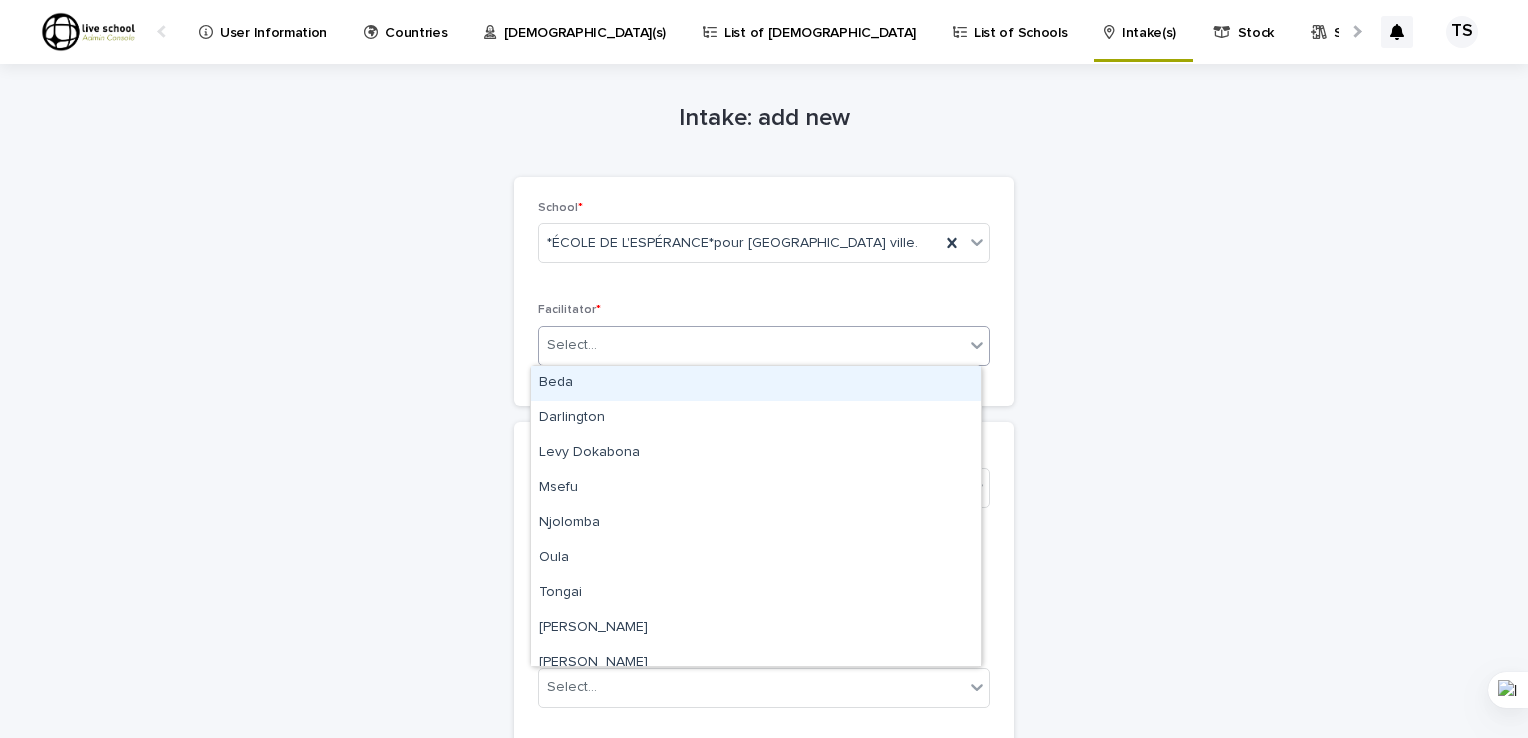 drag, startPoint x: 704, startPoint y: 334, endPoint x: 664, endPoint y: 341, distance: 40.60788 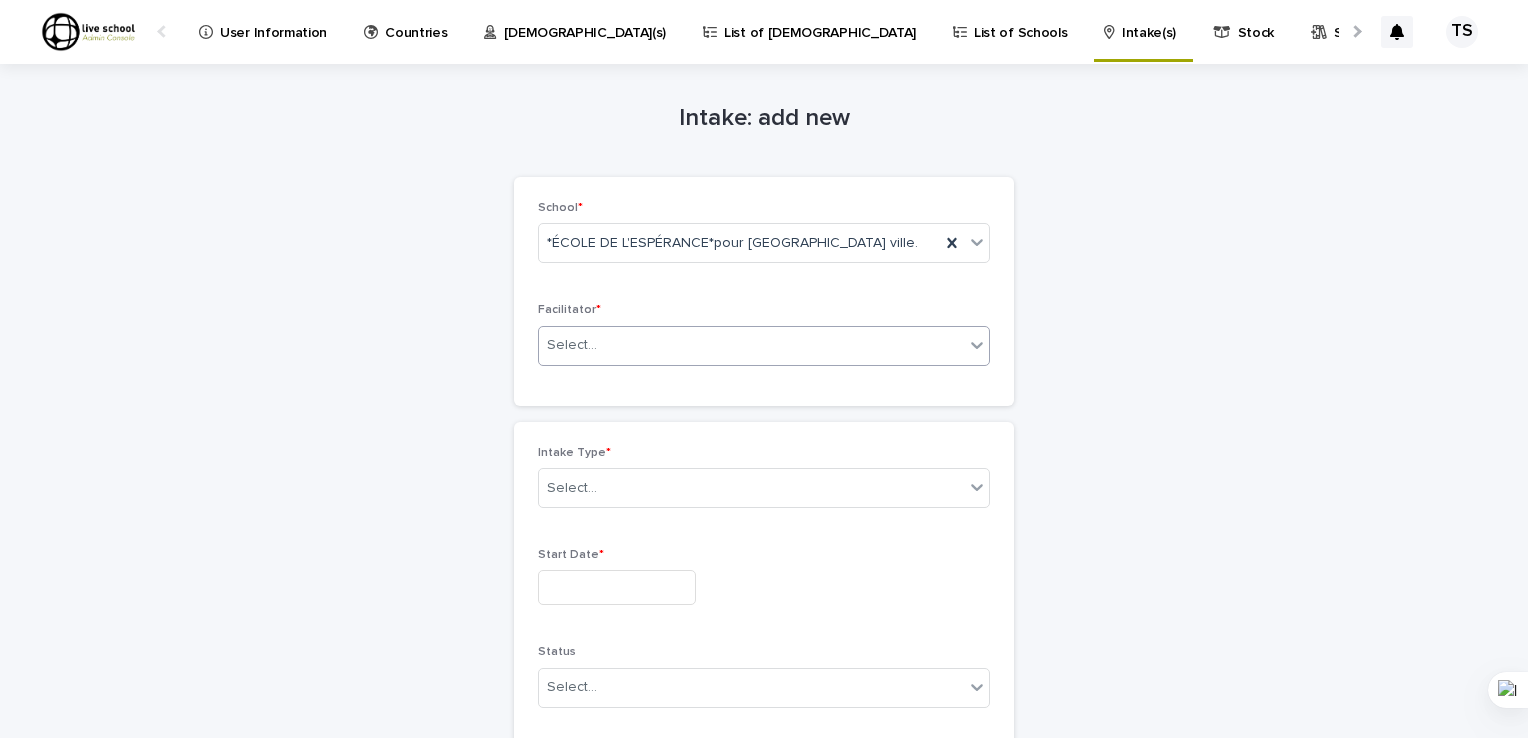 drag, startPoint x: 664, startPoint y: 341, endPoint x: 632, endPoint y: 341, distance: 32 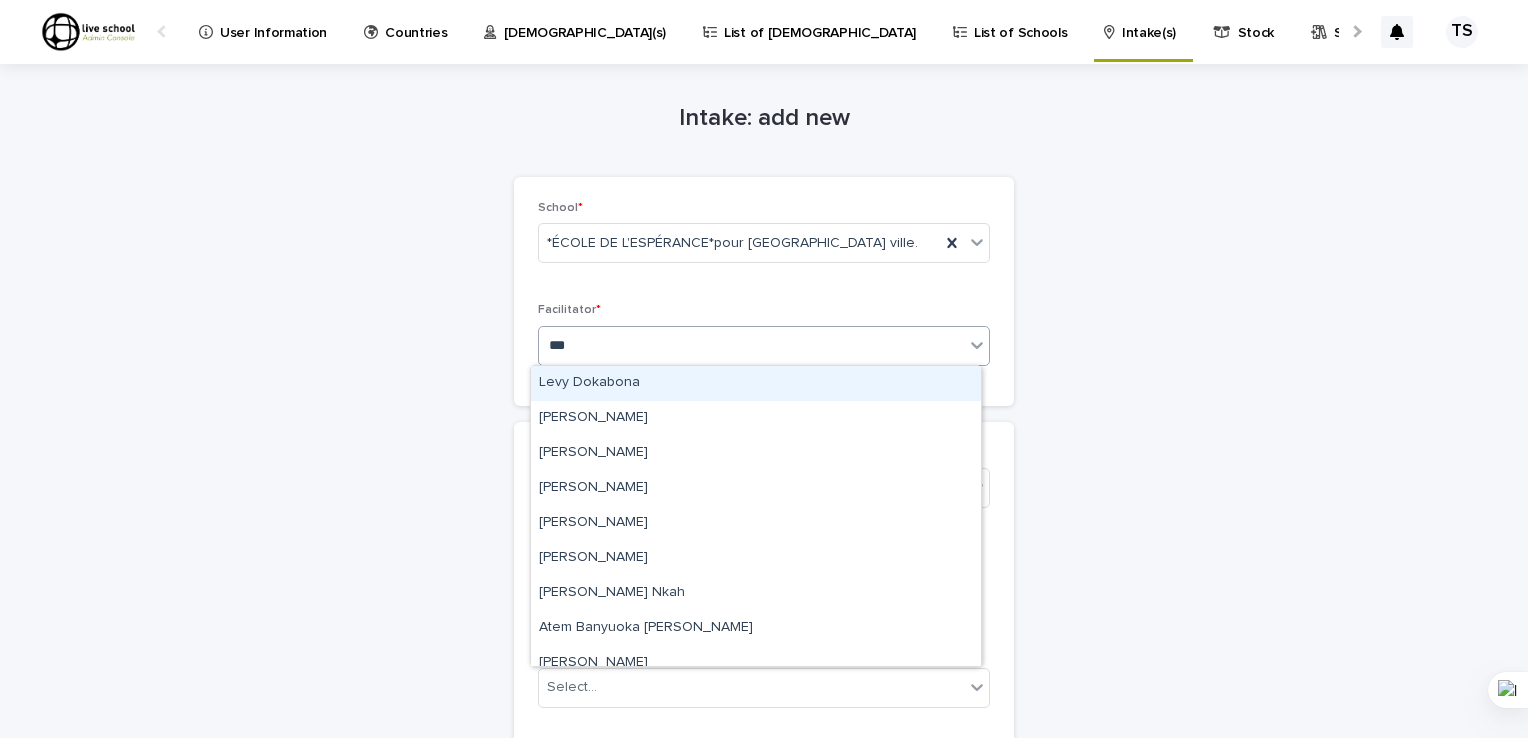 type on "****" 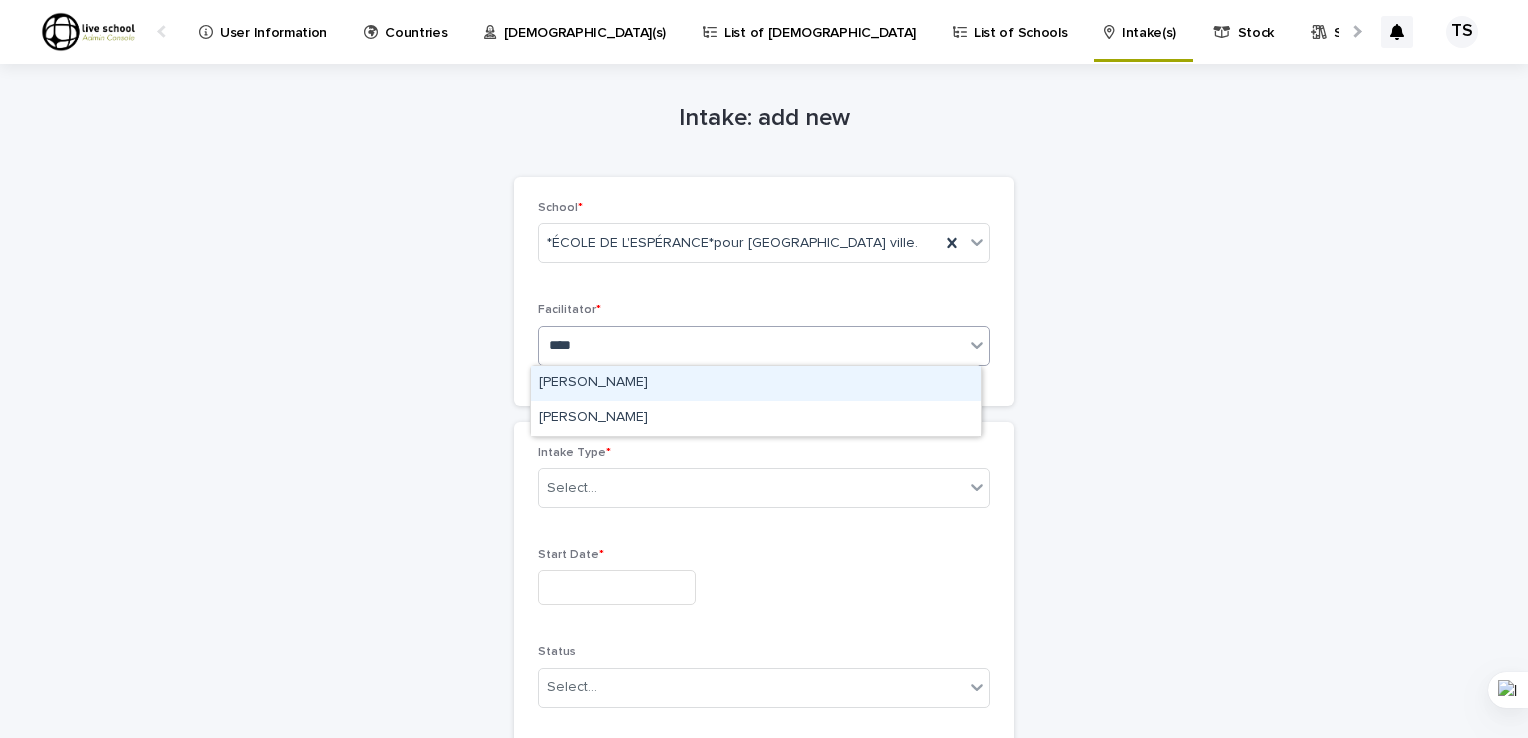 click on "[PERSON_NAME]" at bounding box center [756, 383] 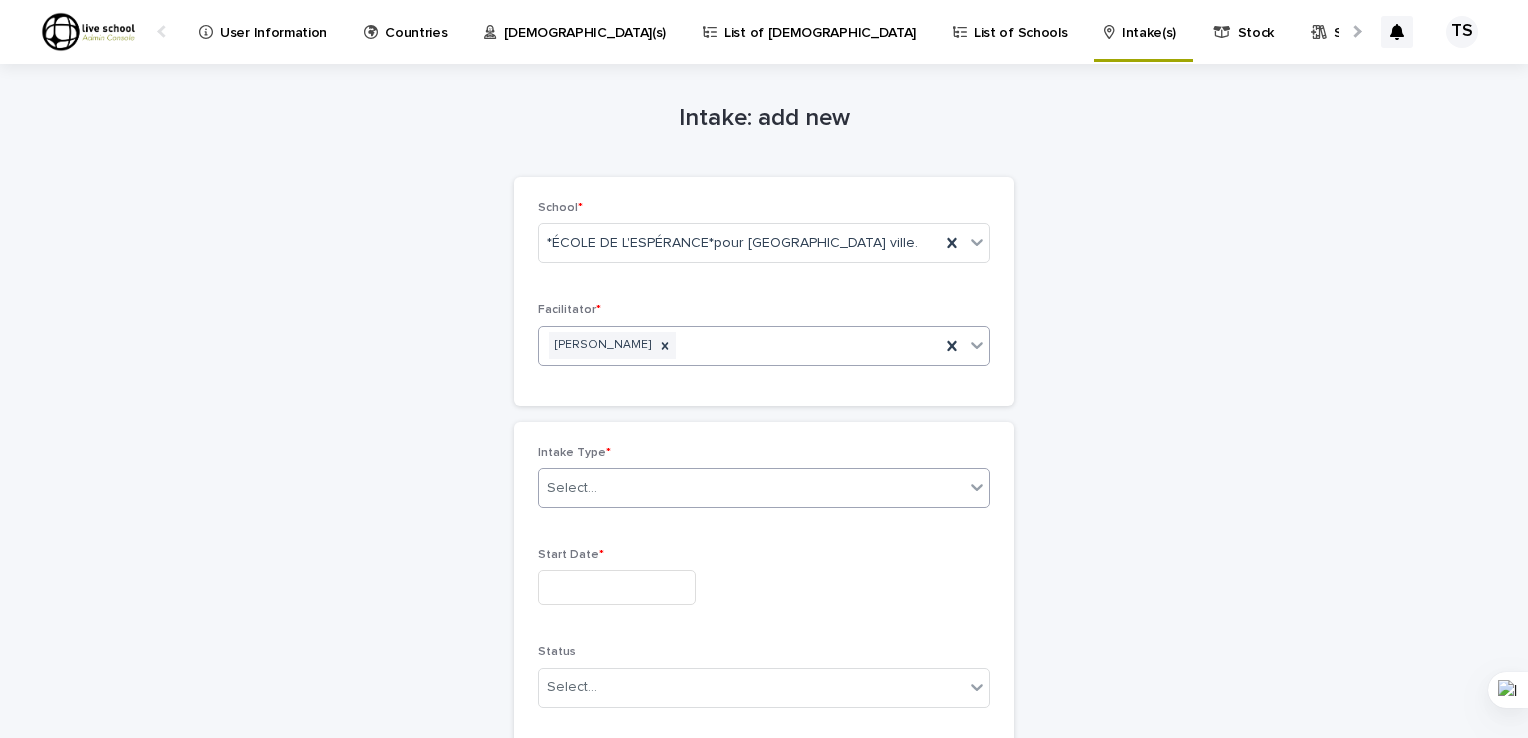 click 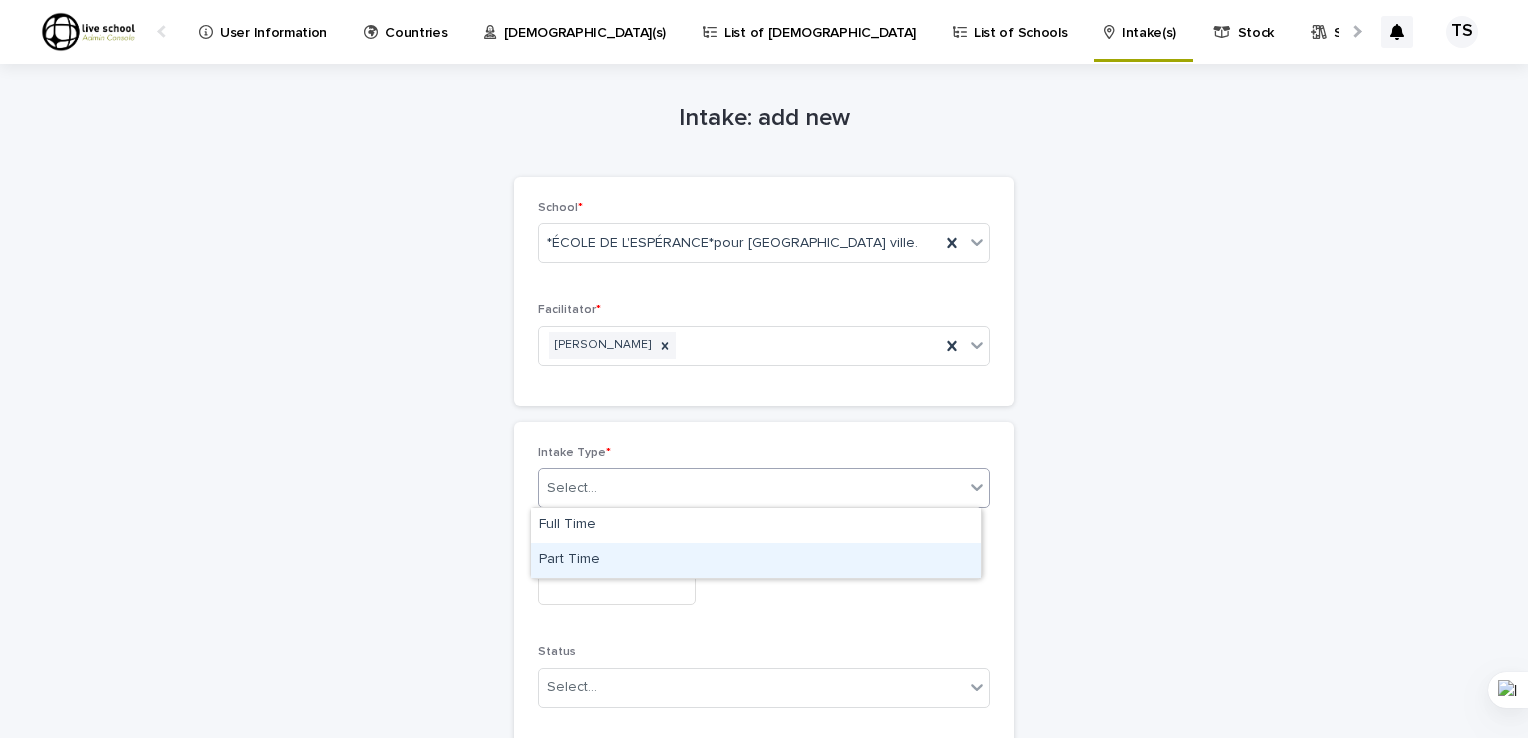 click on "Part Time" at bounding box center (756, 560) 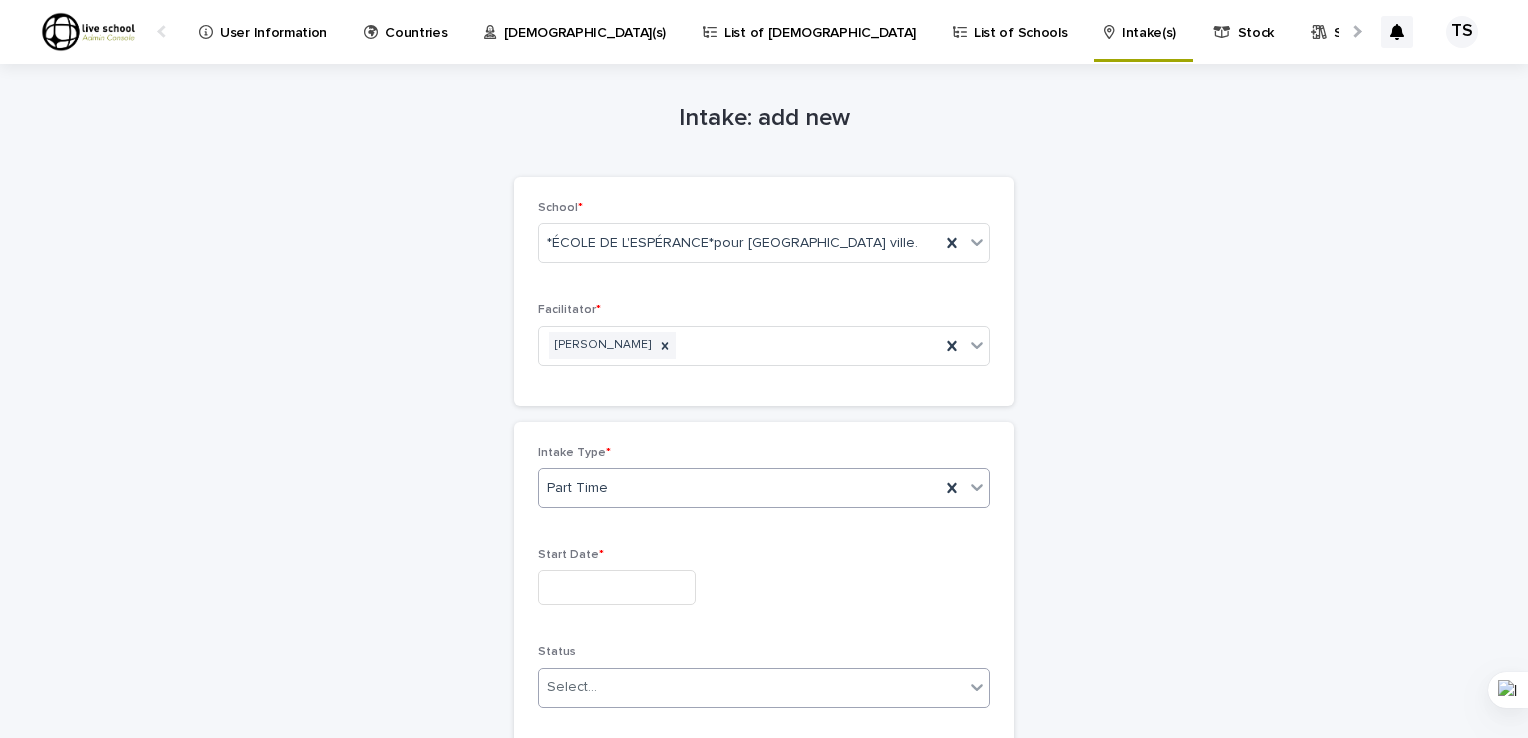 scroll, scrollTop: 100, scrollLeft: 0, axis: vertical 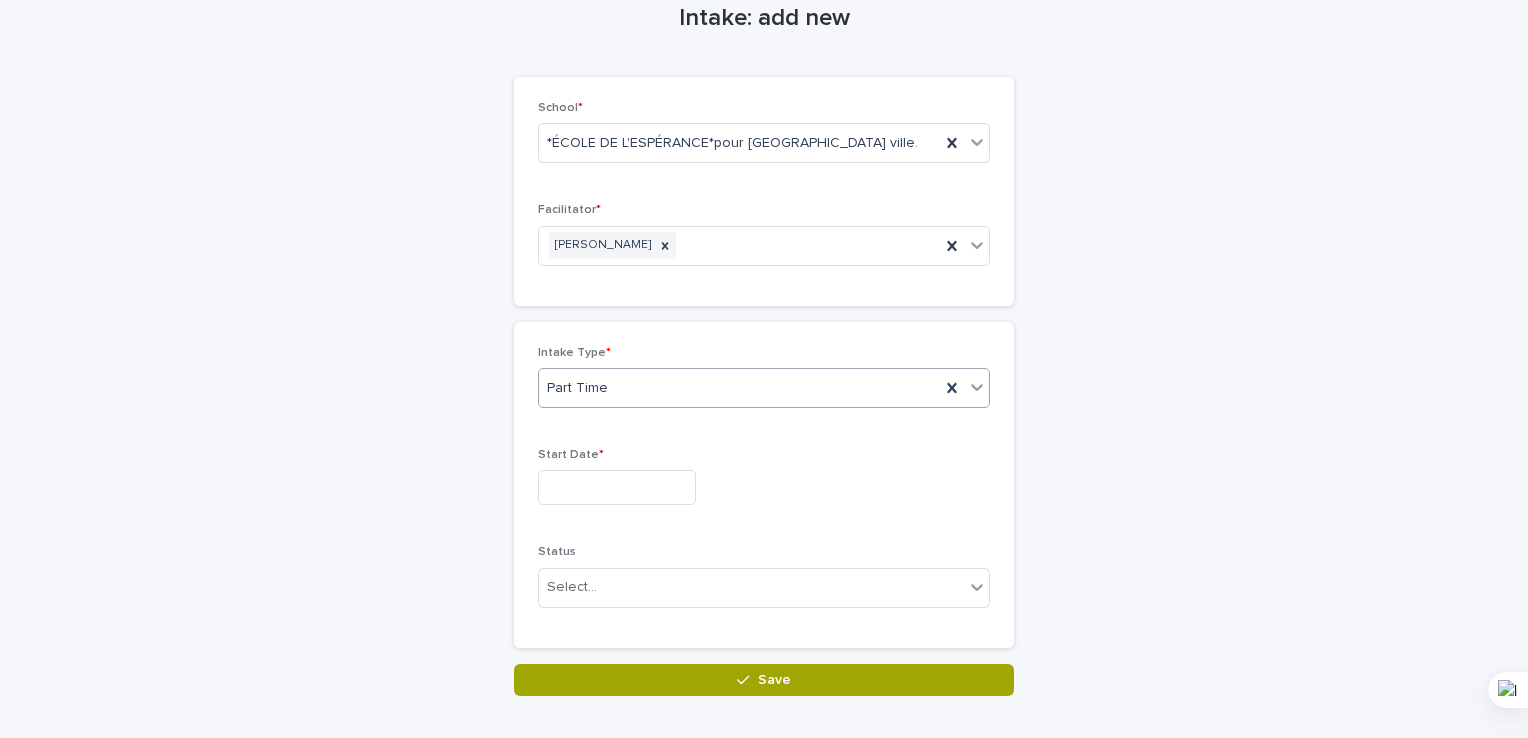 click at bounding box center (617, 487) 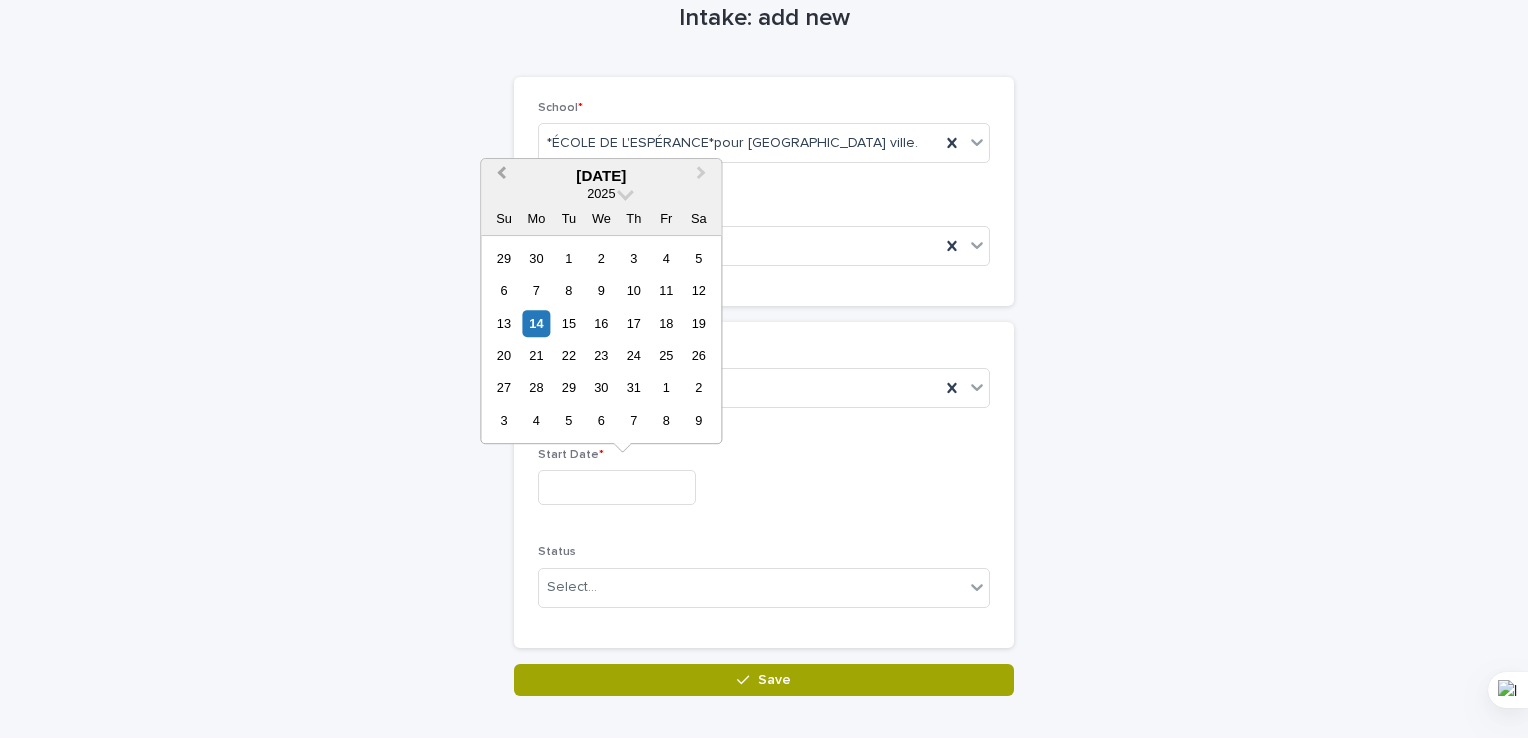click on "Previous Month" at bounding box center [501, 175] 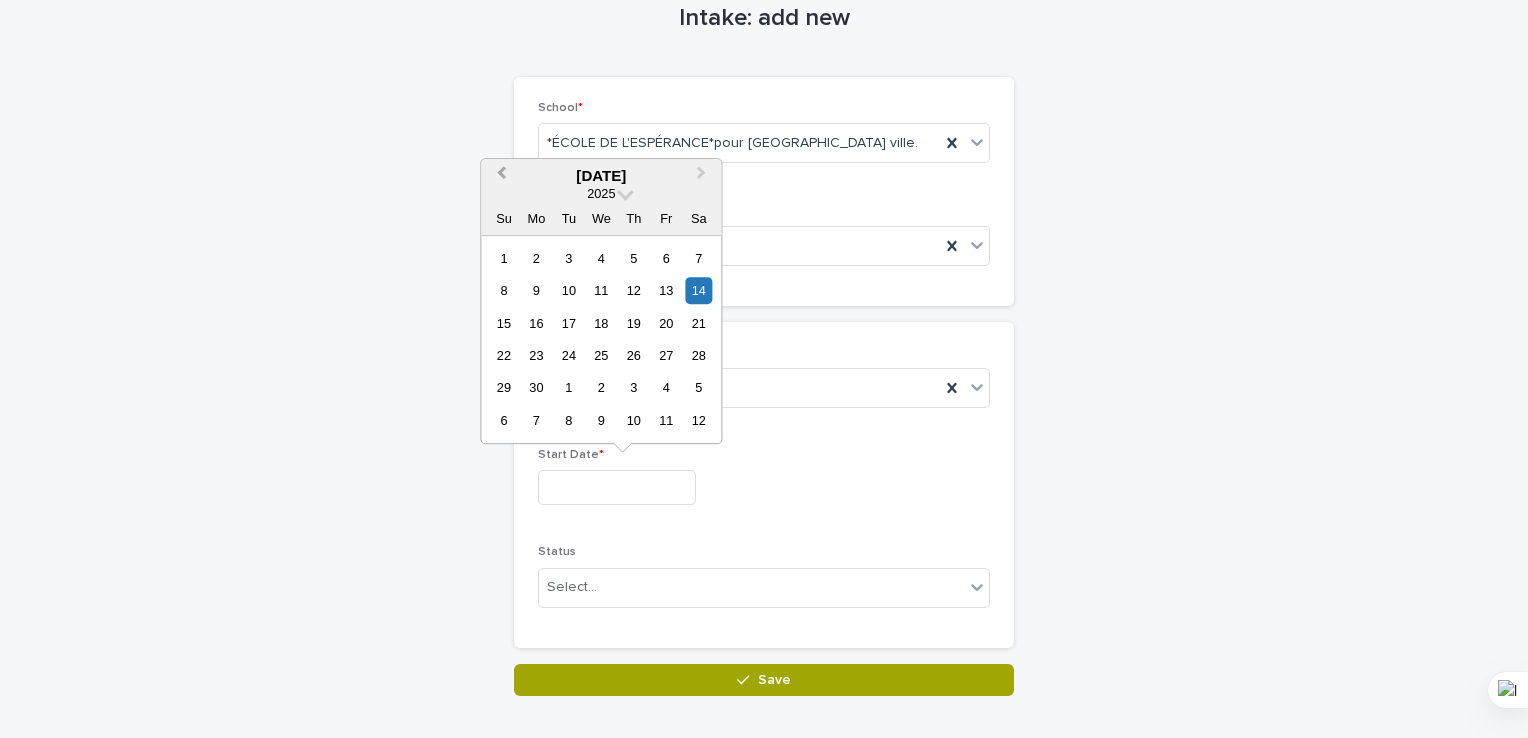 click on "Previous Month" at bounding box center [501, 175] 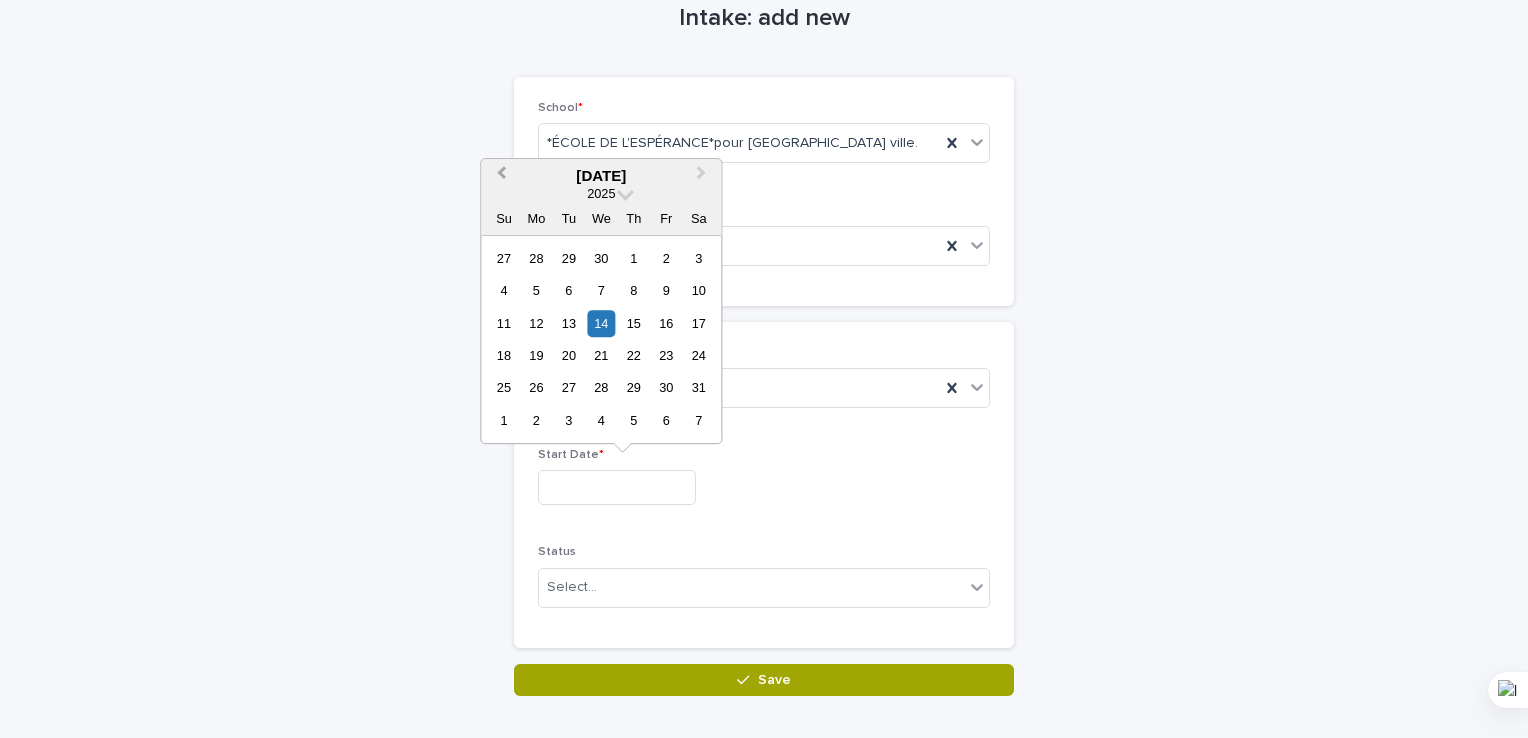 click on "Previous Month" at bounding box center (501, 175) 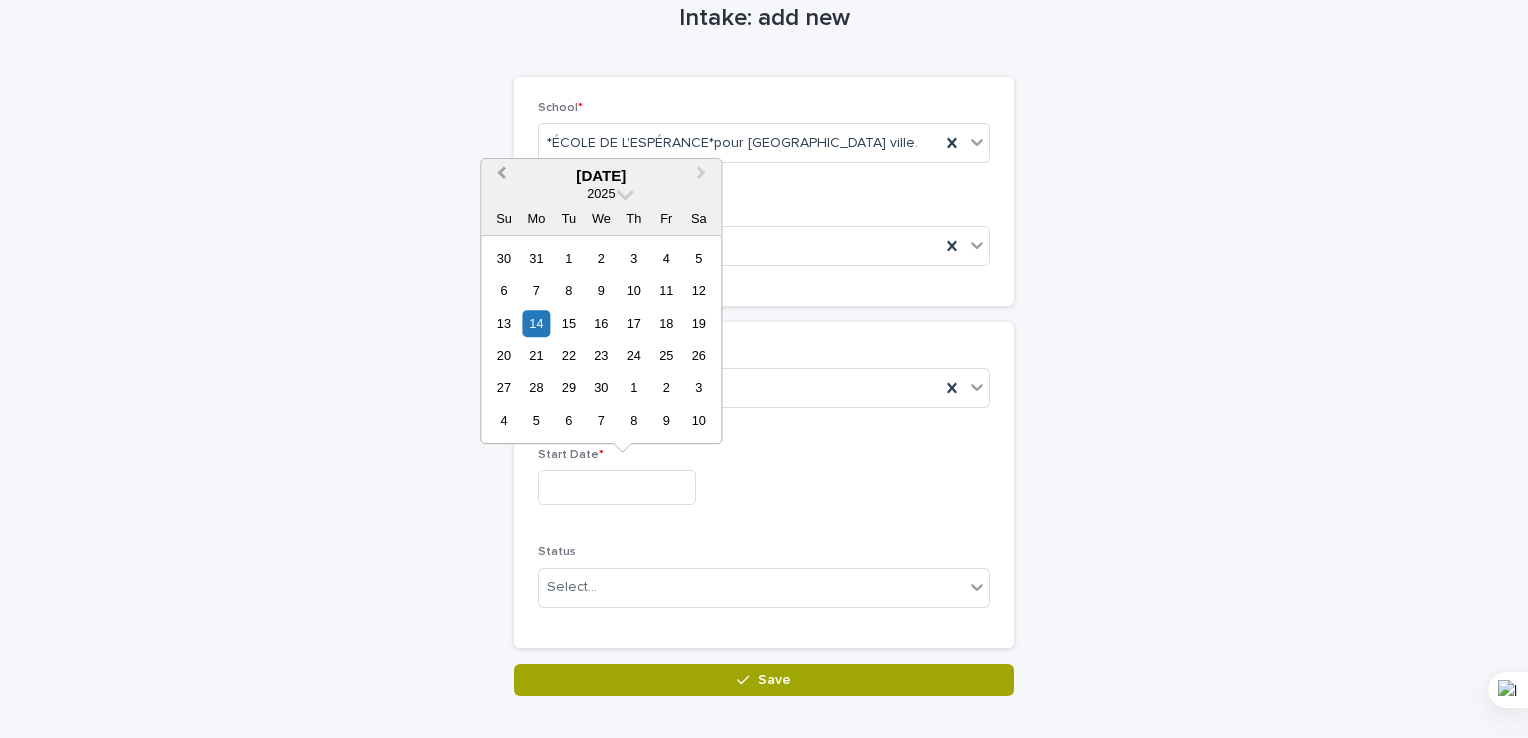 click on "Previous Month" at bounding box center [501, 175] 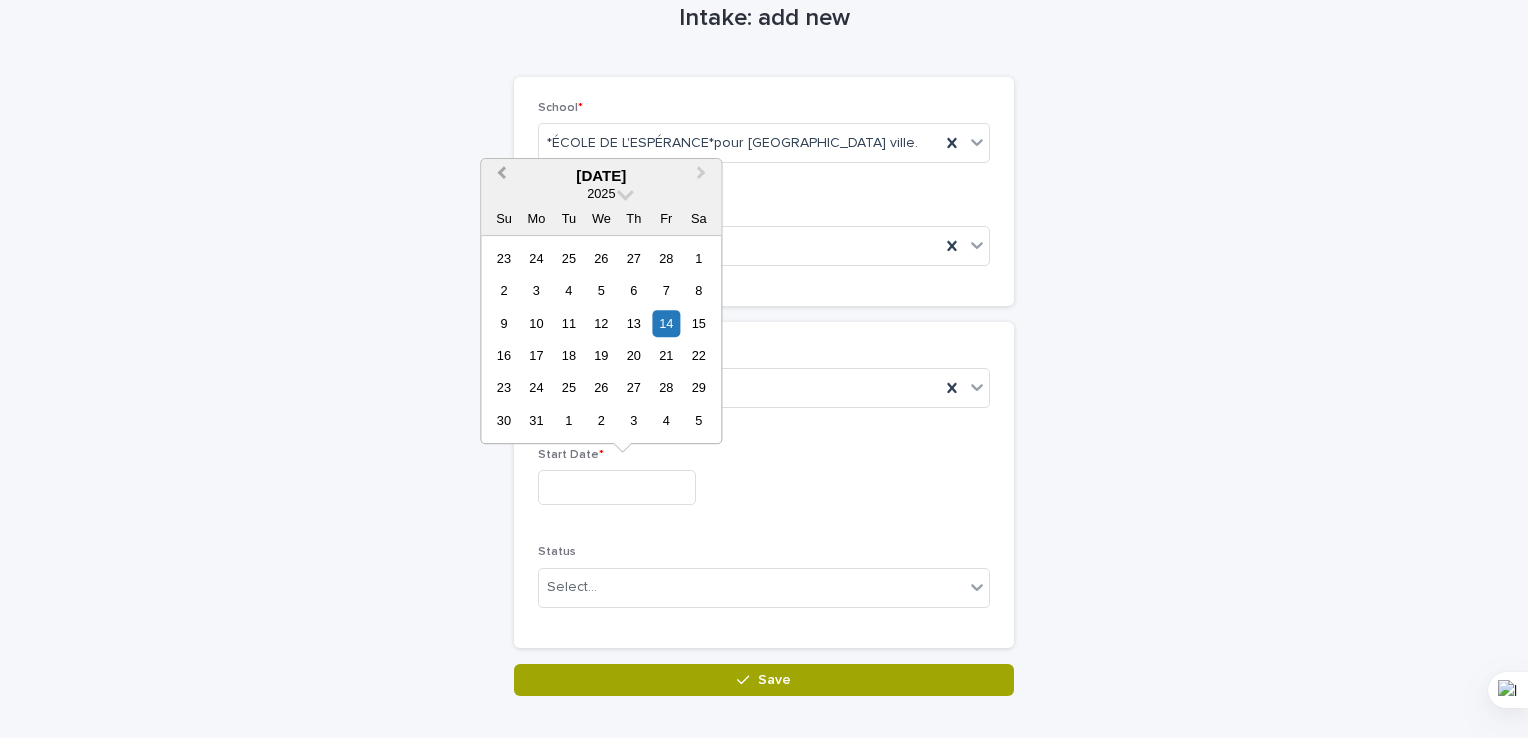 click on "Previous Month" at bounding box center [501, 175] 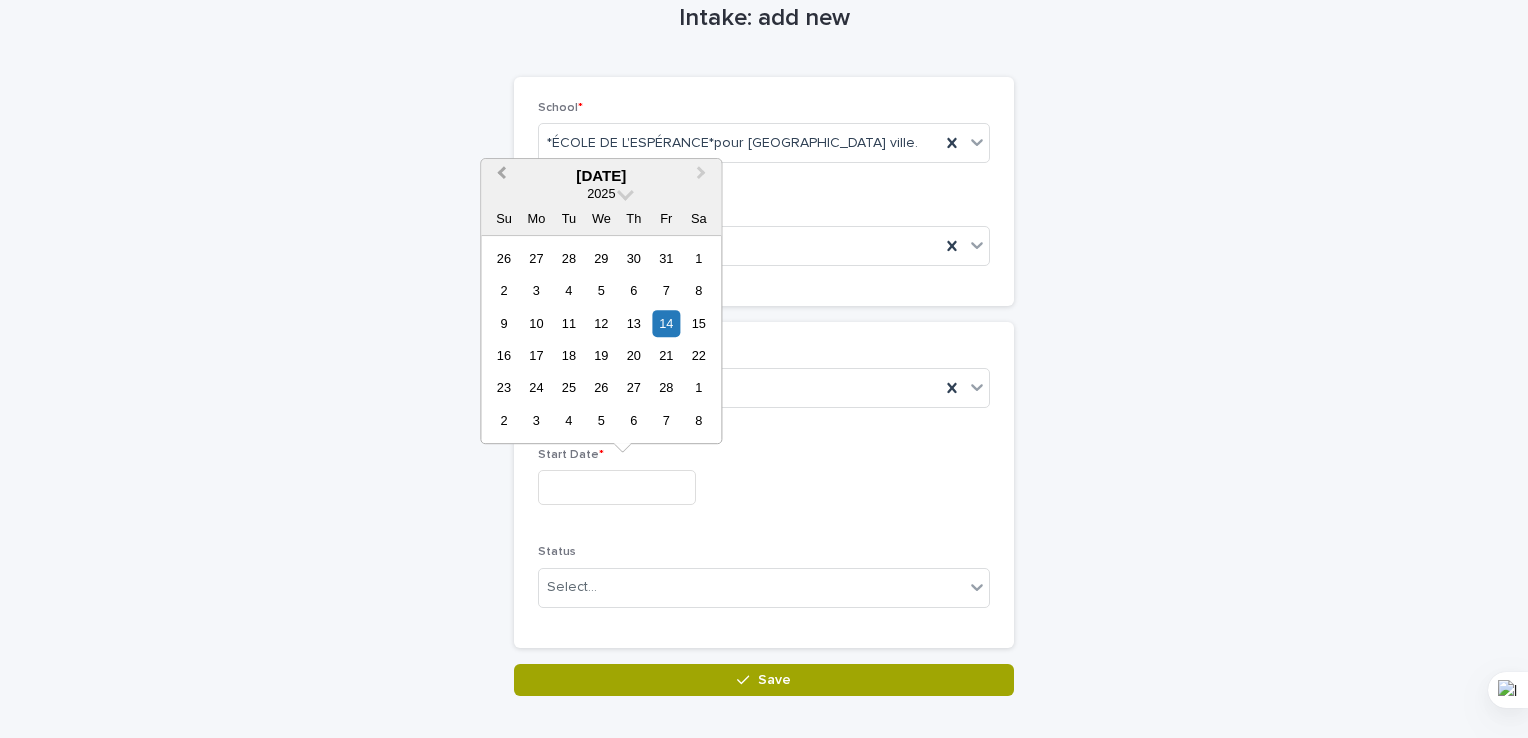 click on "Previous Month" at bounding box center (501, 175) 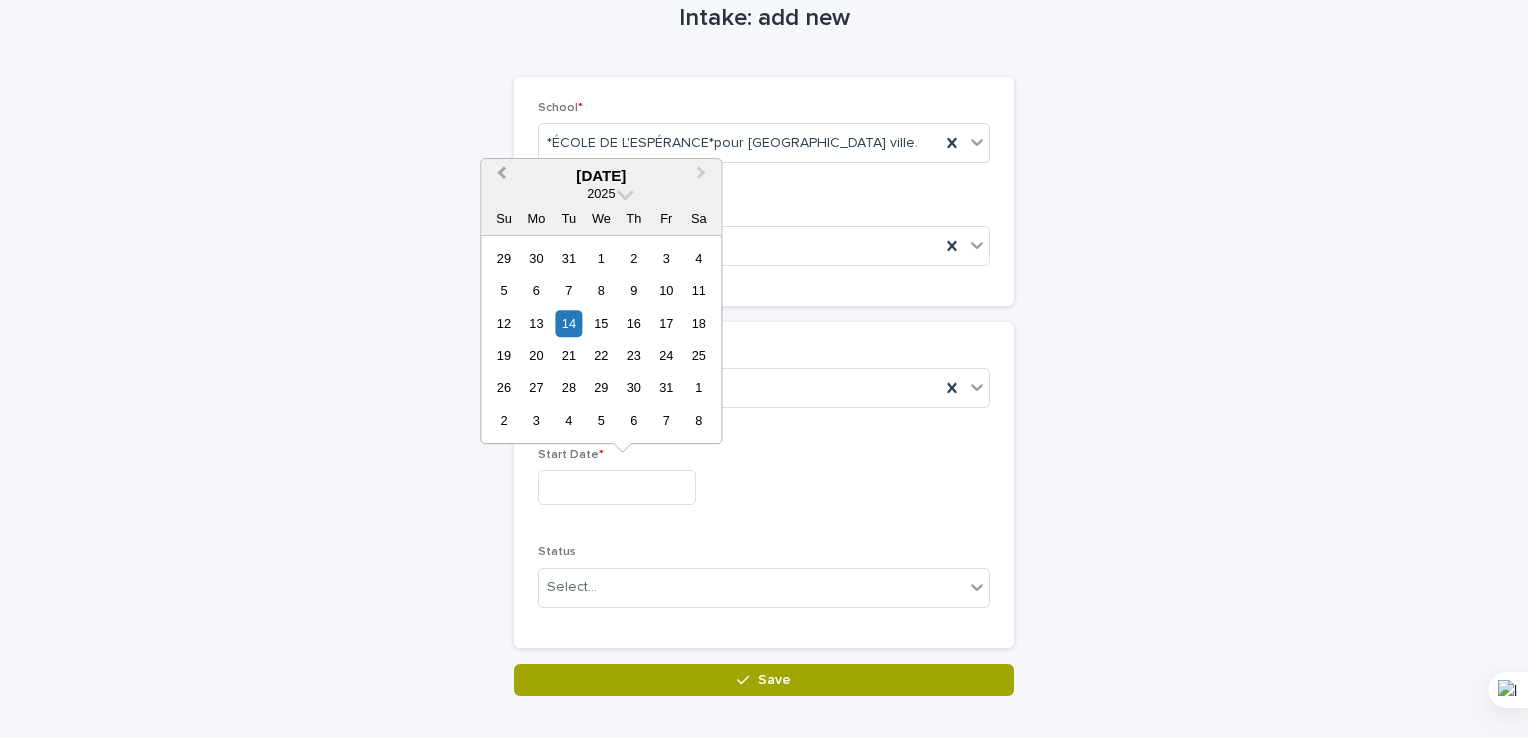 click on "Previous Month" at bounding box center (501, 175) 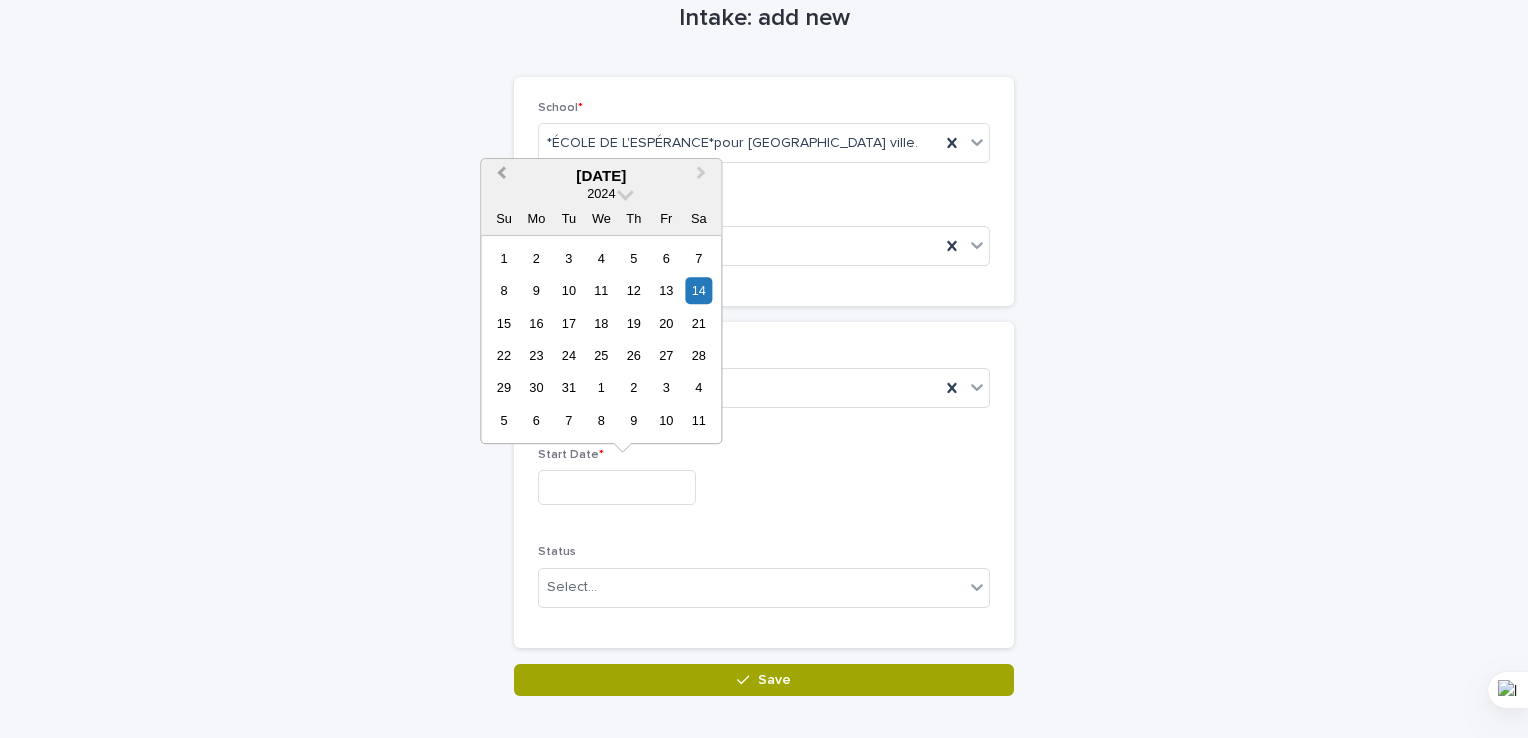 click on "Previous Month" at bounding box center [501, 175] 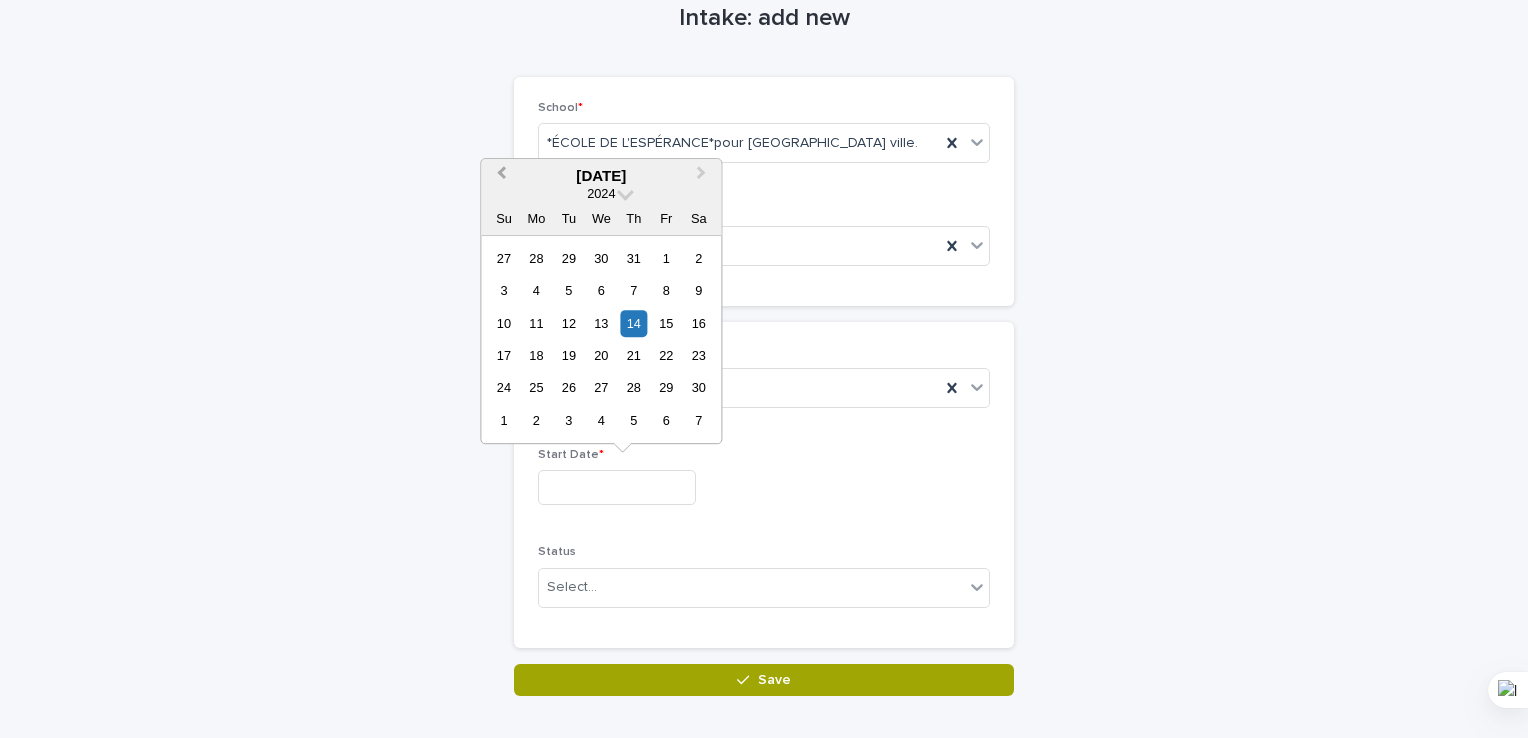 click on "Previous Month" at bounding box center (501, 175) 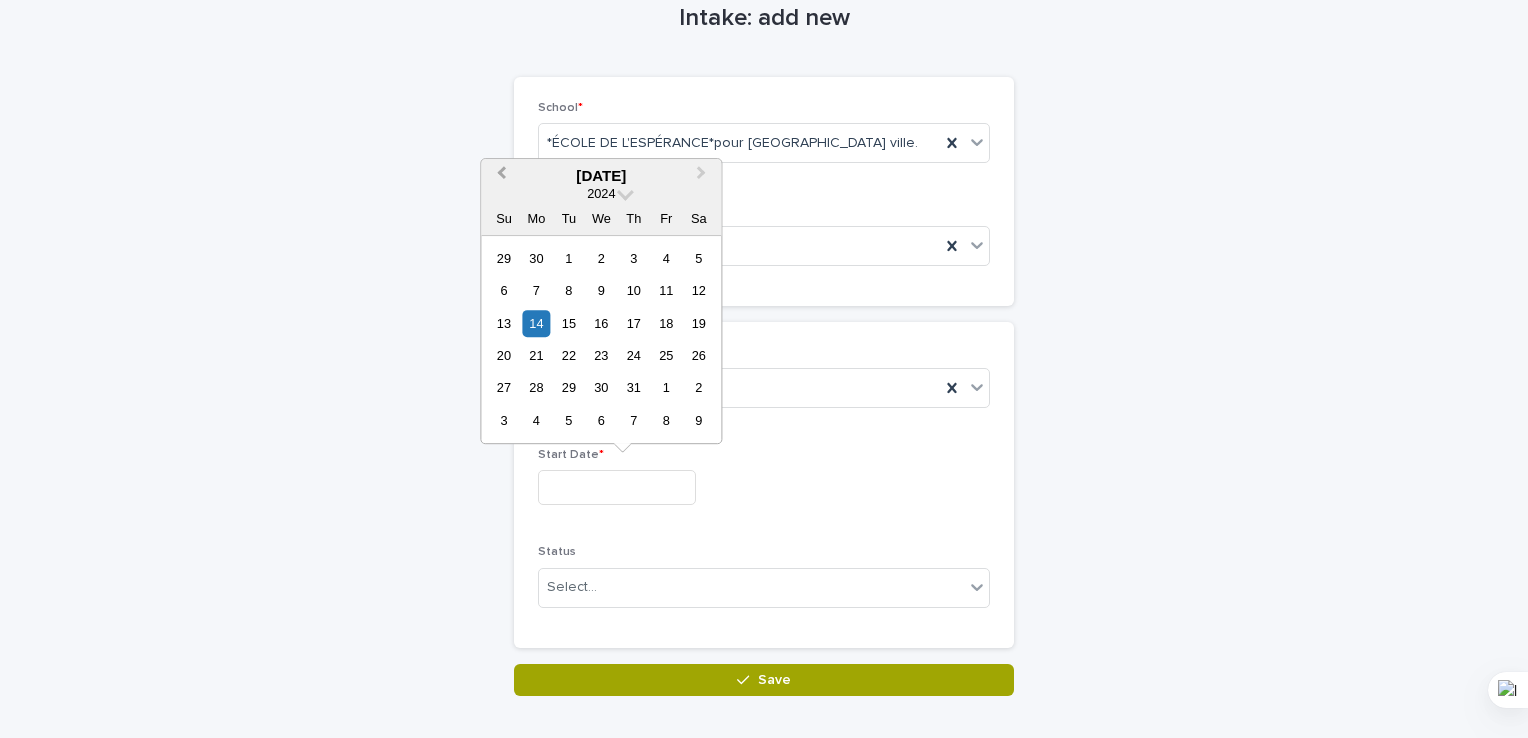 click on "Previous Month" at bounding box center [501, 175] 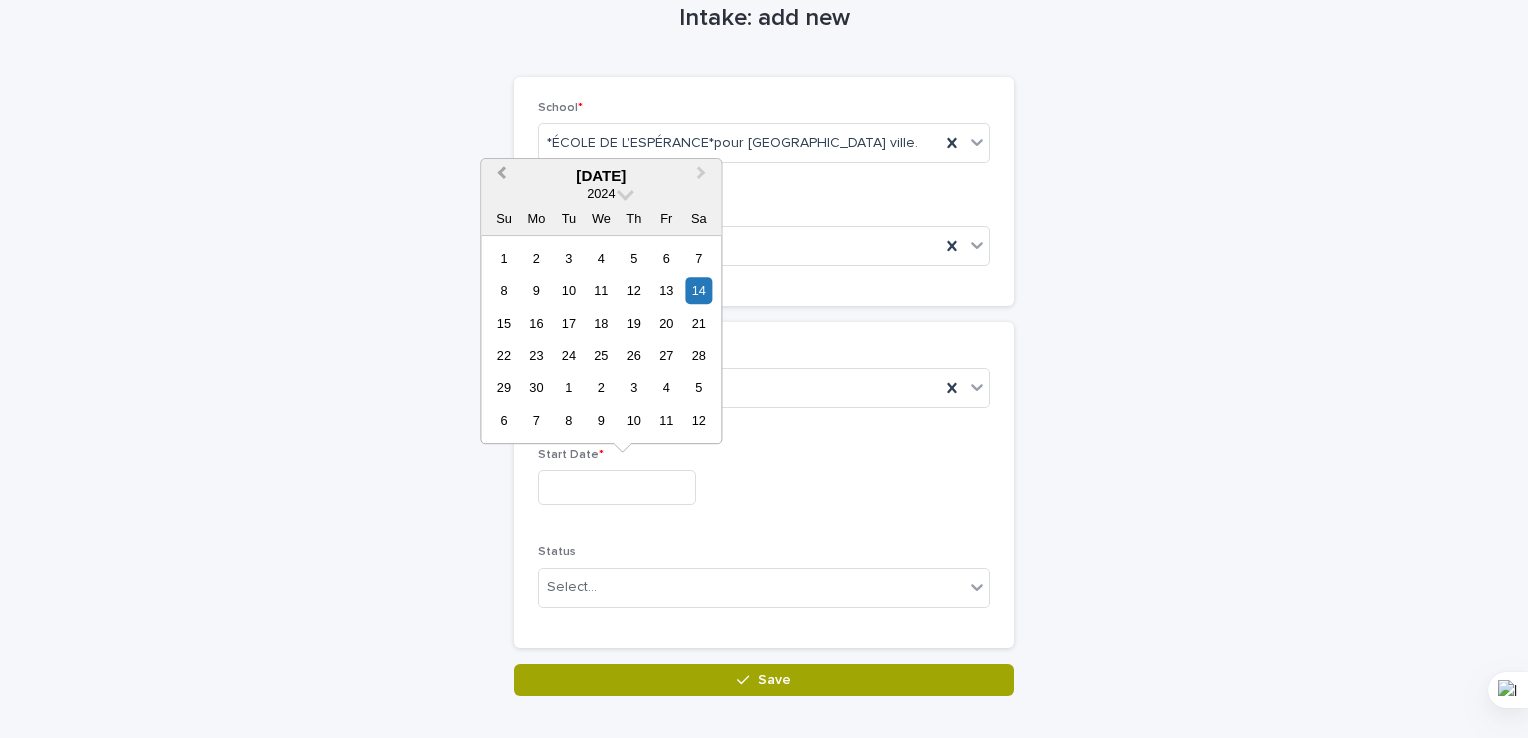 click on "Previous Month" at bounding box center [501, 175] 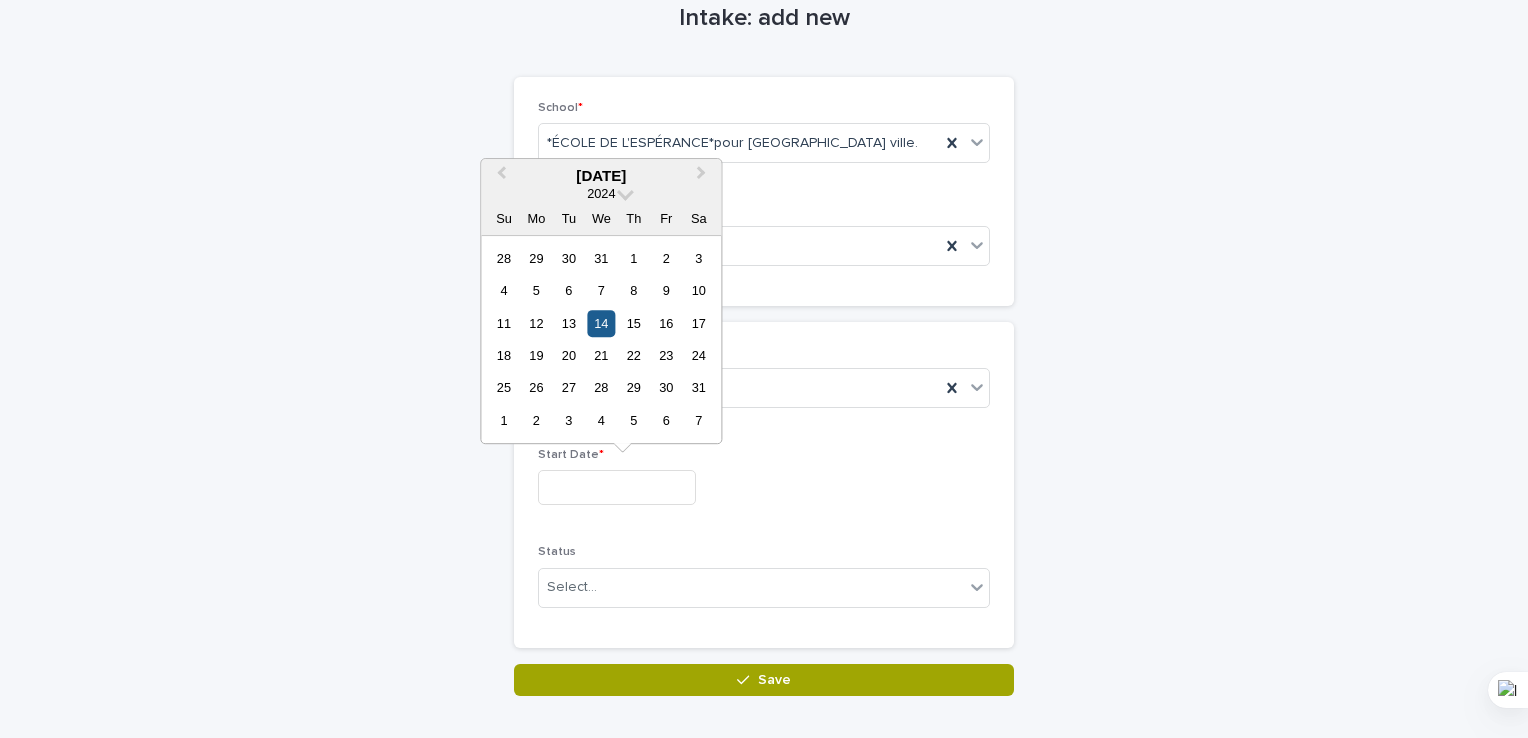 click on "14" at bounding box center (601, 323) 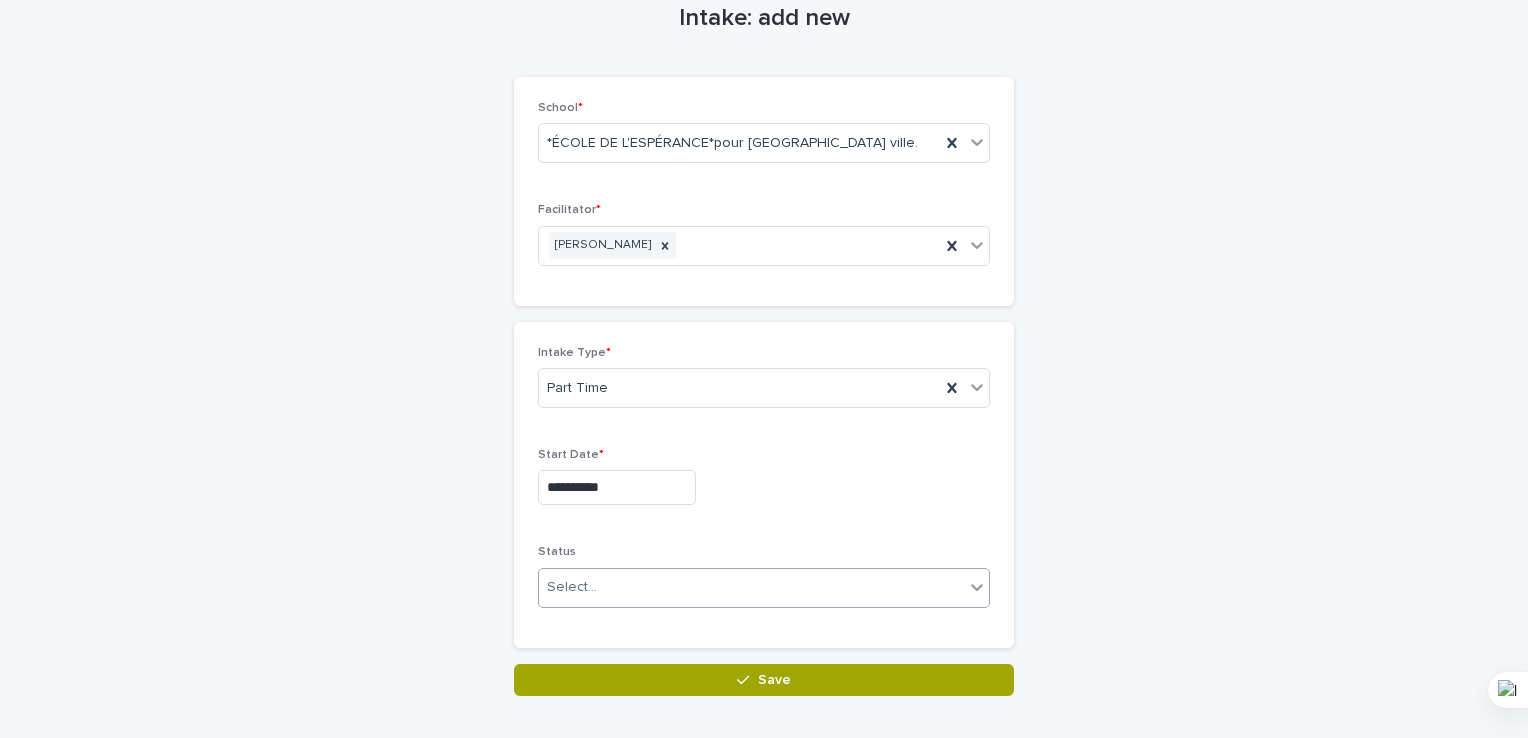 scroll, scrollTop: 155, scrollLeft: 0, axis: vertical 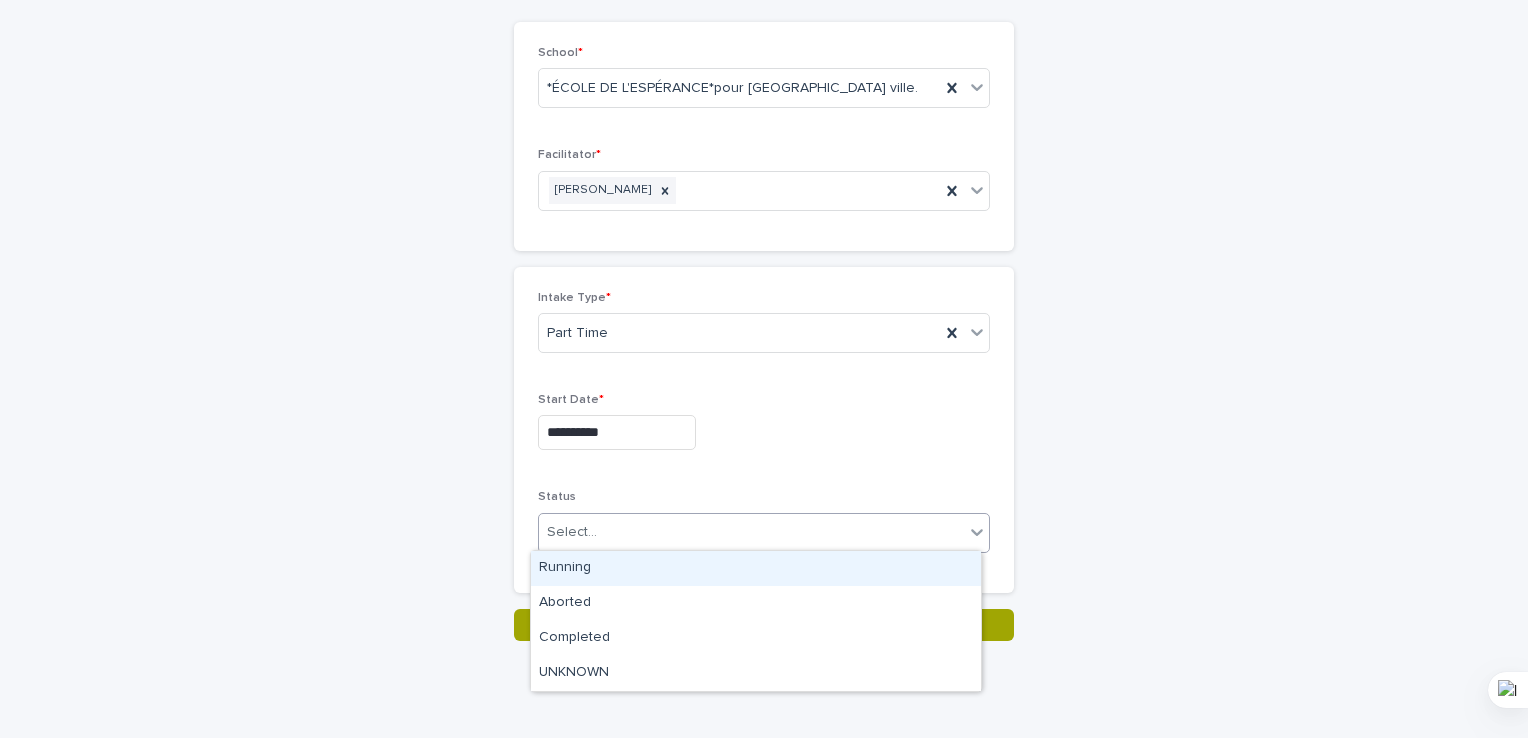 click 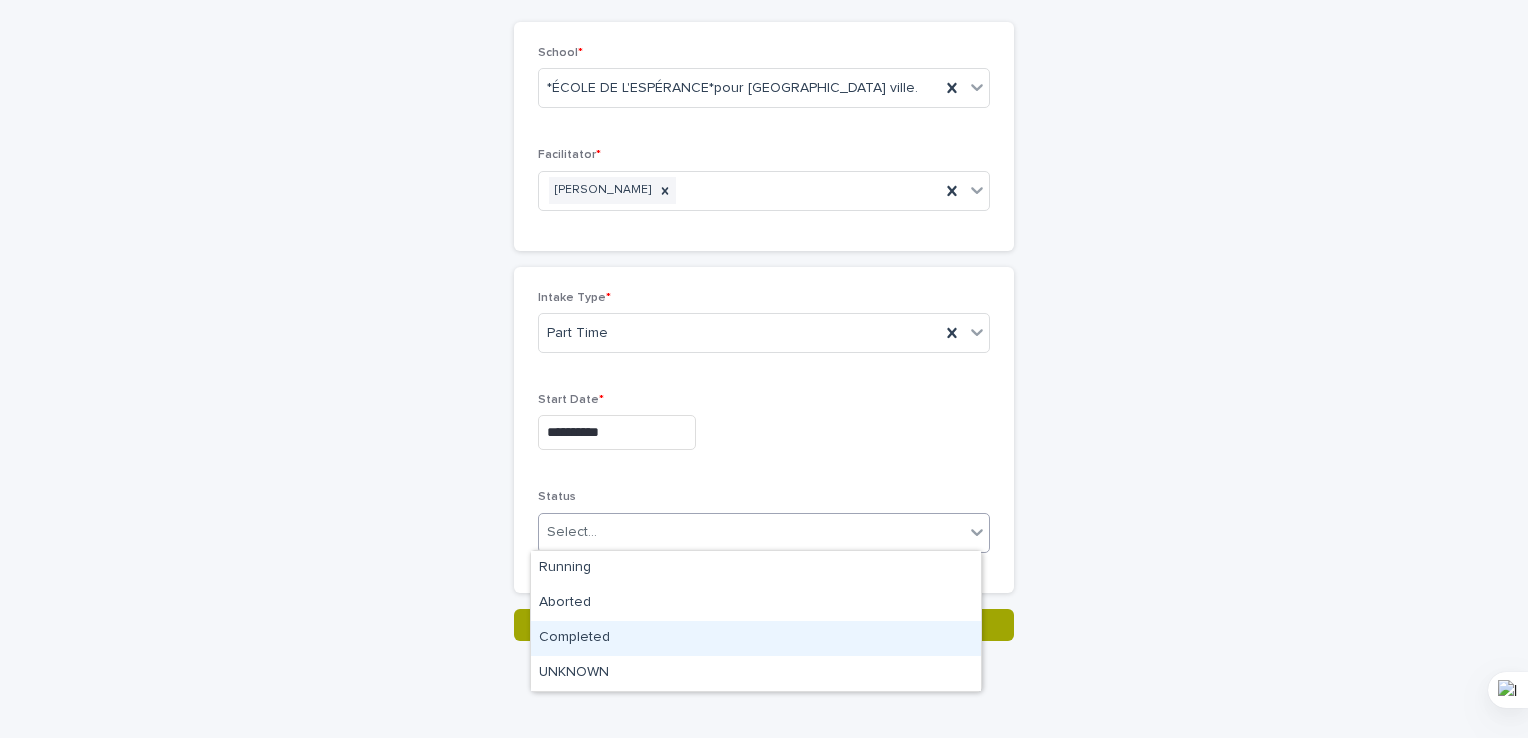 click on "Completed" at bounding box center [756, 638] 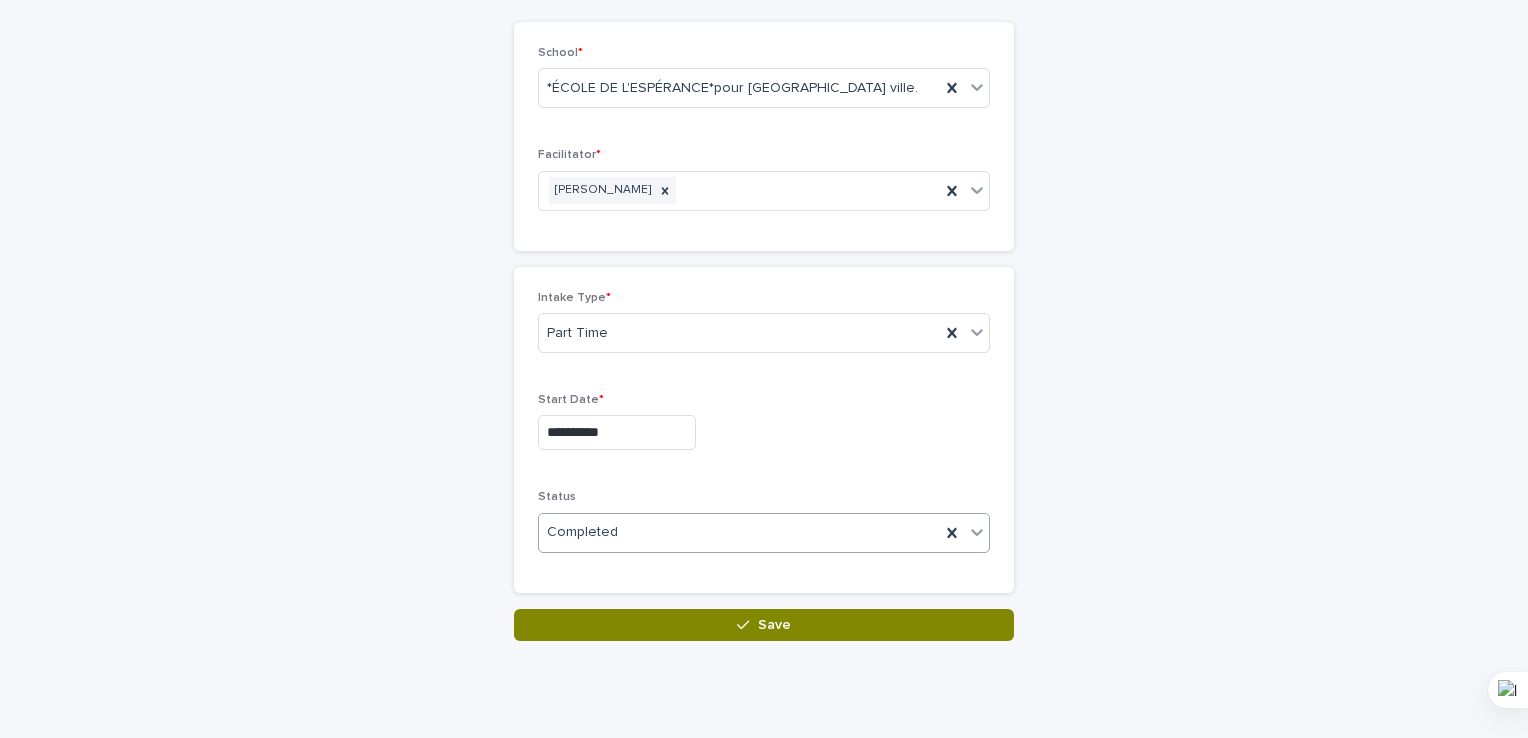 click on "Save" at bounding box center (774, 625) 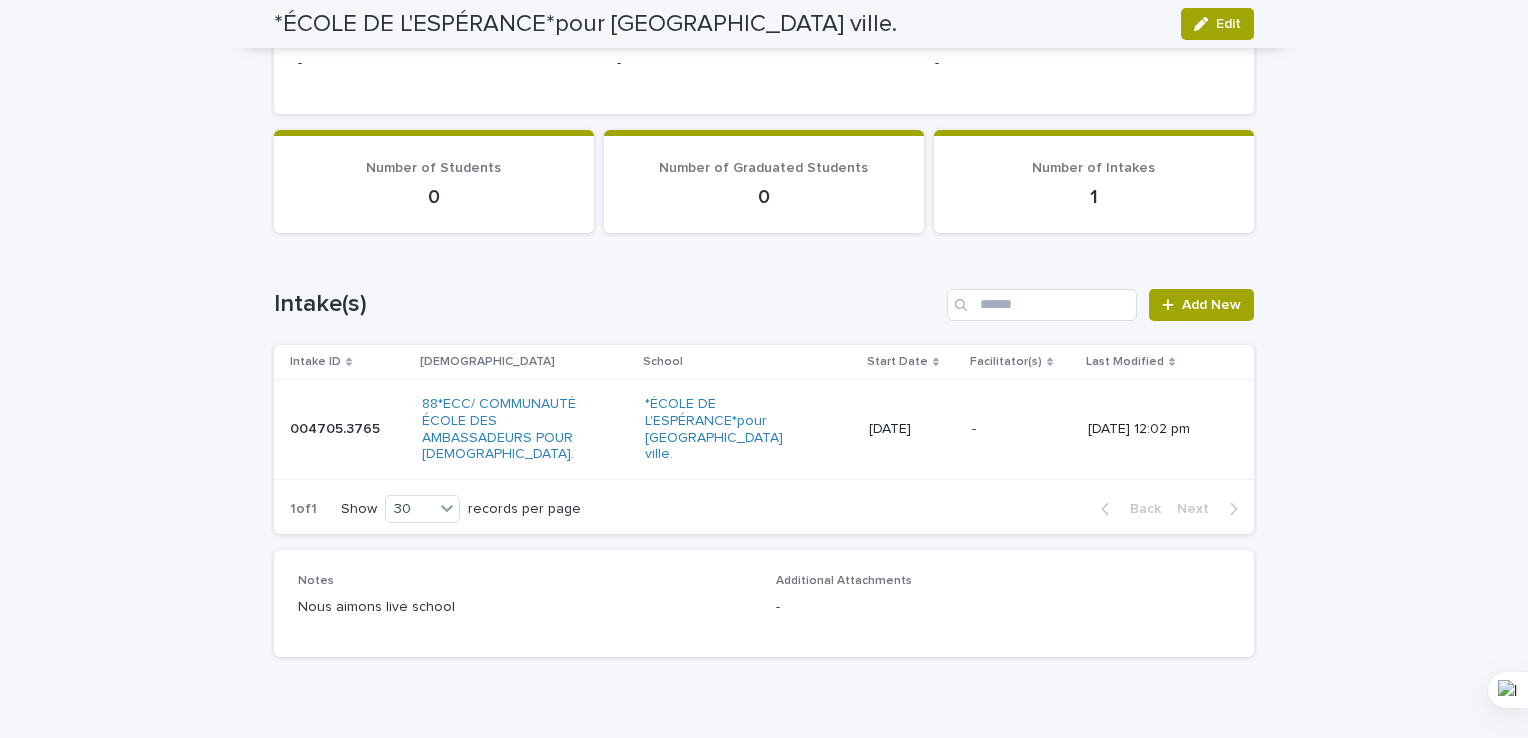 scroll, scrollTop: 611, scrollLeft: 0, axis: vertical 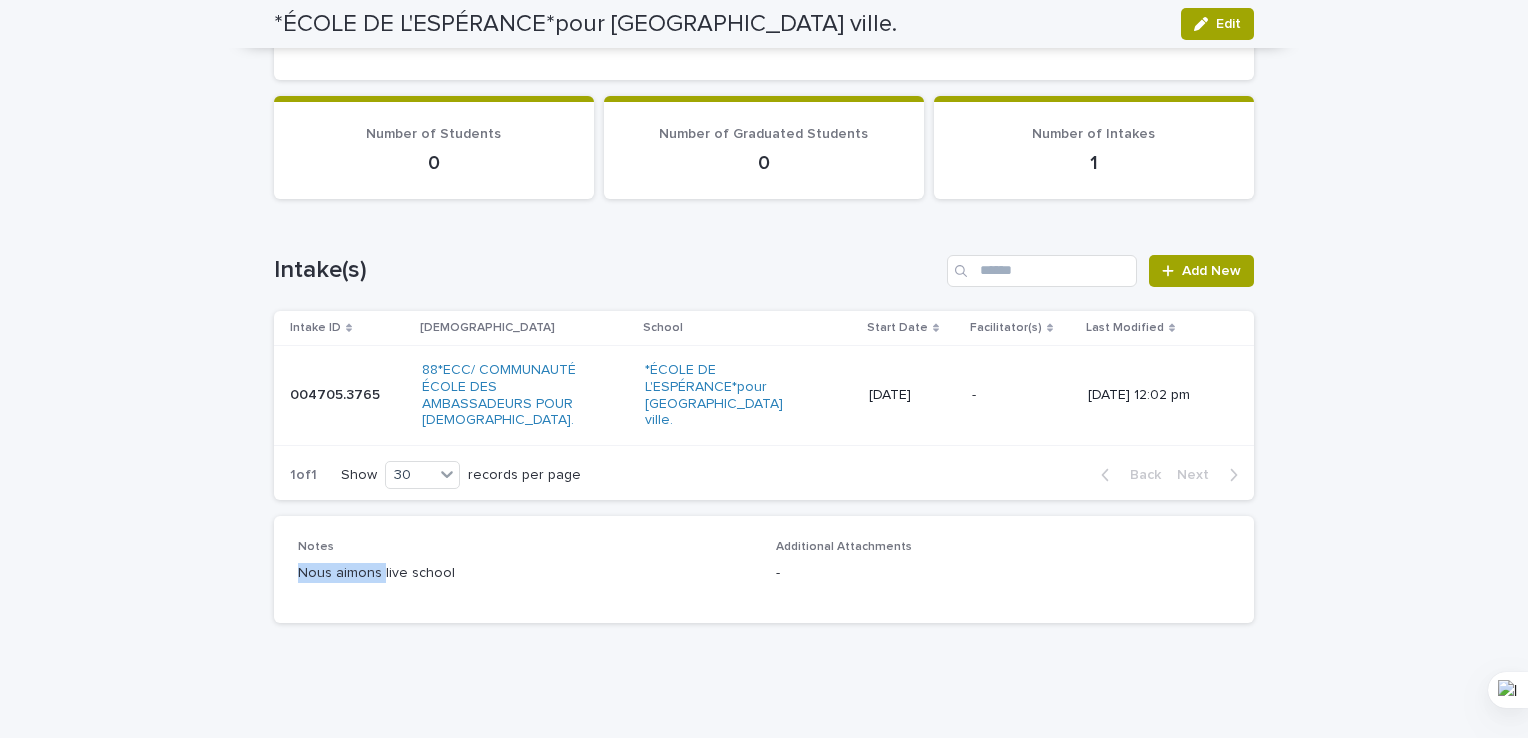 drag, startPoint x: 292, startPoint y: 570, endPoint x: 375, endPoint y: 586, distance: 84.5281 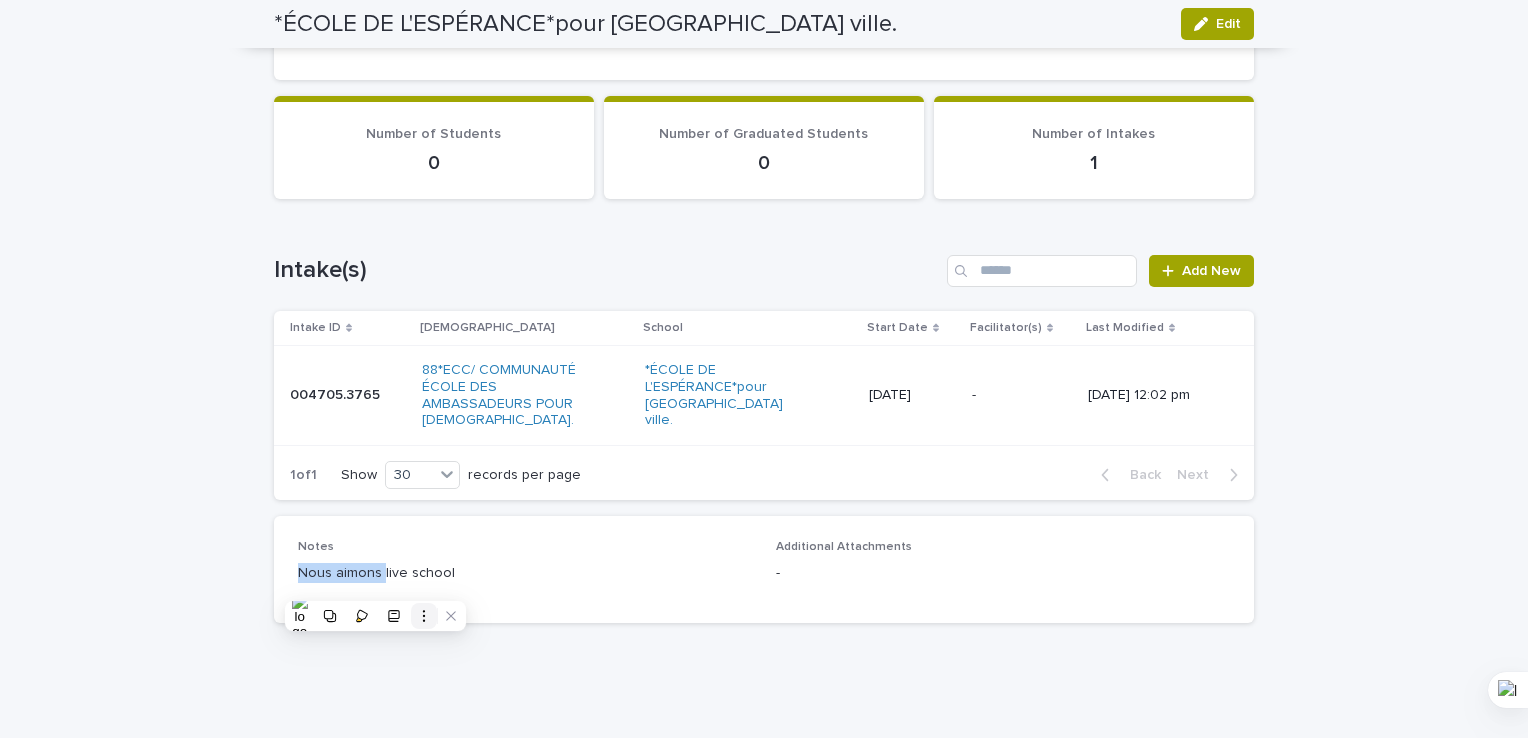 drag, startPoint x: 375, startPoint y: 586, endPoint x: 423, endPoint y: 617, distance: 57.14018 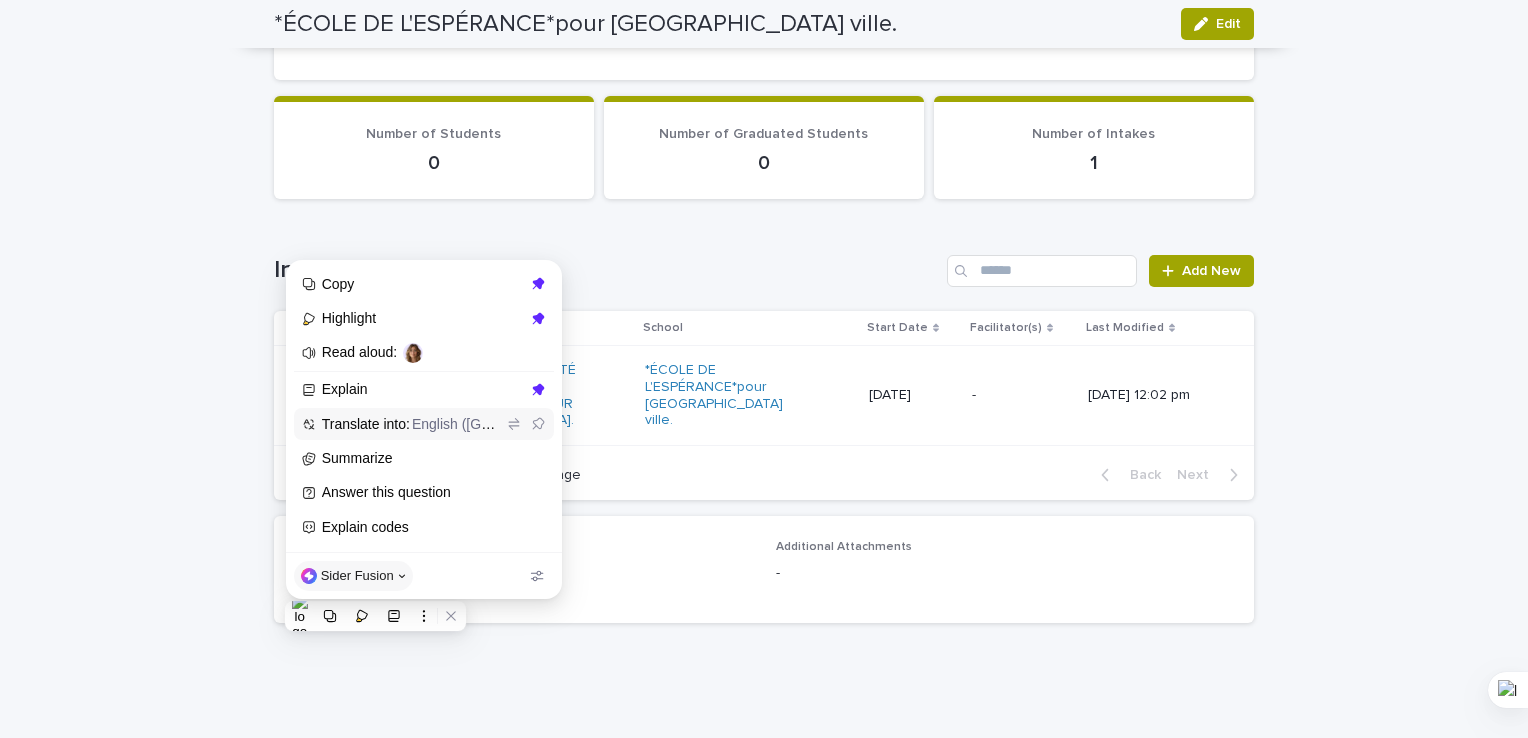 click on "Translate into:  English ([GEOGRAPHIC_DATA])" at bounding box center (412, 425) 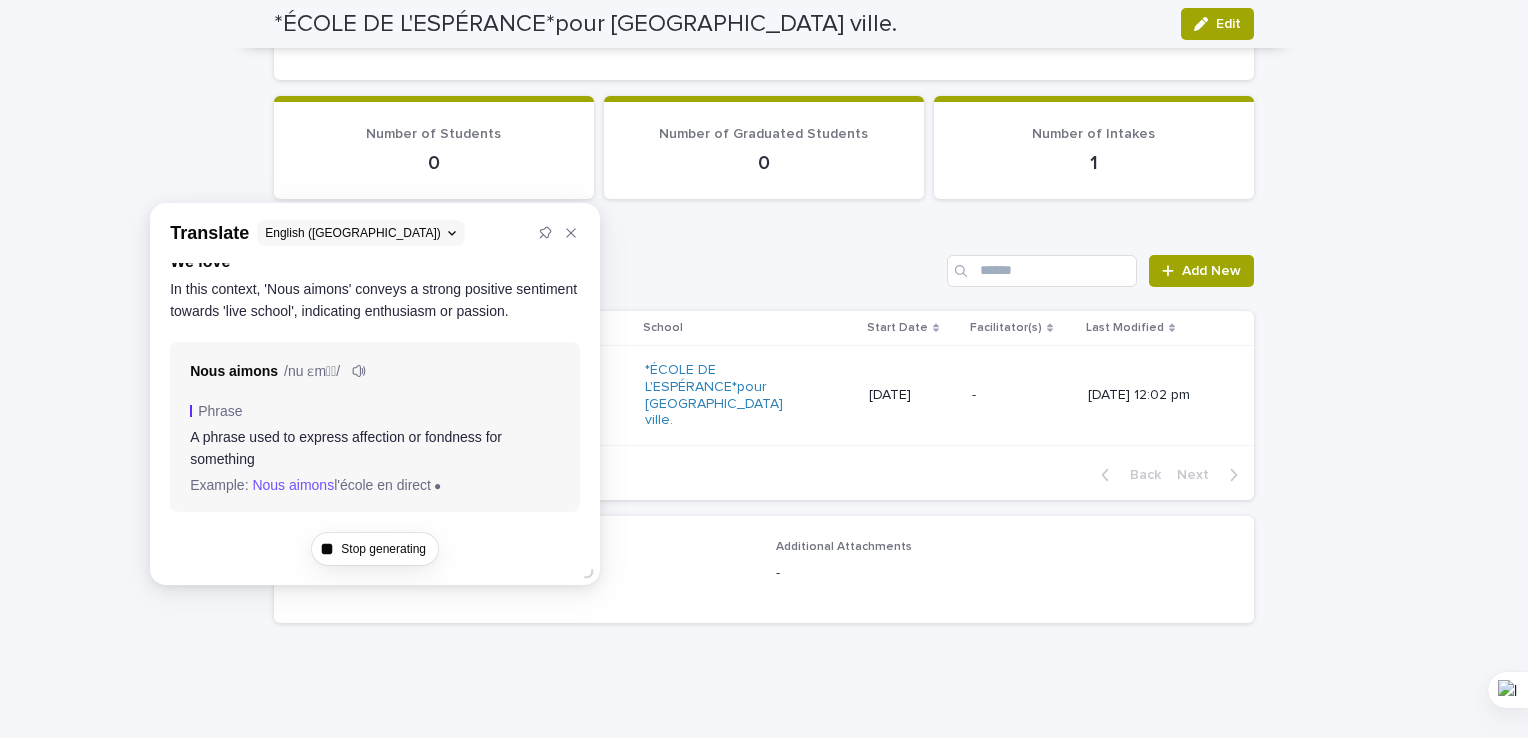 scroll, scrollTop: 57, scrollLeft: 0, axis: vertical 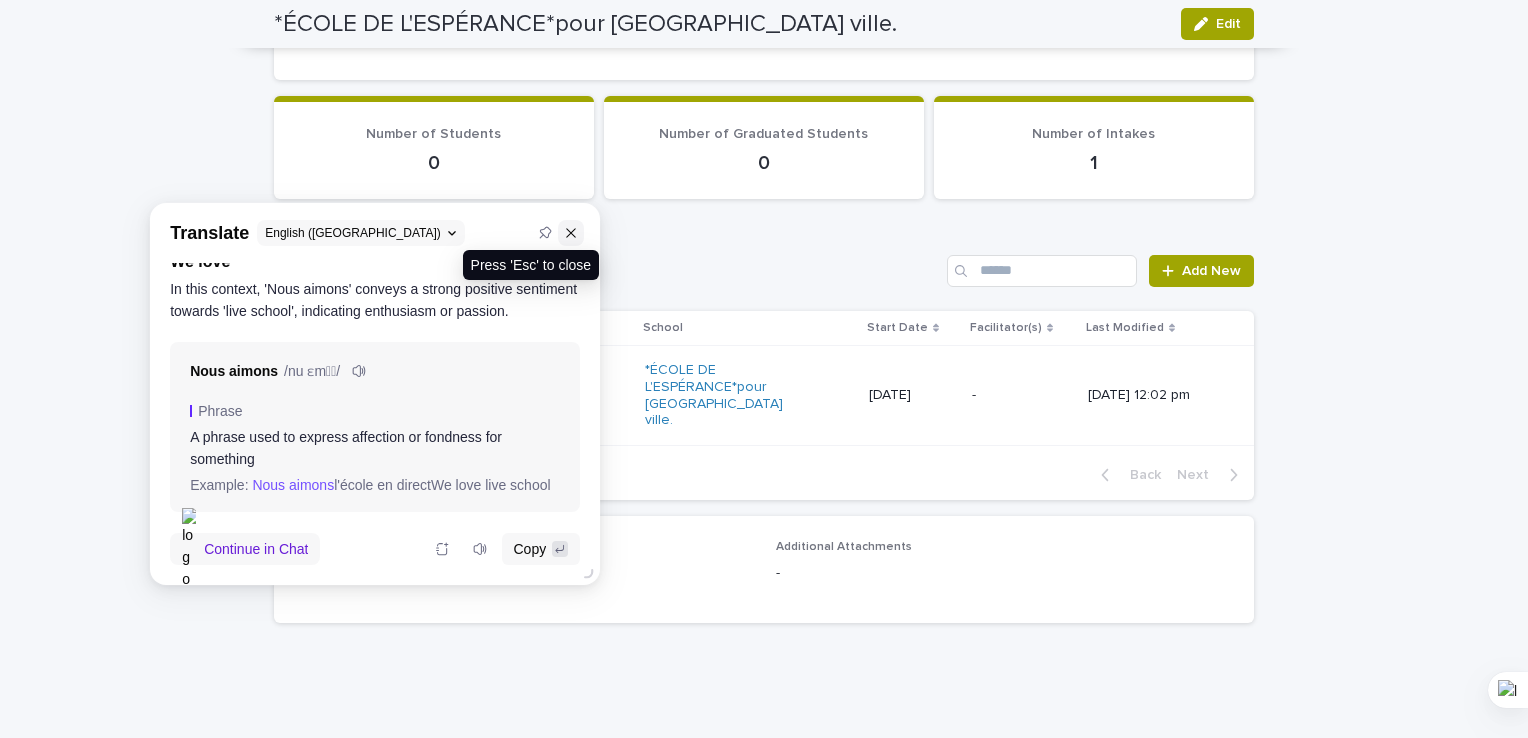 click 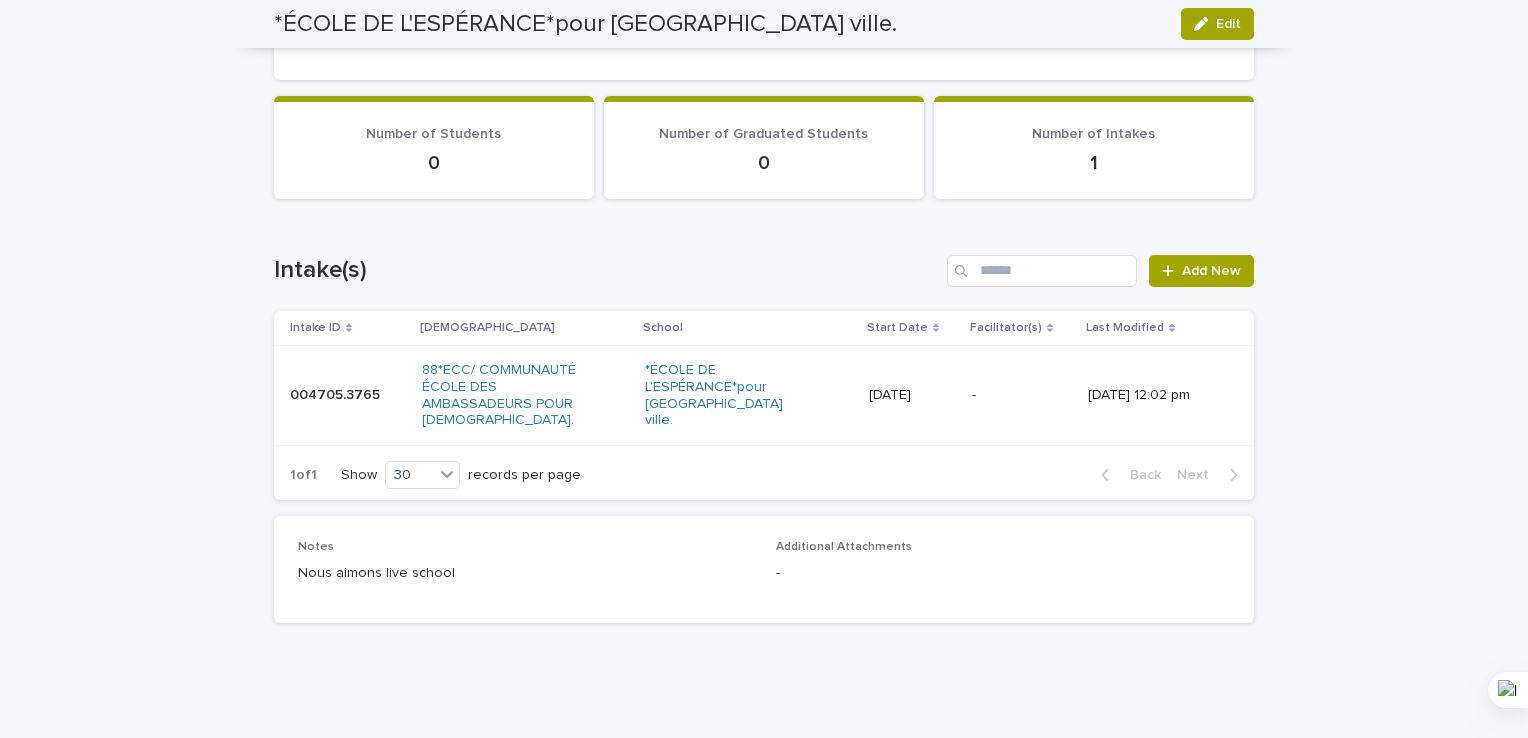 click on "Nous aimons live school" at bounding box center [525, 573] 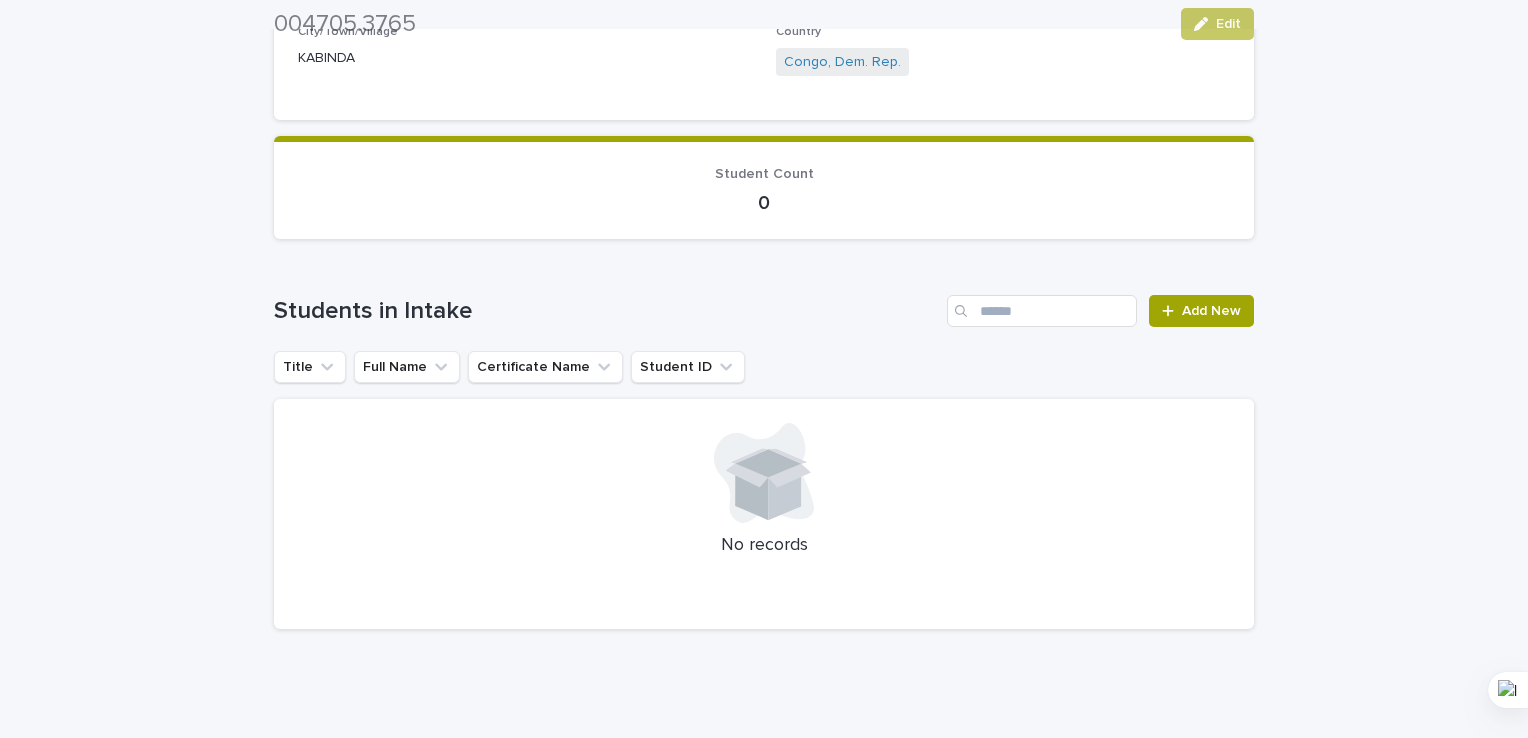 scroll, scrollTop: 639, scrollLeft: 0, axis: vertical 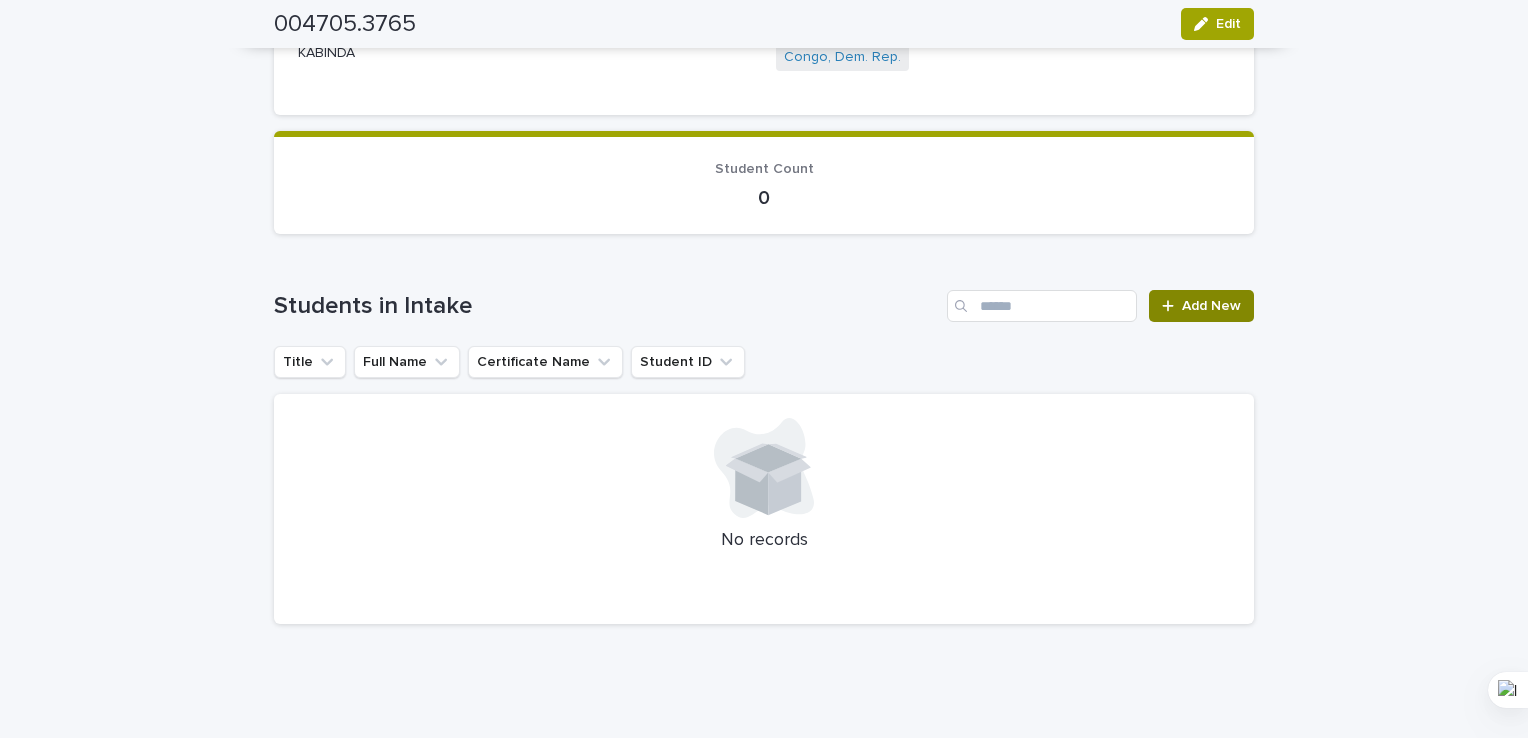 click on "Add New" at bounding box center (1211, 306) 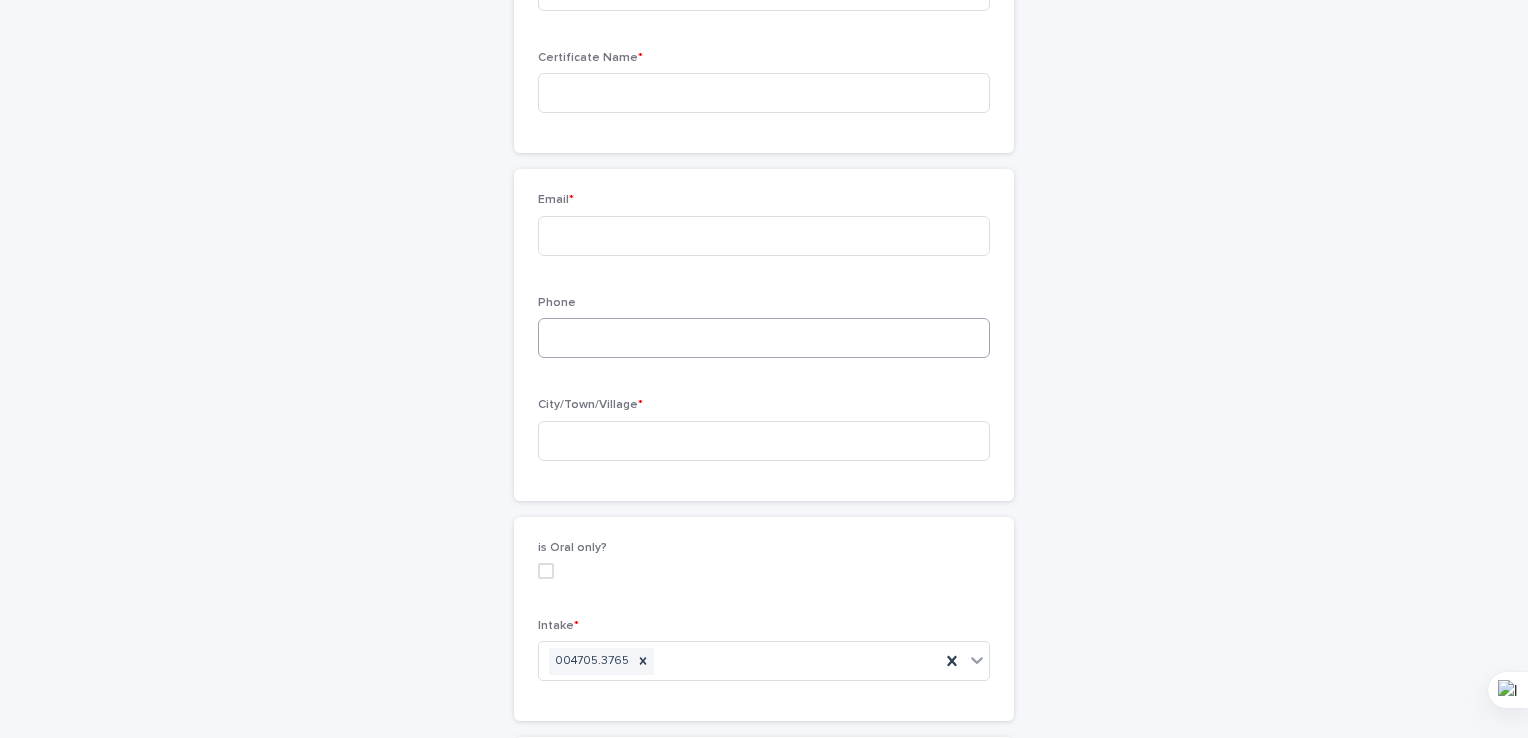 scroll, scrollTop: 456, scrollLeft: 0, axis: vertical 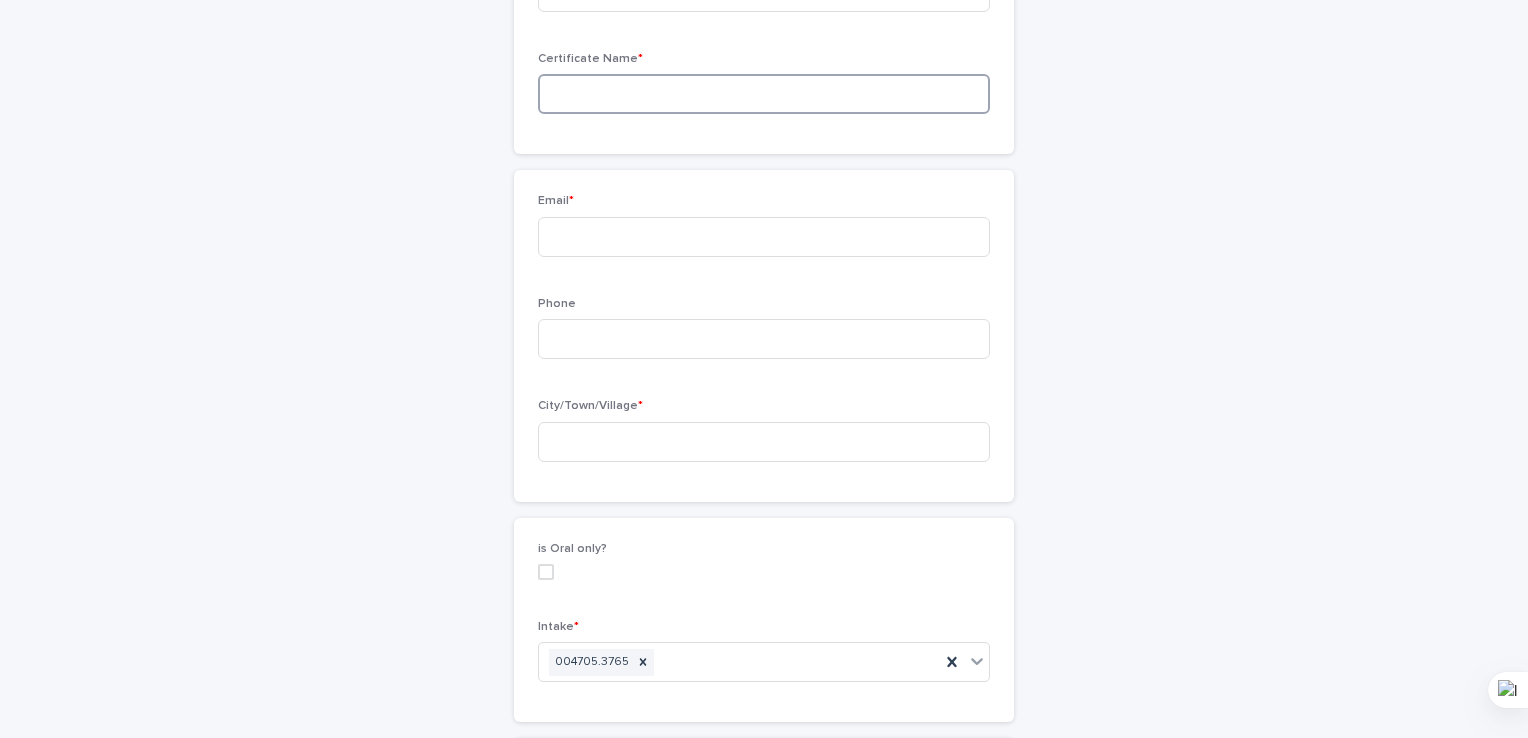 click at bounding box center (764, 94) 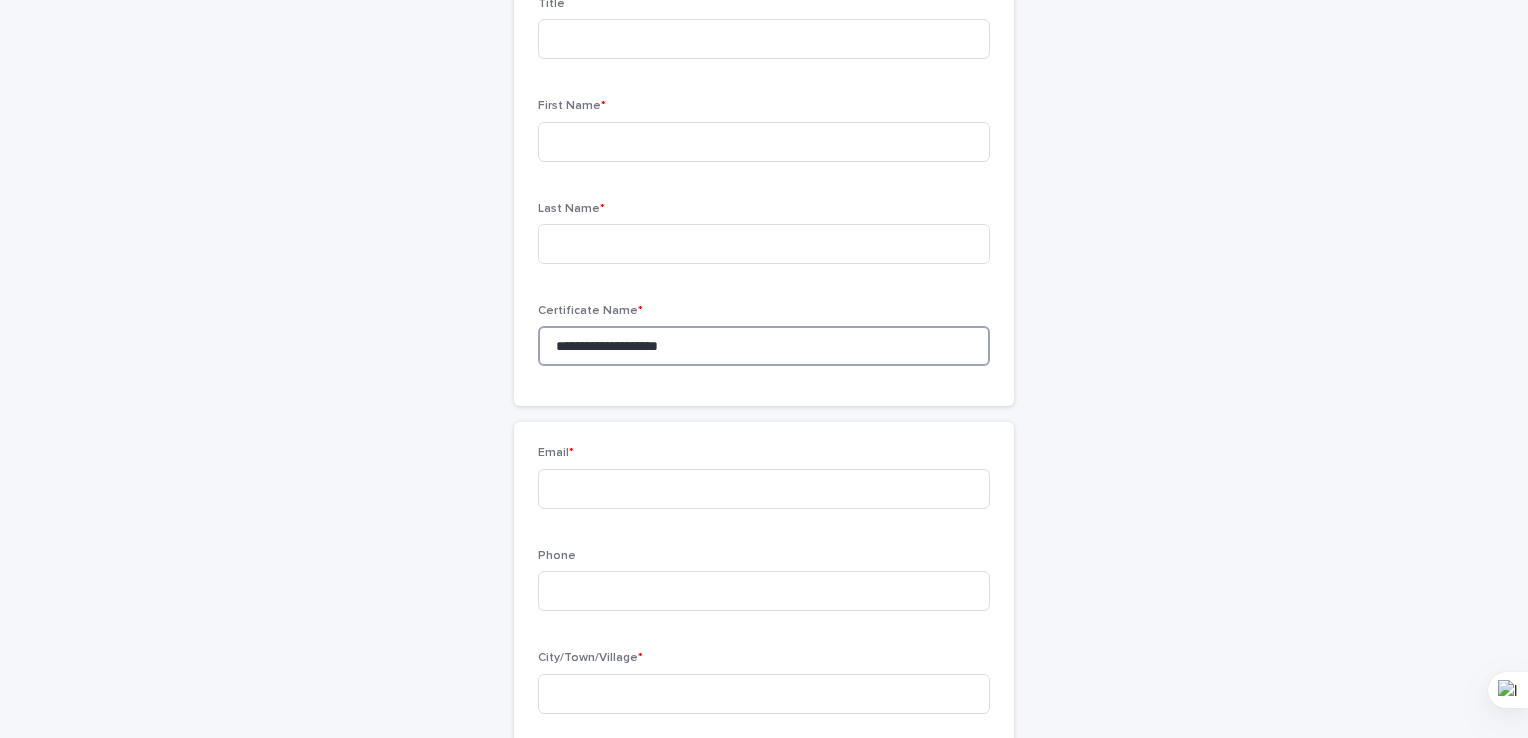 scroll, scrollTop: 156, scrollLeft: 0, axis: vertical 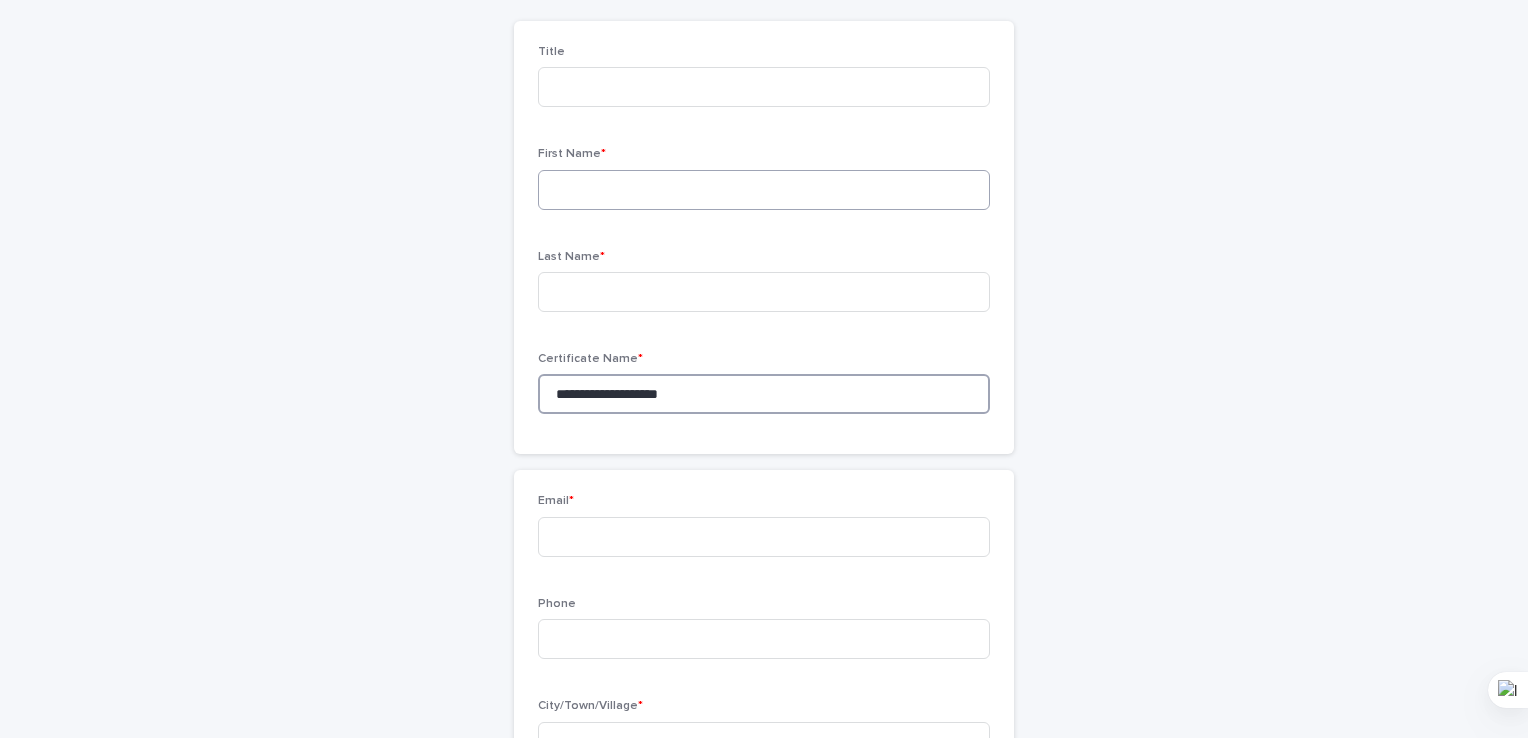 type on "**********" 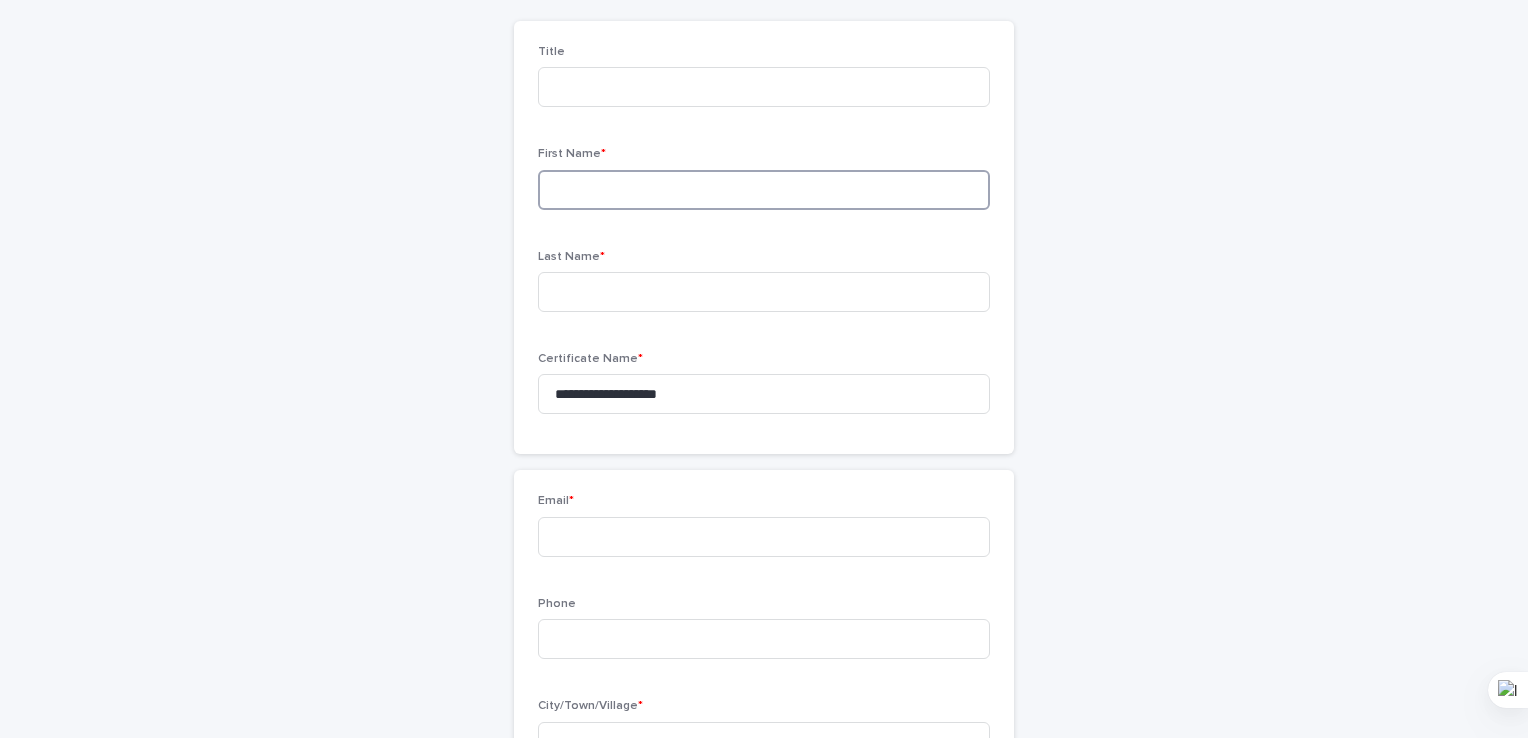 click at bounding box center [764, 190] 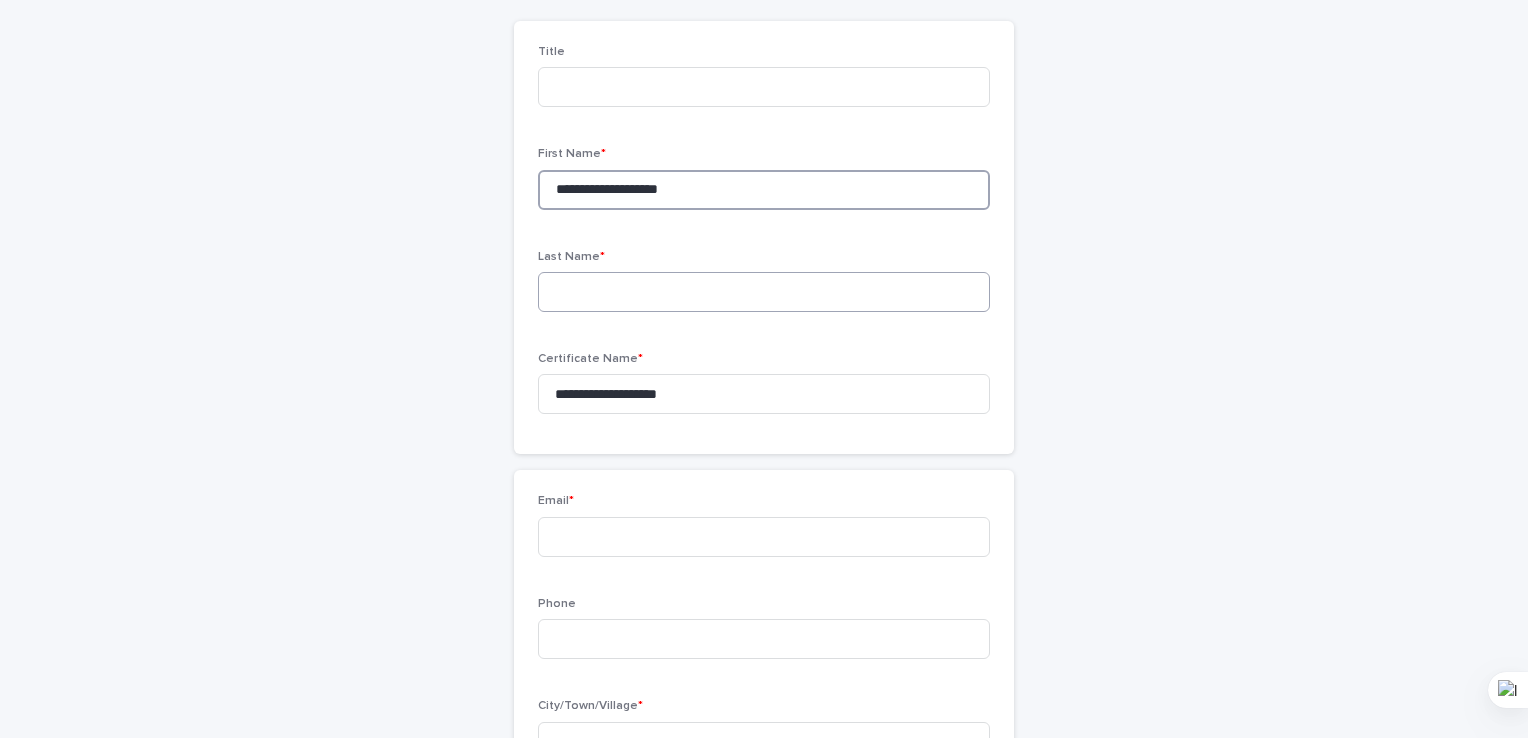 type on "**********" 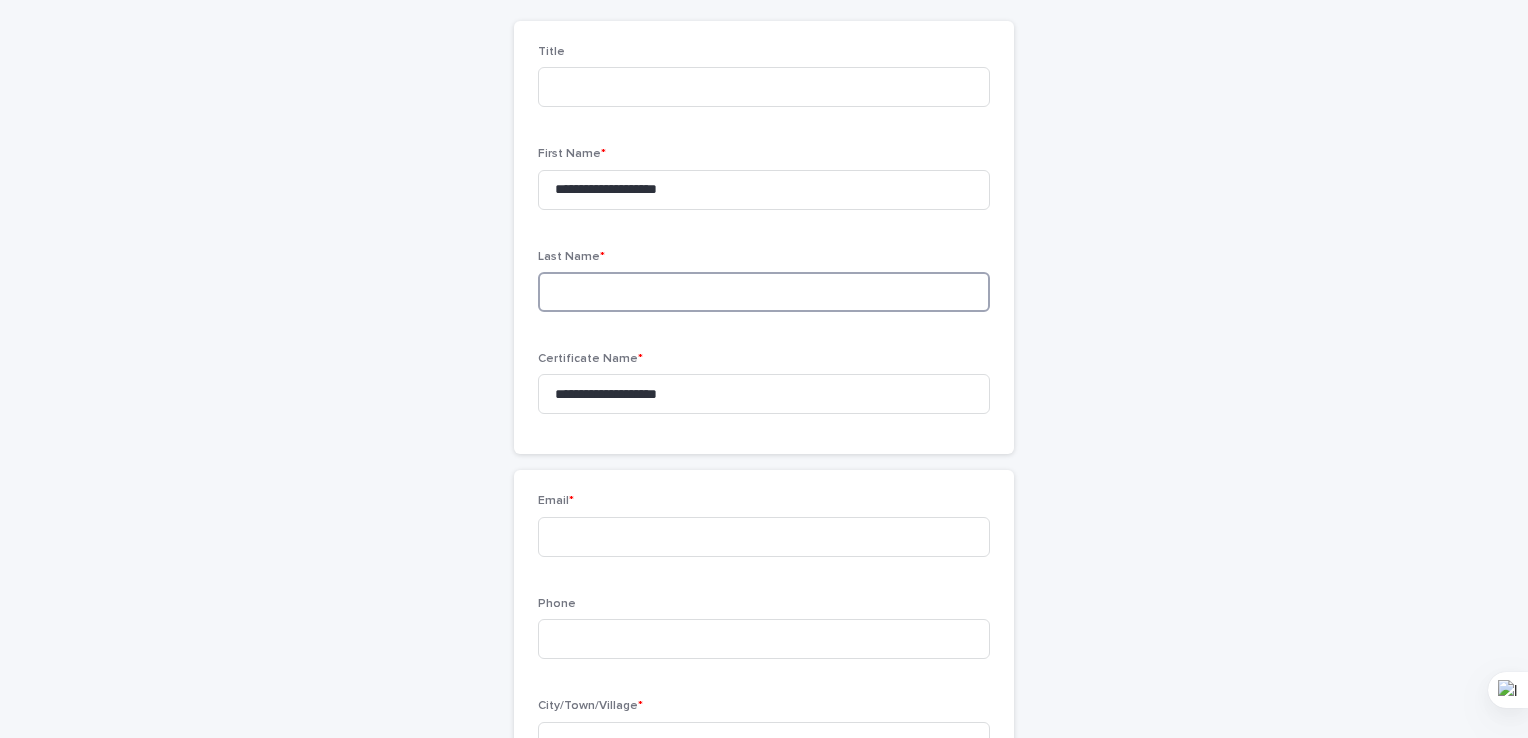 paste on "**********" 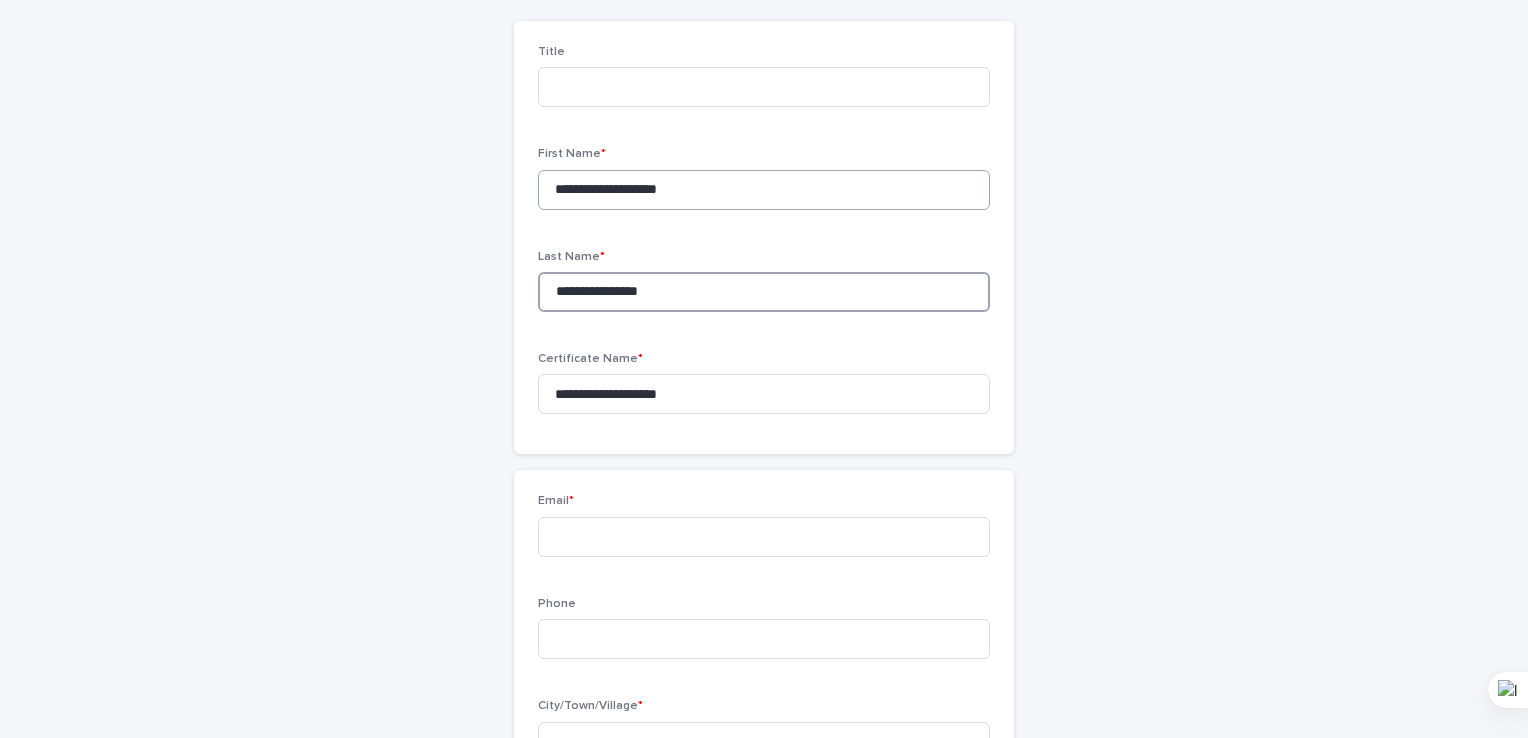 type on "**********" 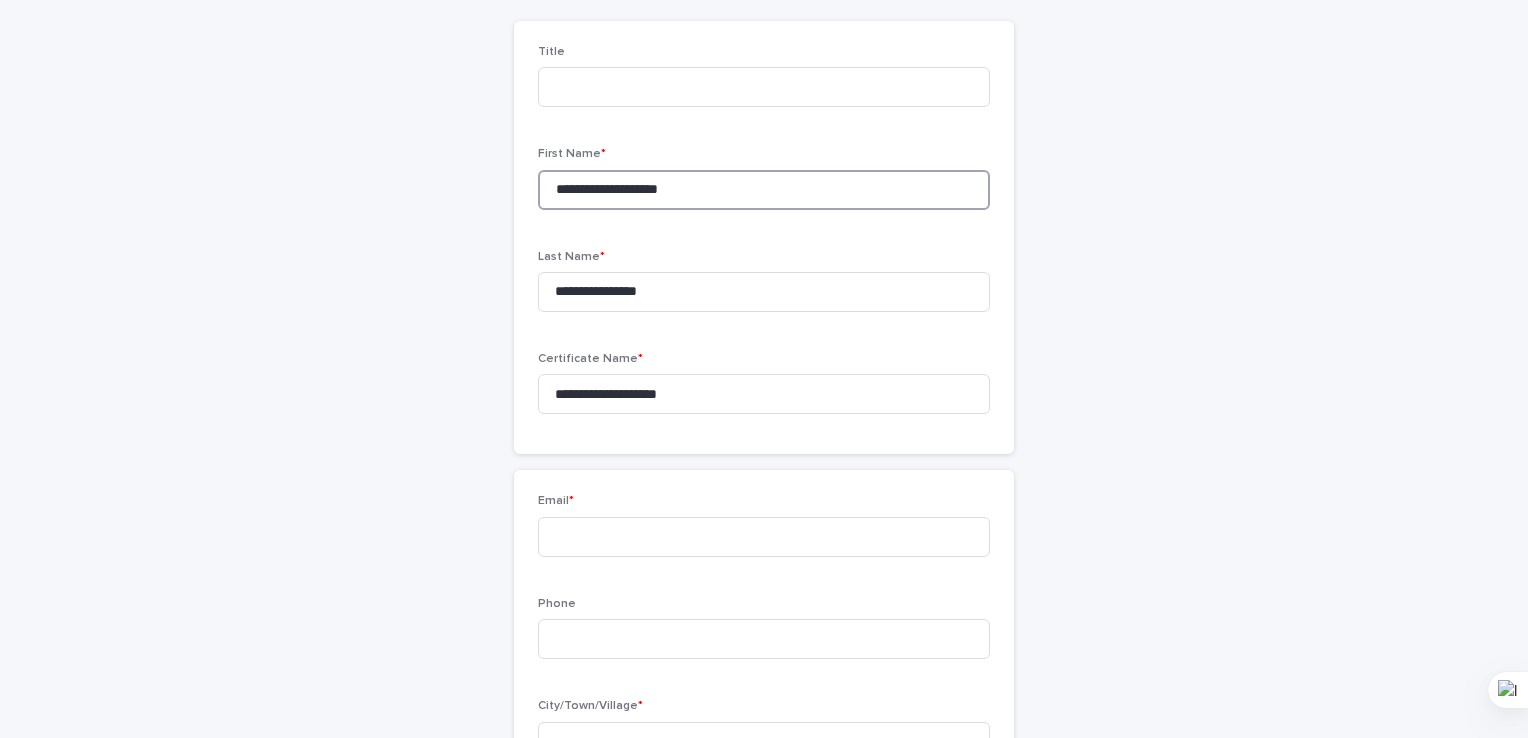 click on "**********" at bounding box center [764, 190] 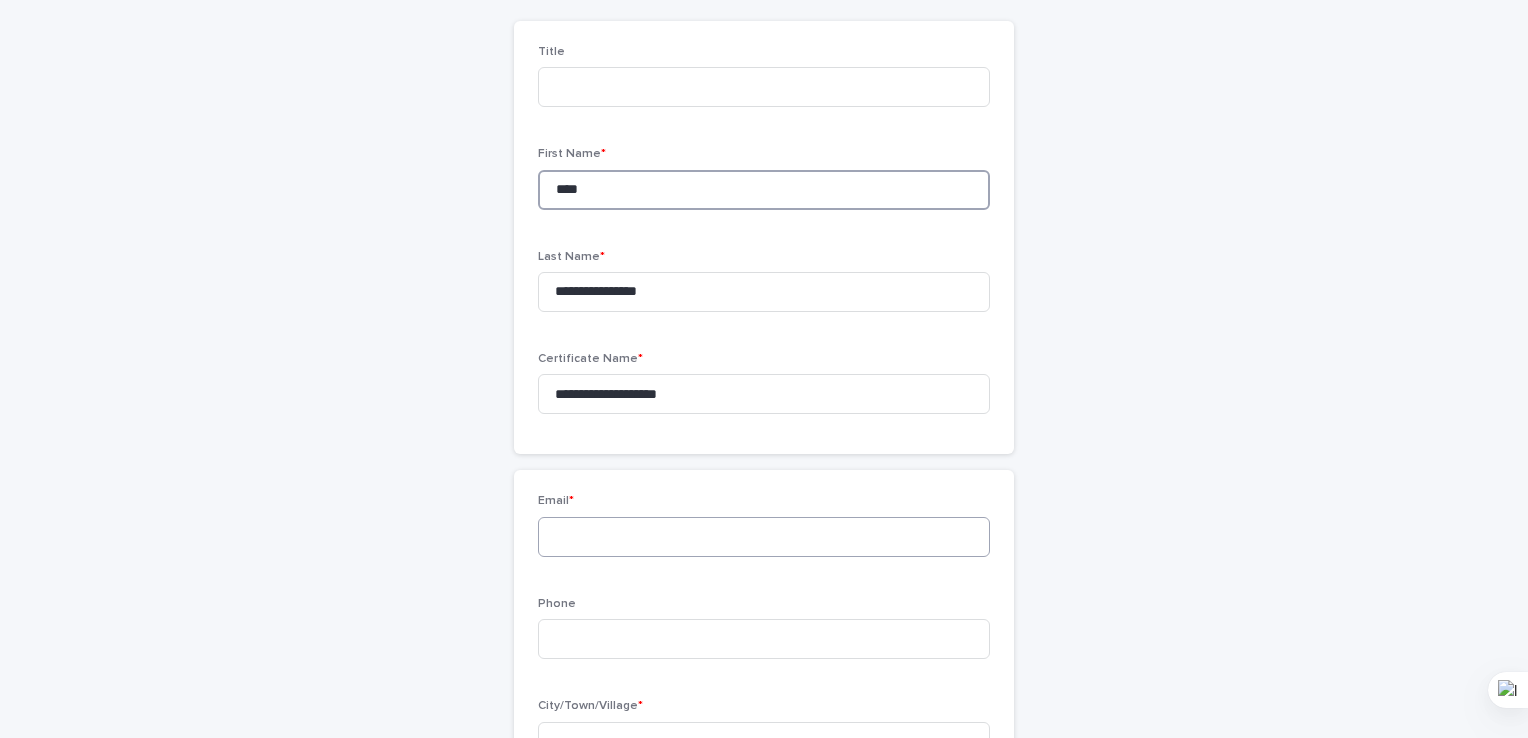 type on "****" 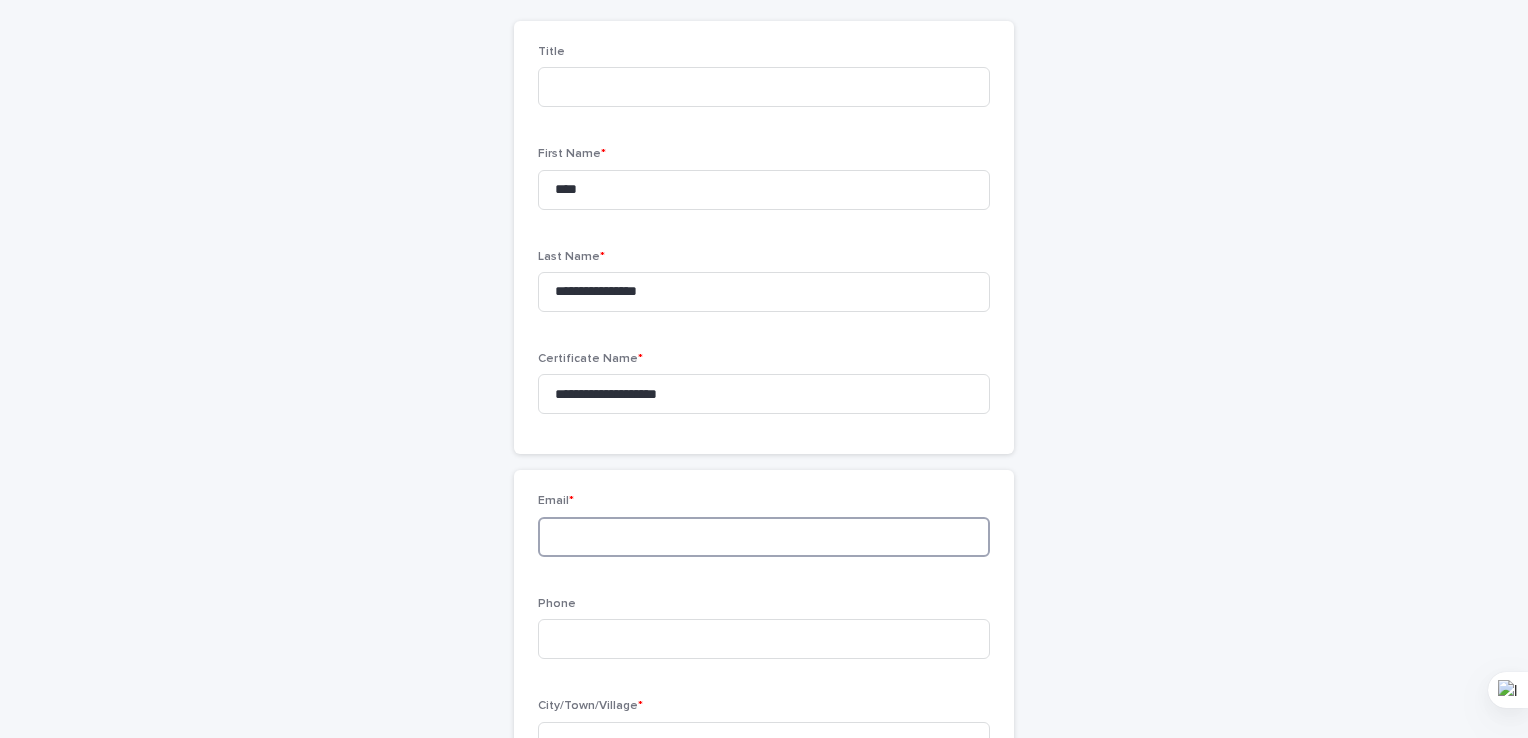 click at bounding box center (764, 537) 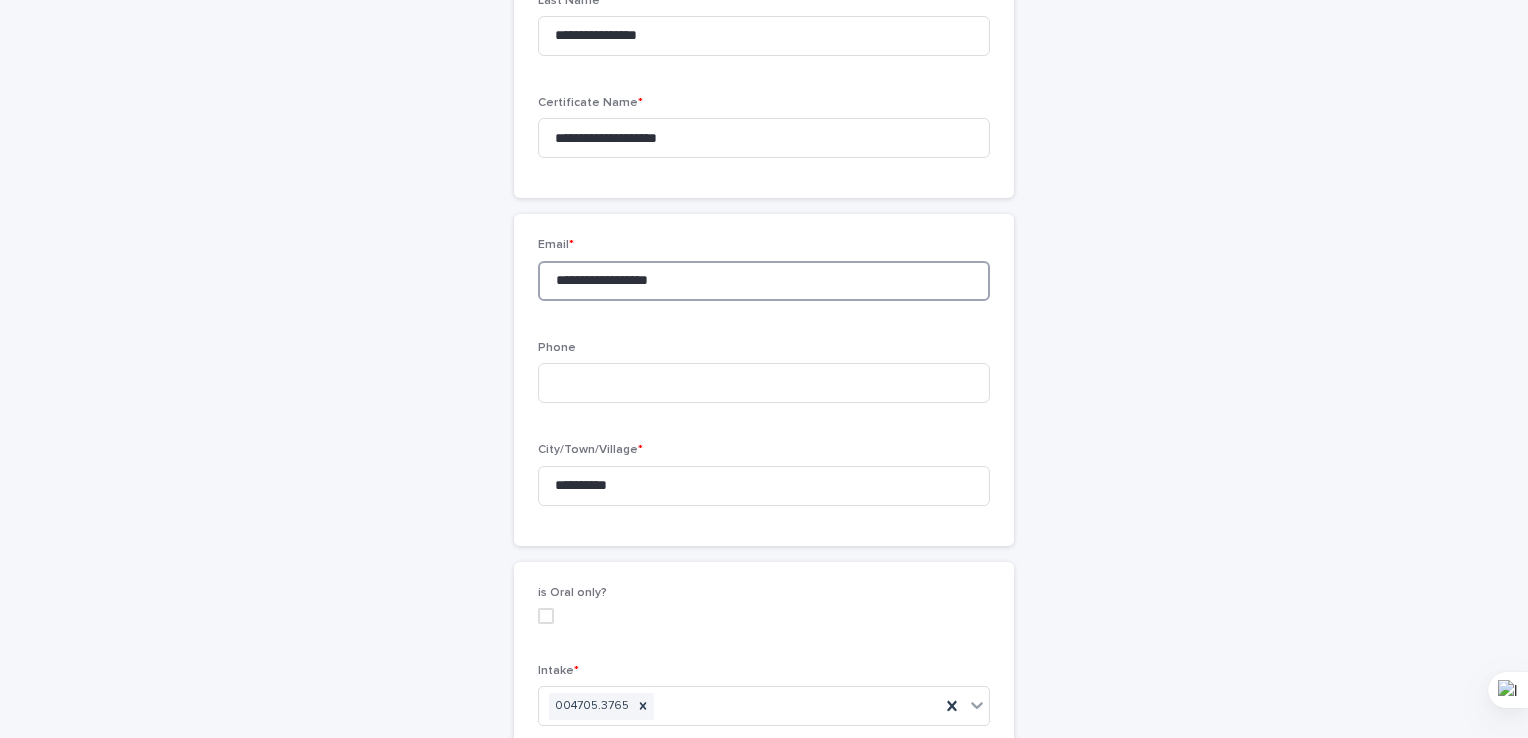 scroll, scrollTop: 456, scrollLeft: 0, axis: vertical 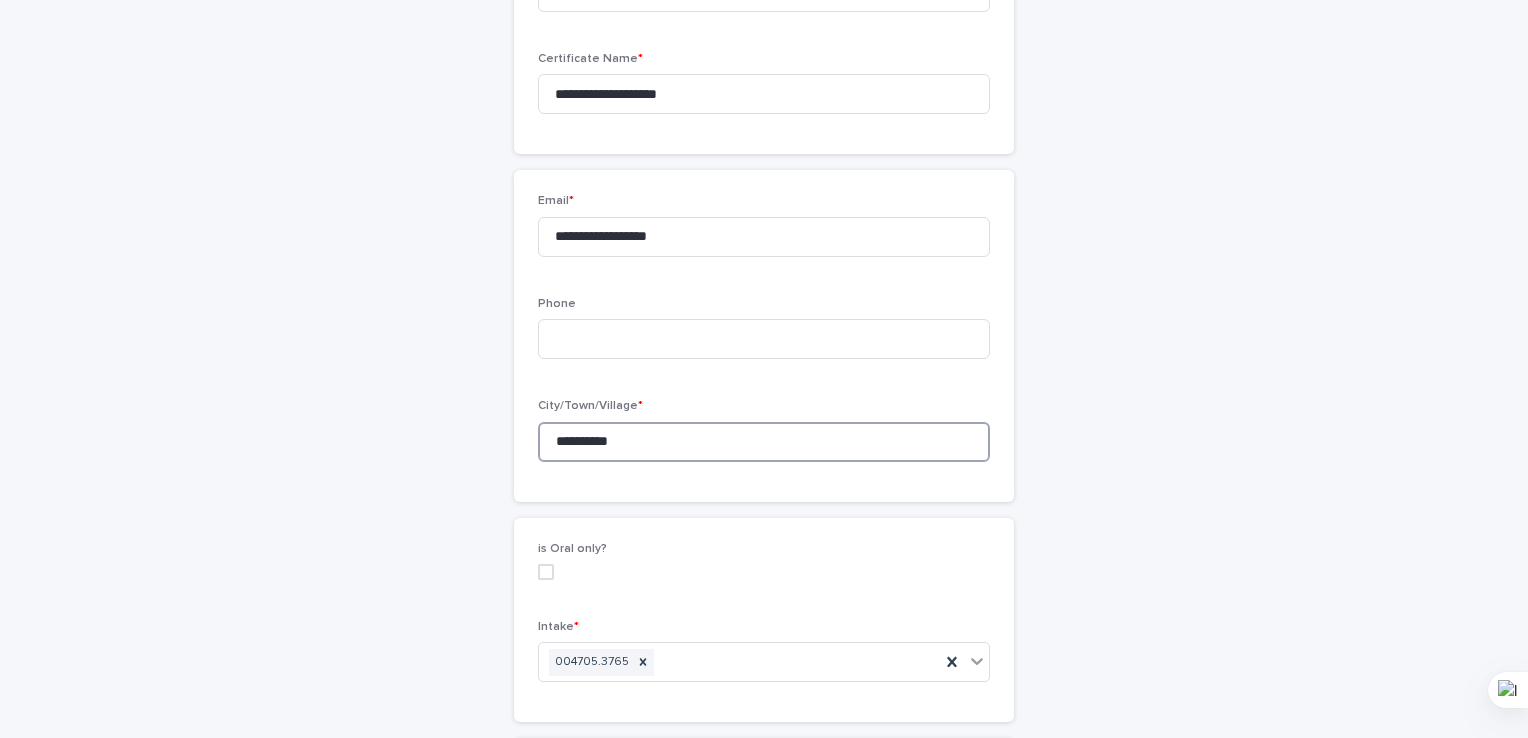 click on "**********" at bounding box center (764, 442) 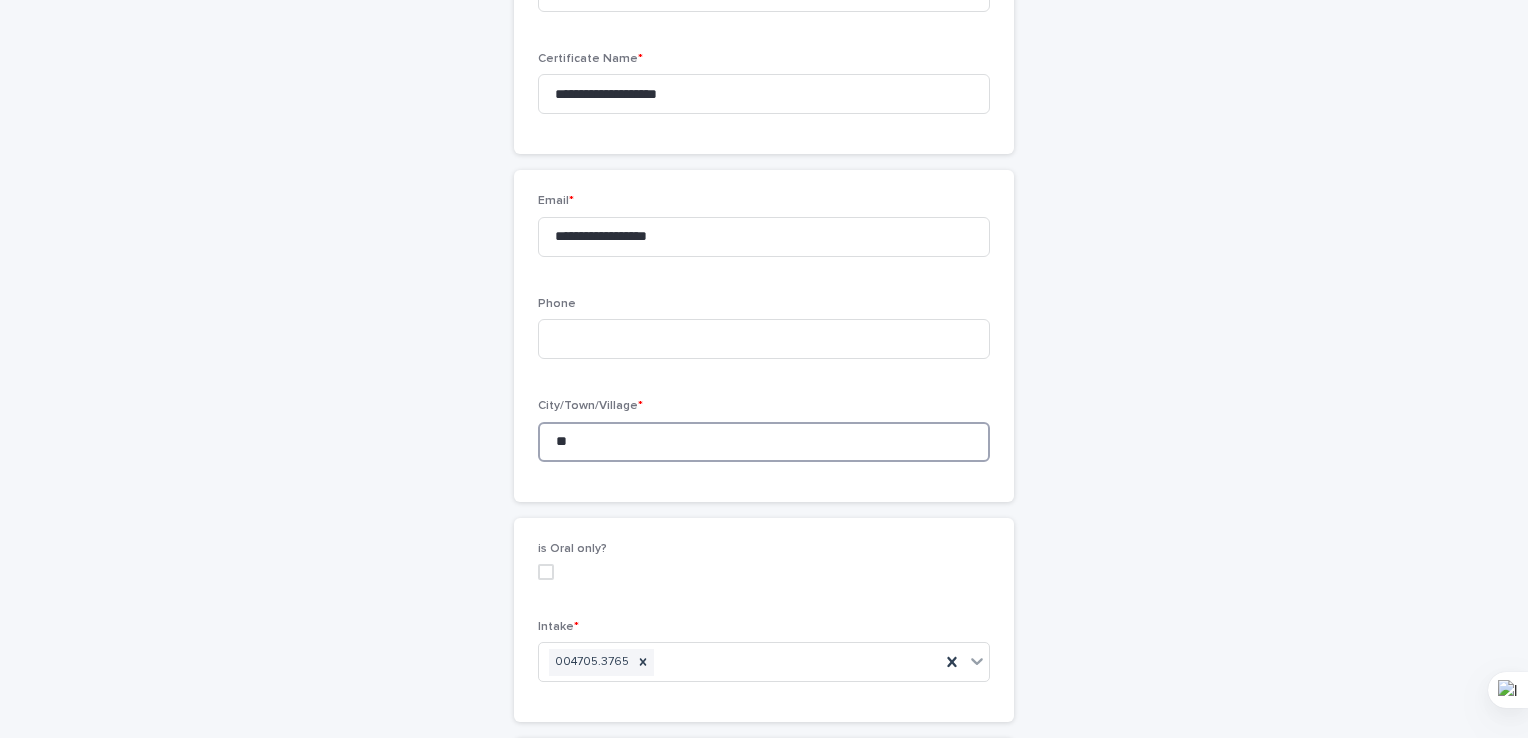 type on "*" 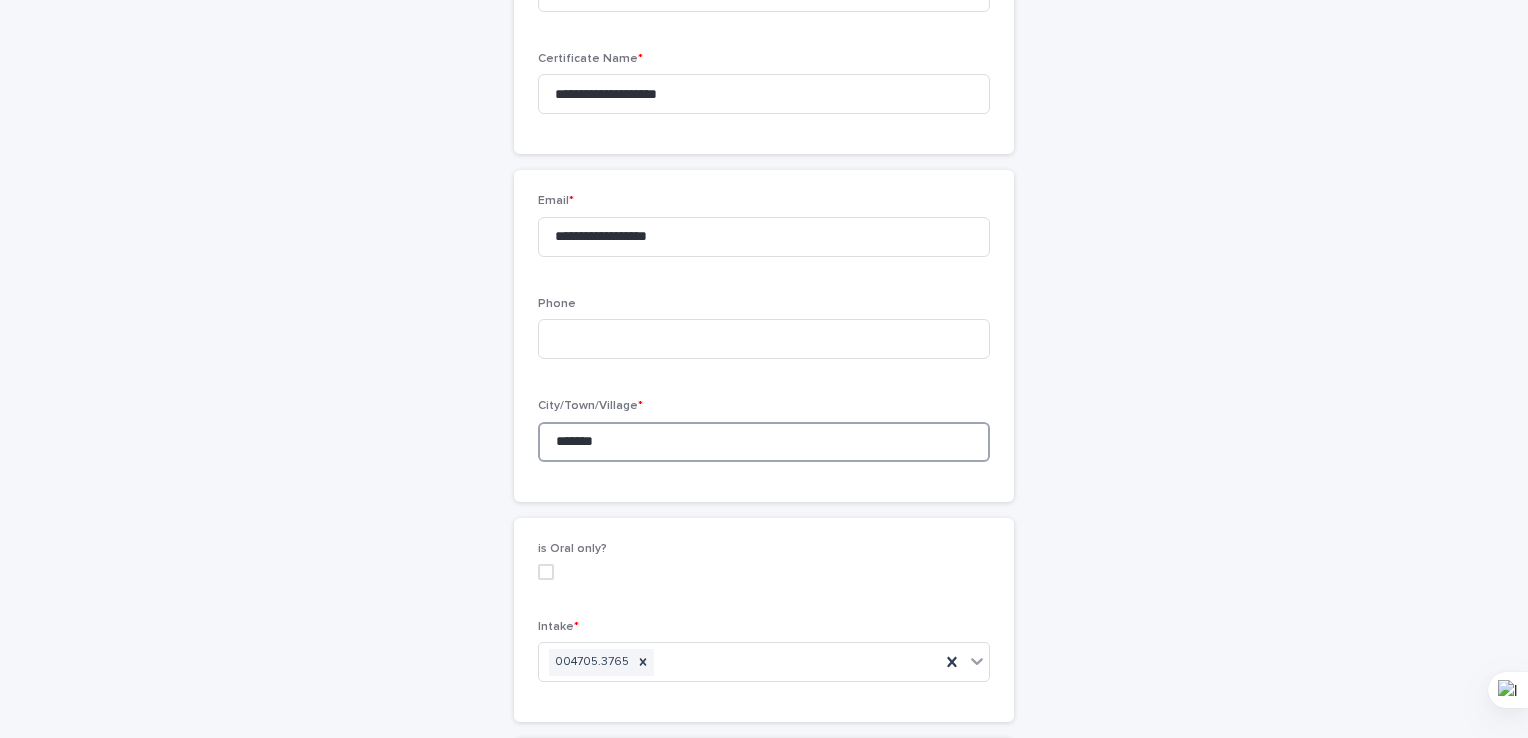 type on "*******" 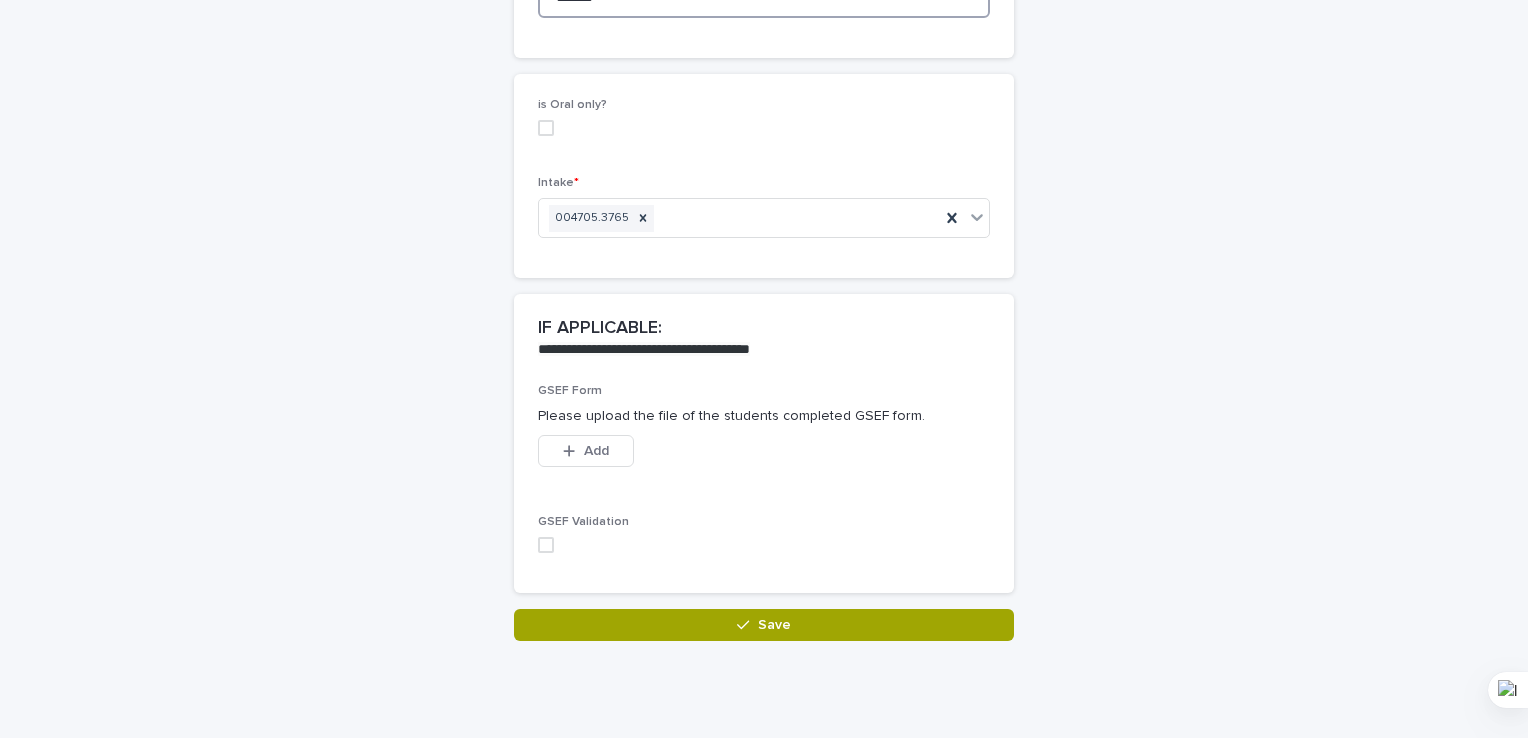 scroll, scrollTop: 902, scrollLeft: 0, axis: vertical 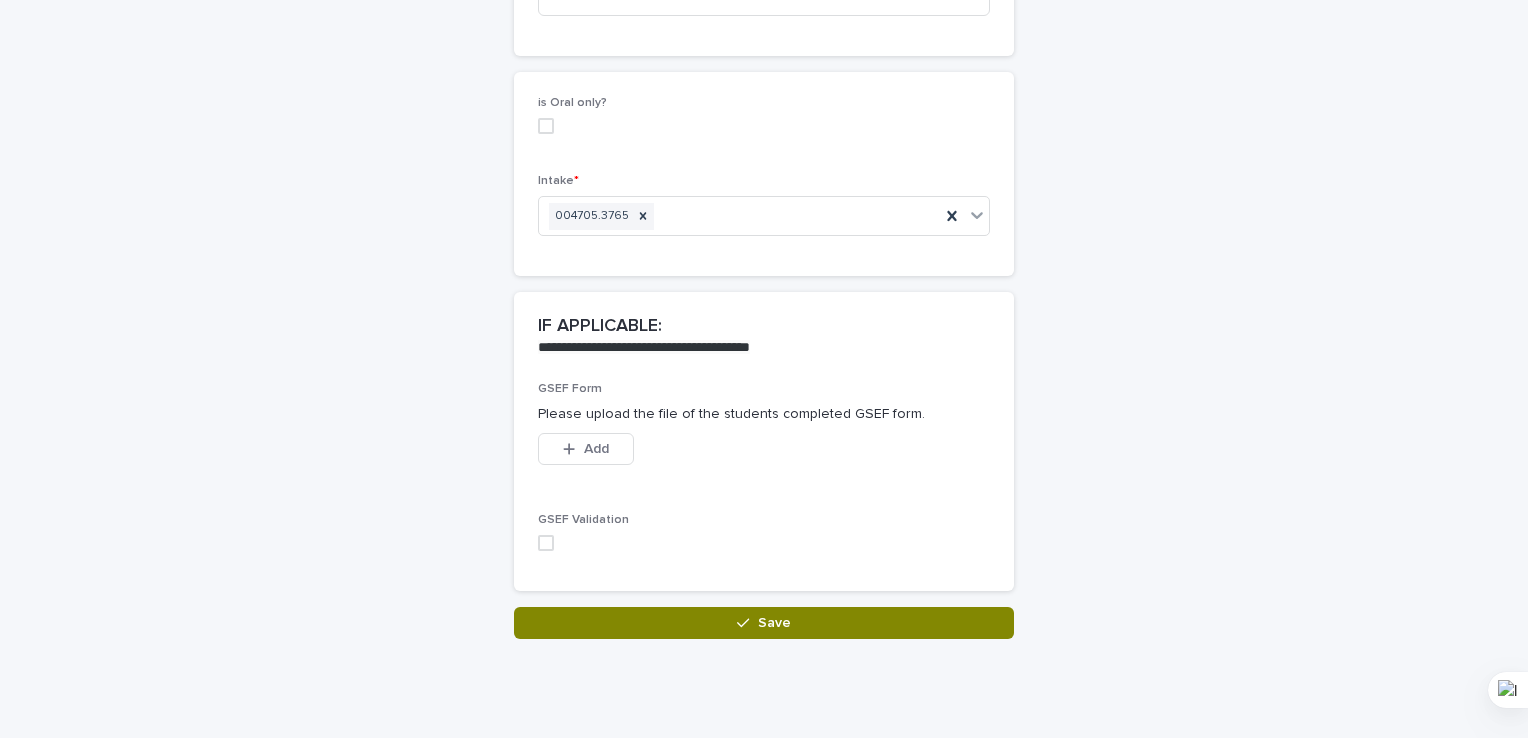 click on "Save" at bounding box center [774, 623] 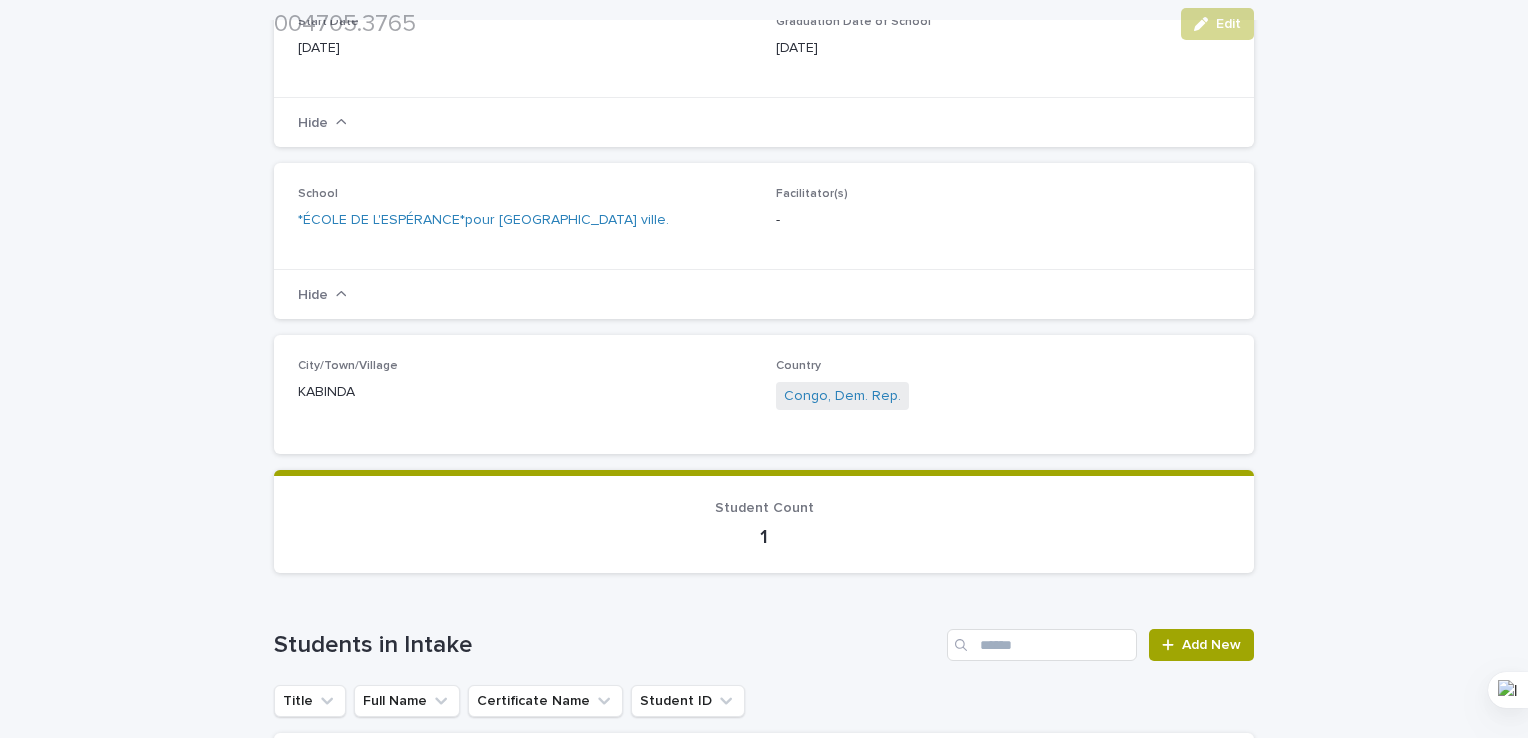 scroll, scrollTop: 500, scrollLeft: 0, axis: vertical 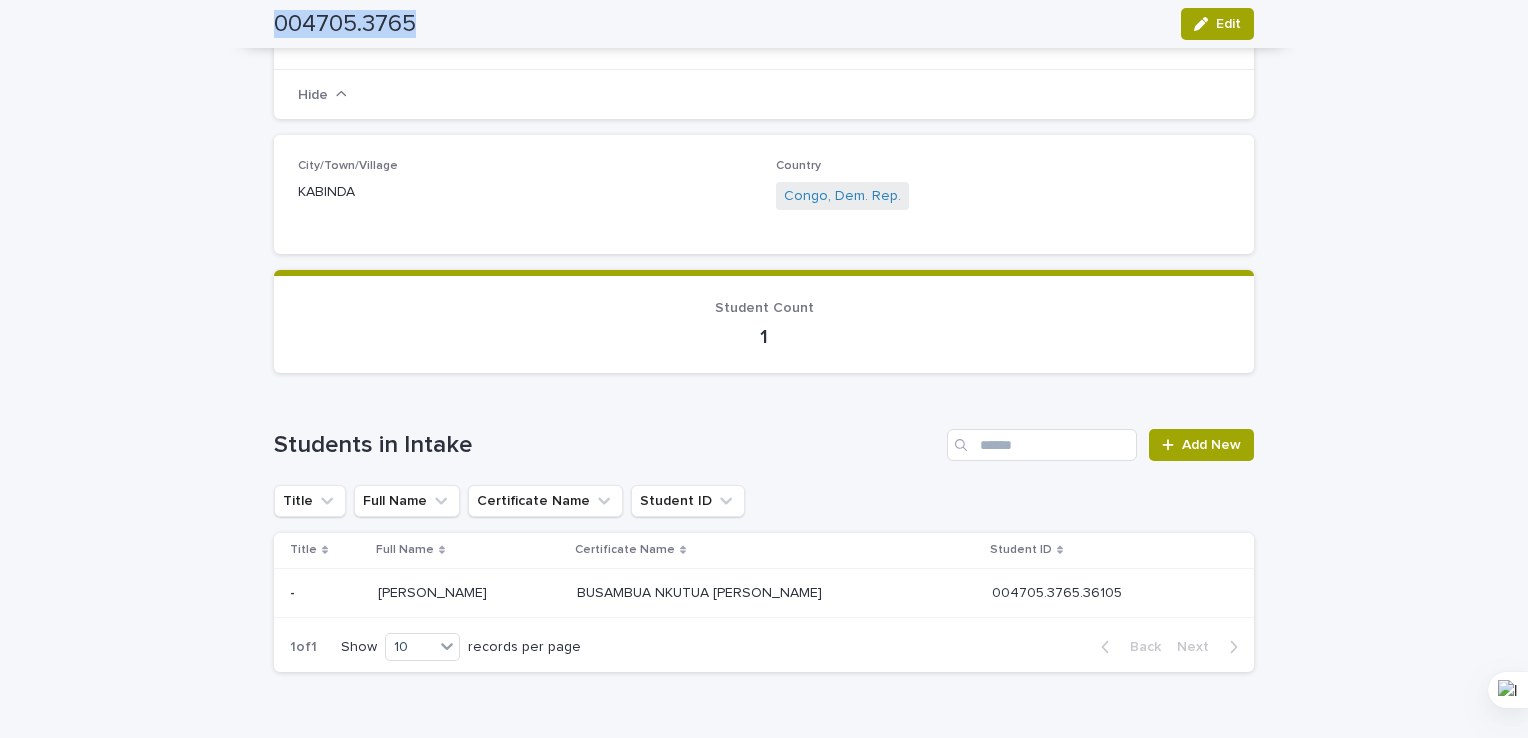 drag, startPoint x: 268, startPoint y: 26, endPoint x: 407, endPoint y: 24, distance: 139.01439 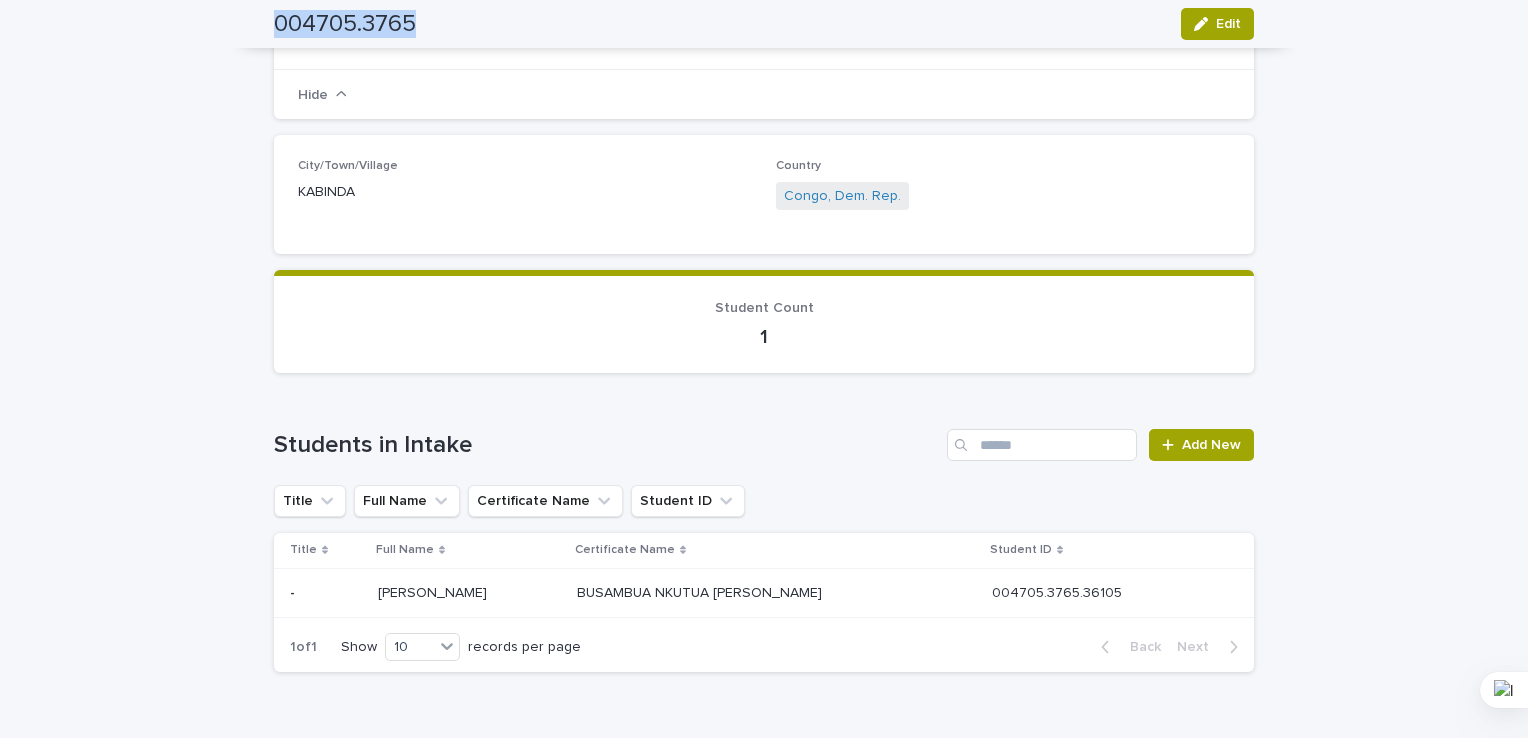 copy on "004705.3765" 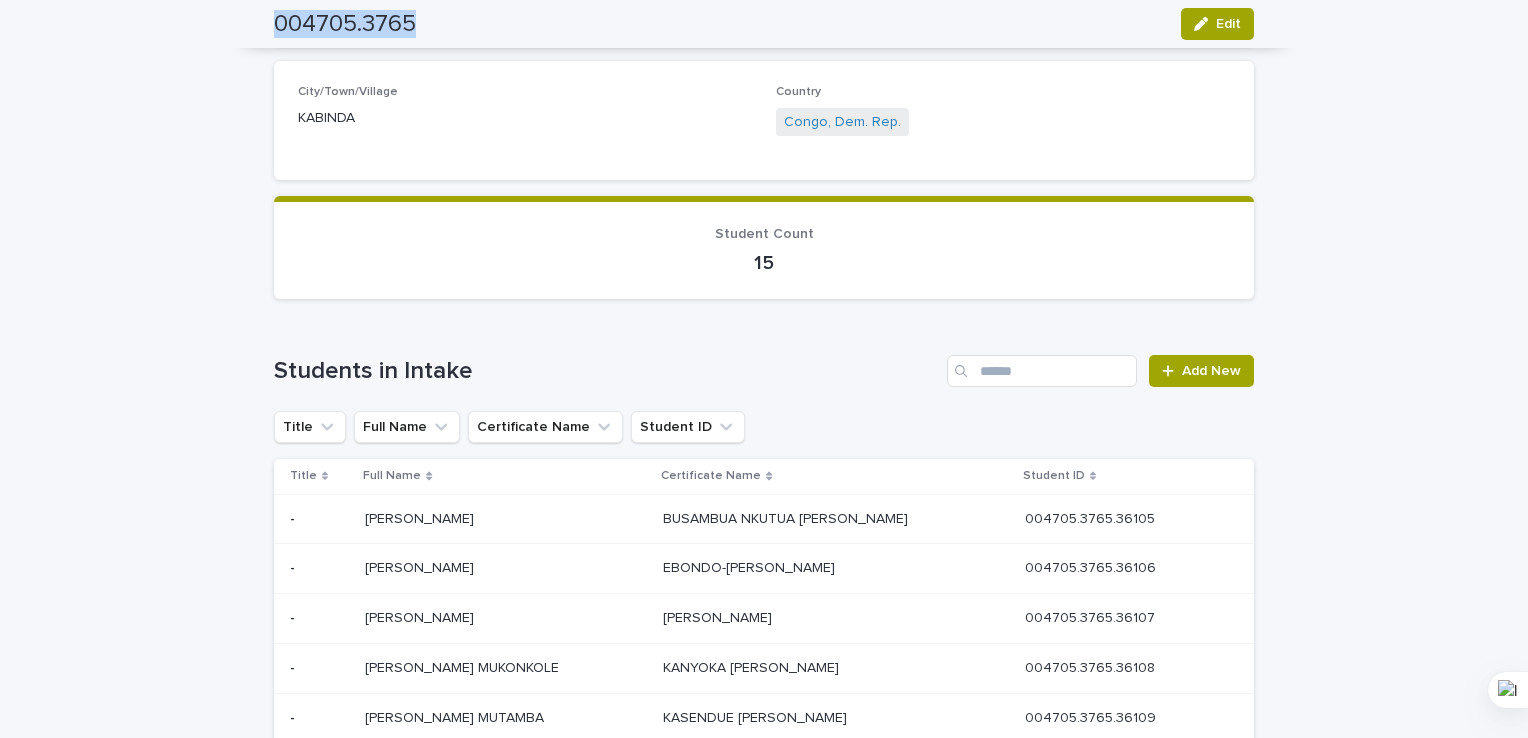 scroll, scrollTop: 723, scrollLeft: 0, axis: vertical 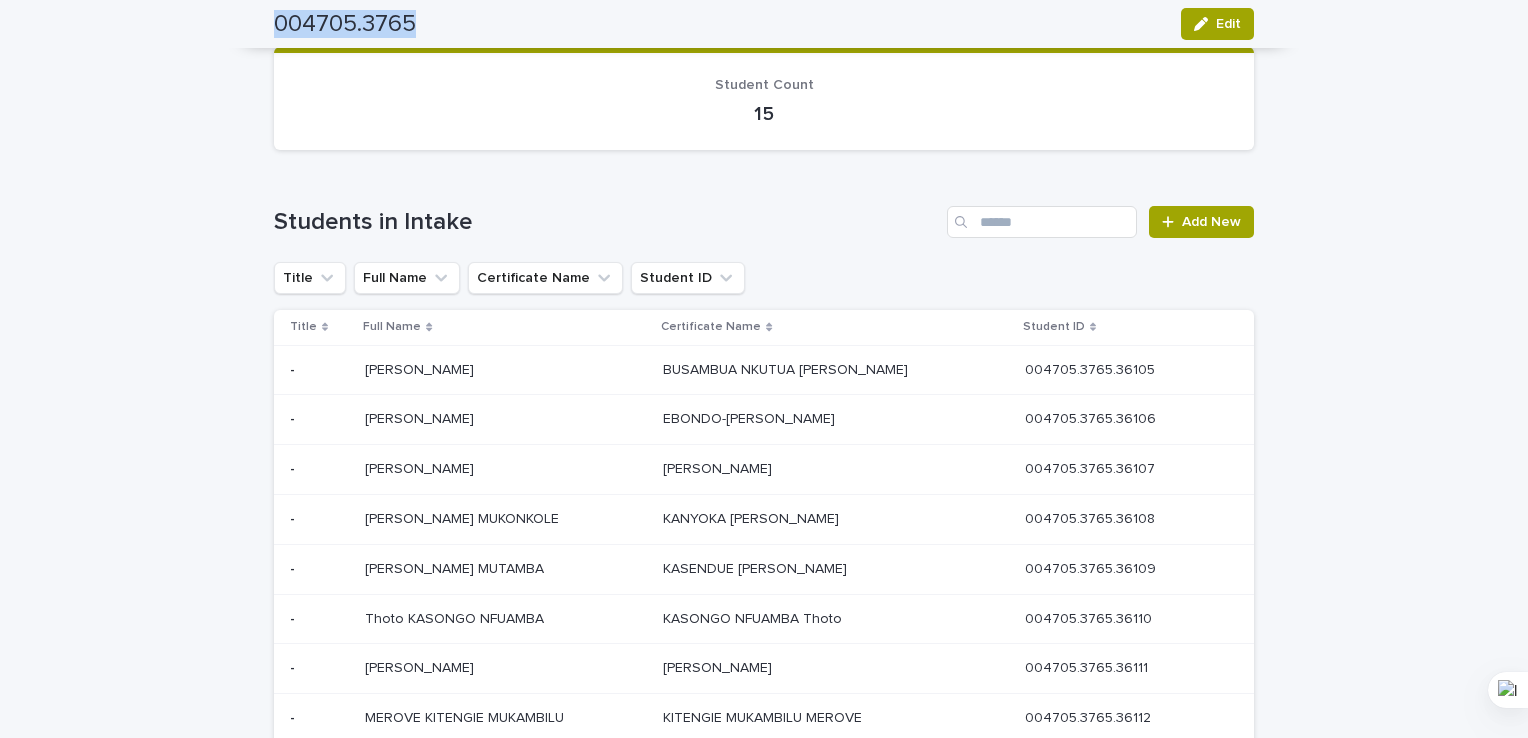 click on "004705.3765 Edit" at bounding box center (764, 24) 